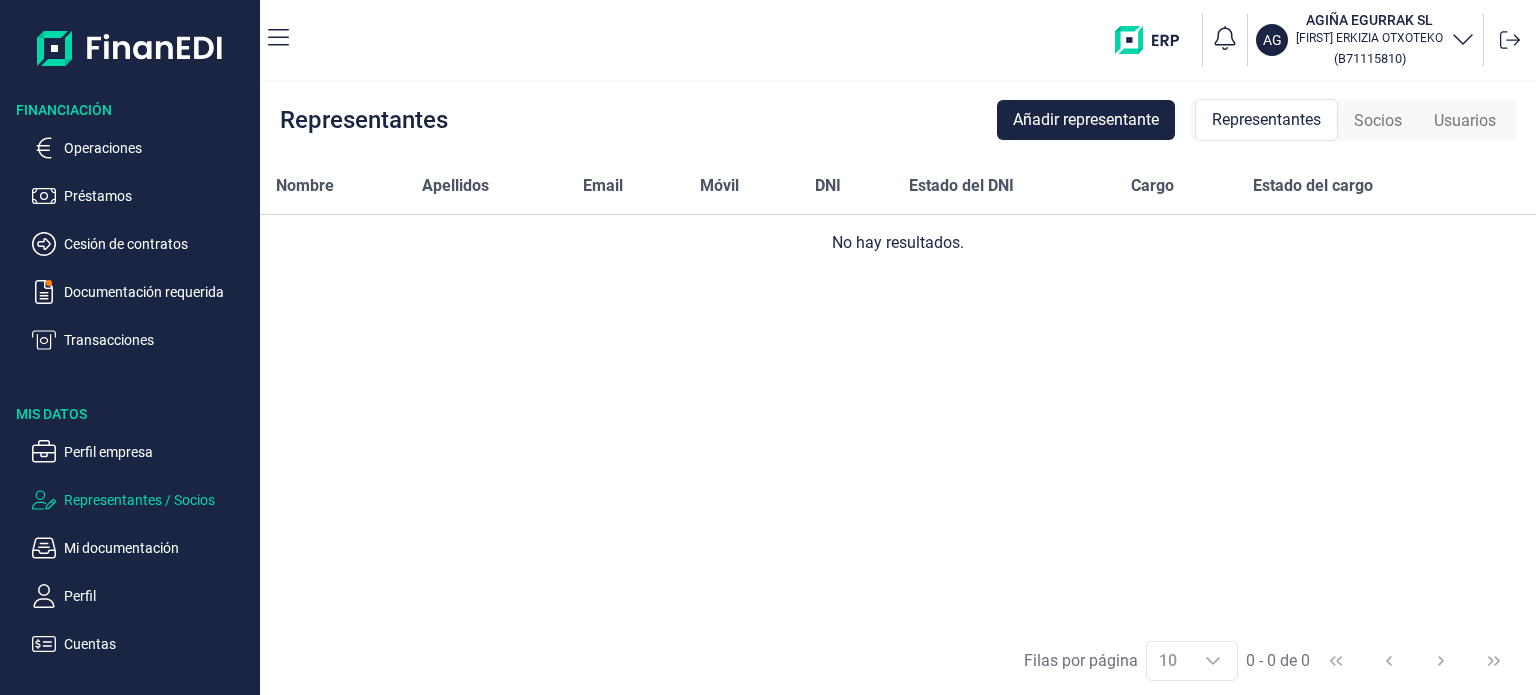 scroll, scrollTop: 0, scrollLeft: 0, axis: both 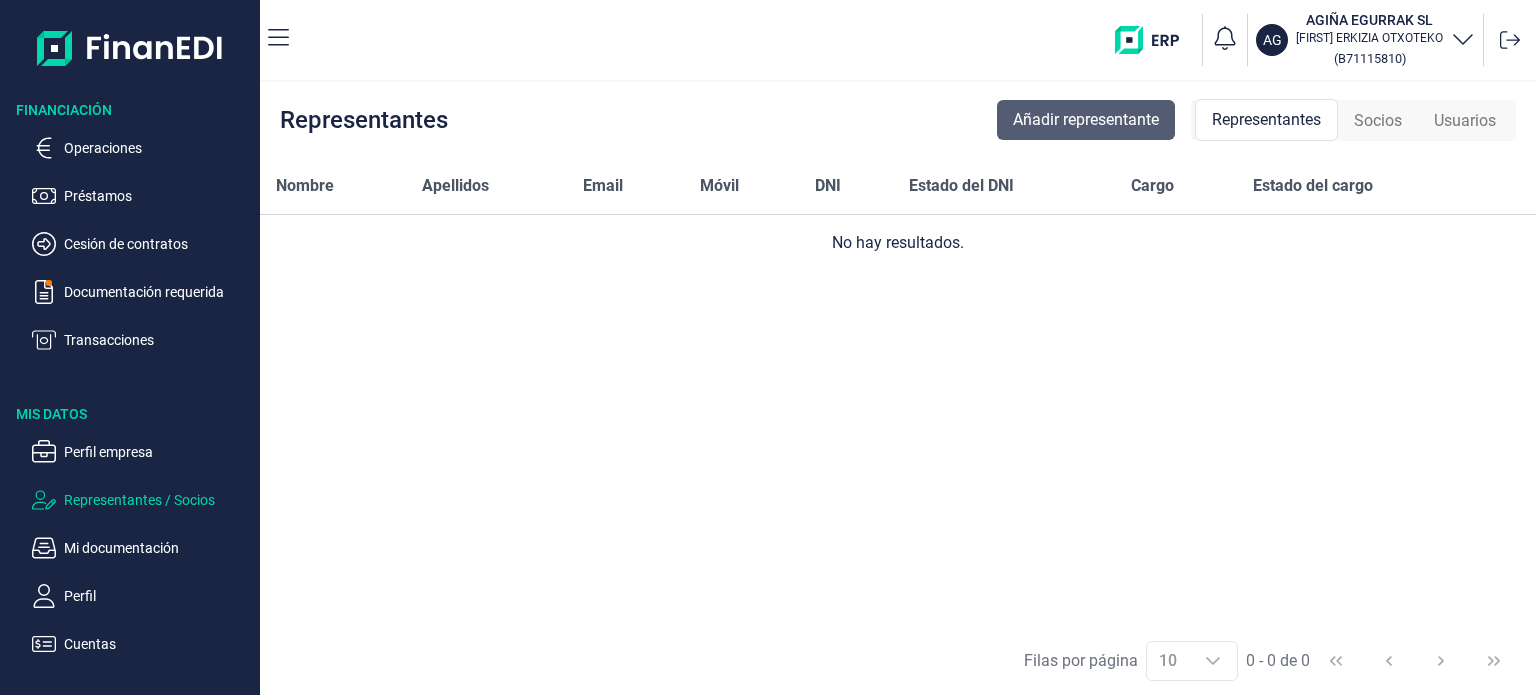 click on "Añadir representante" at bounding box center (1086, 120) 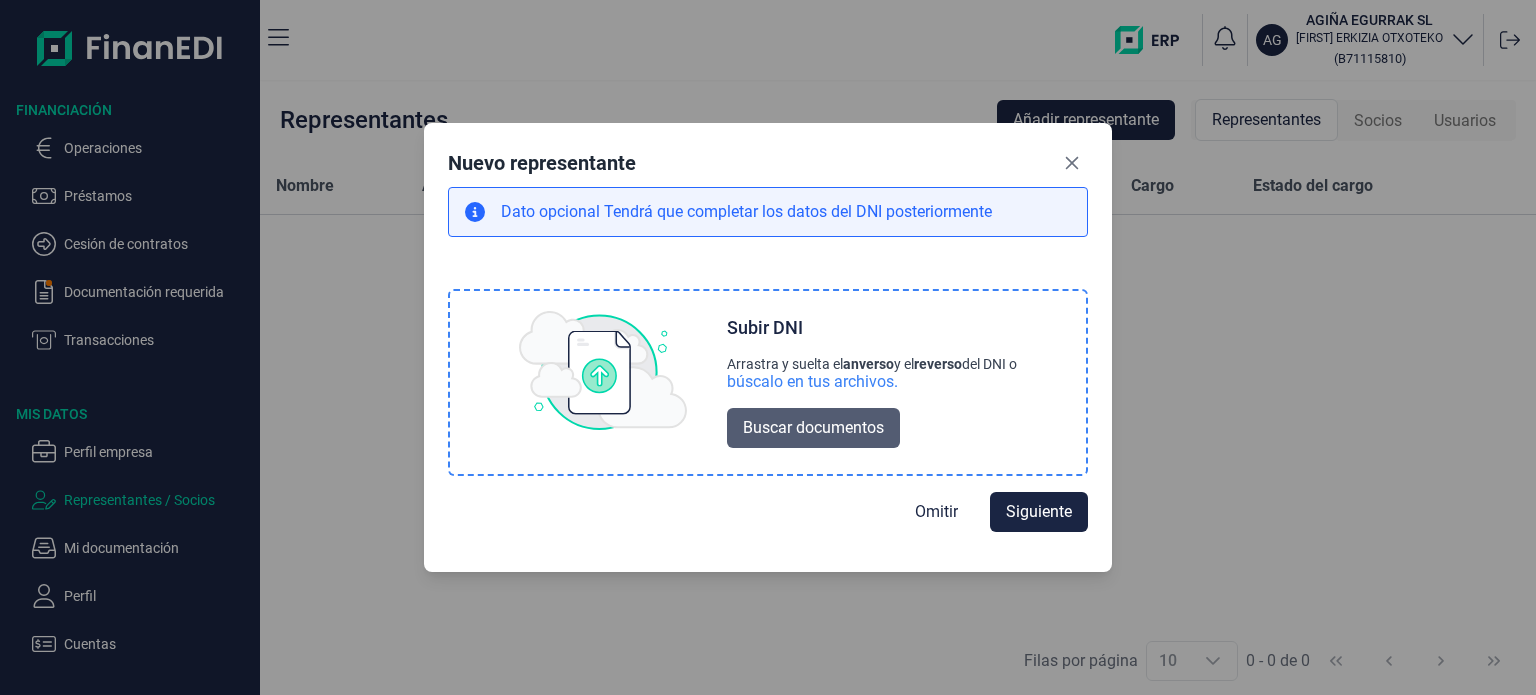 click on "Buscar documentos" at bounding box center (813, 428) 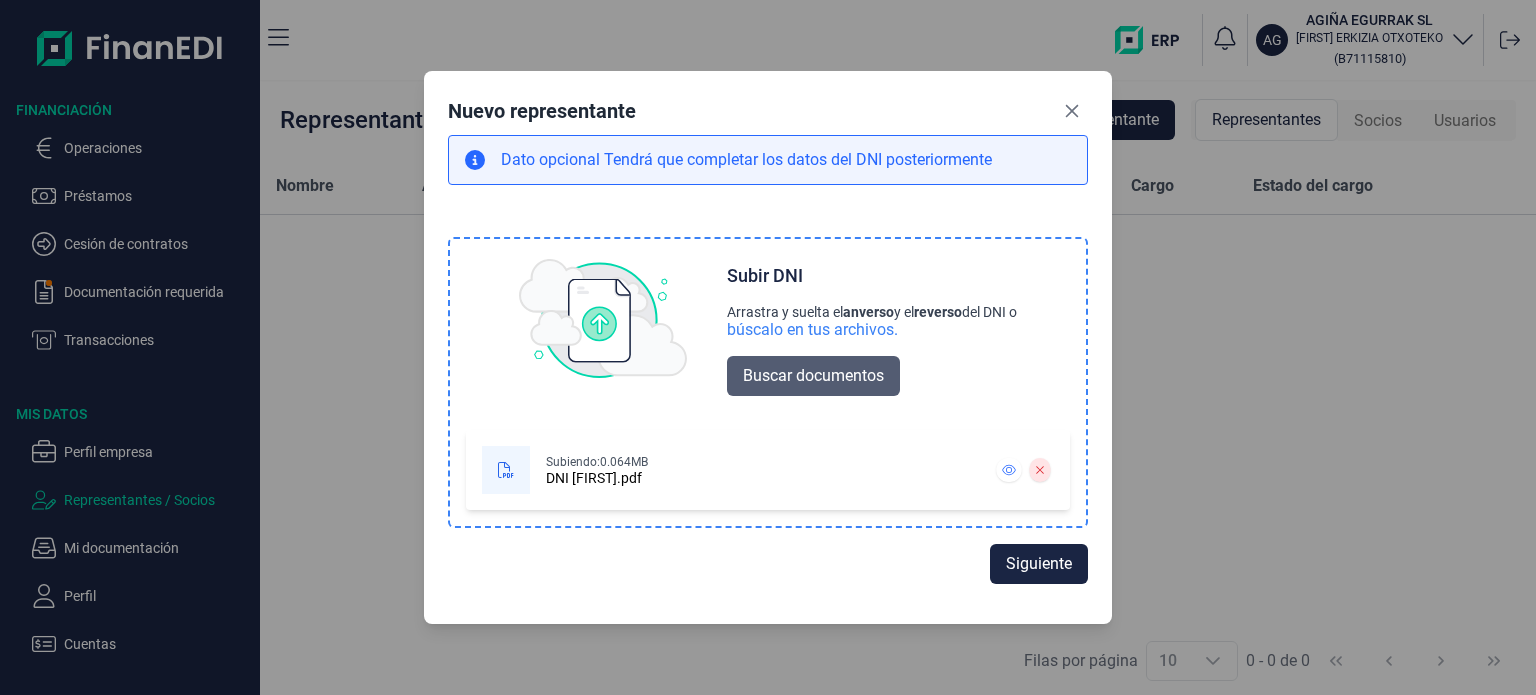scroll, scrollTop: 0, scrollLeft: 0, axis: both 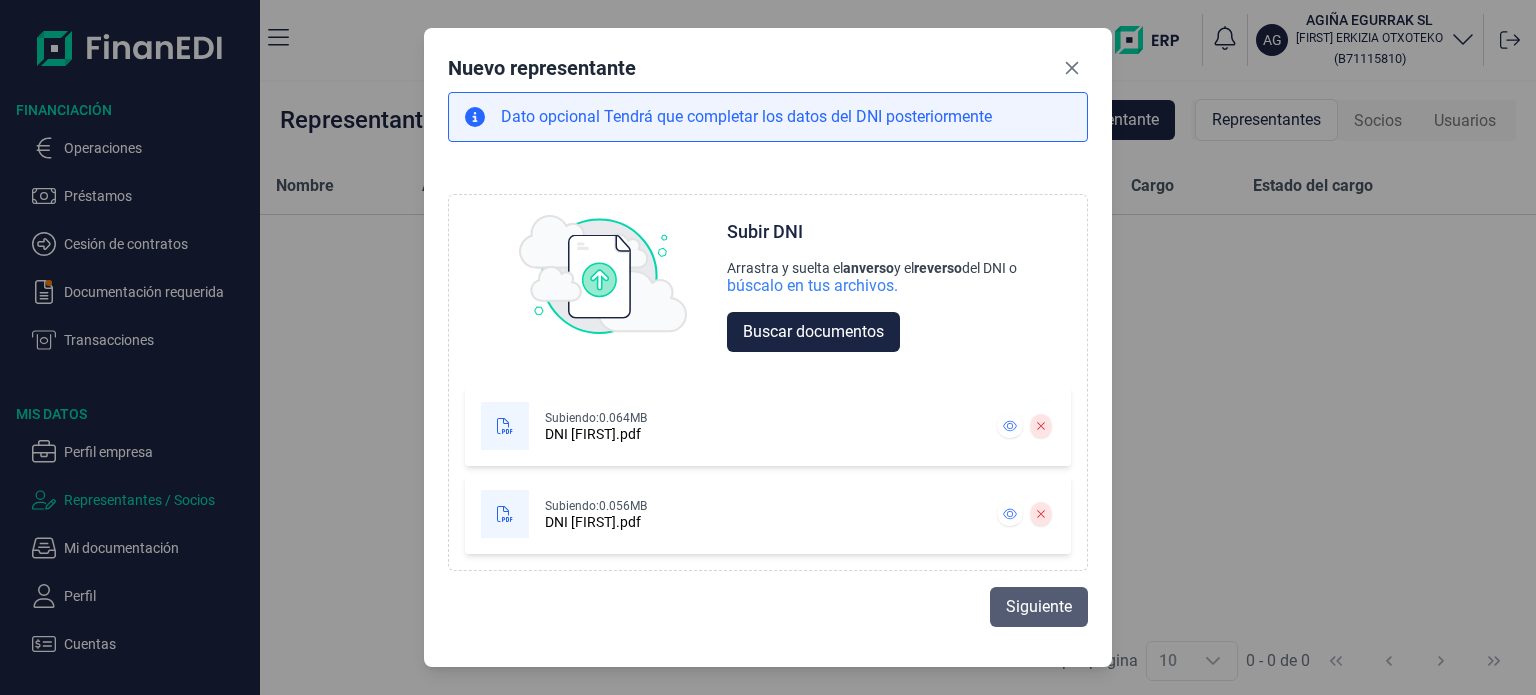 click on "Siguiente" at bounding box center [1039, 607] 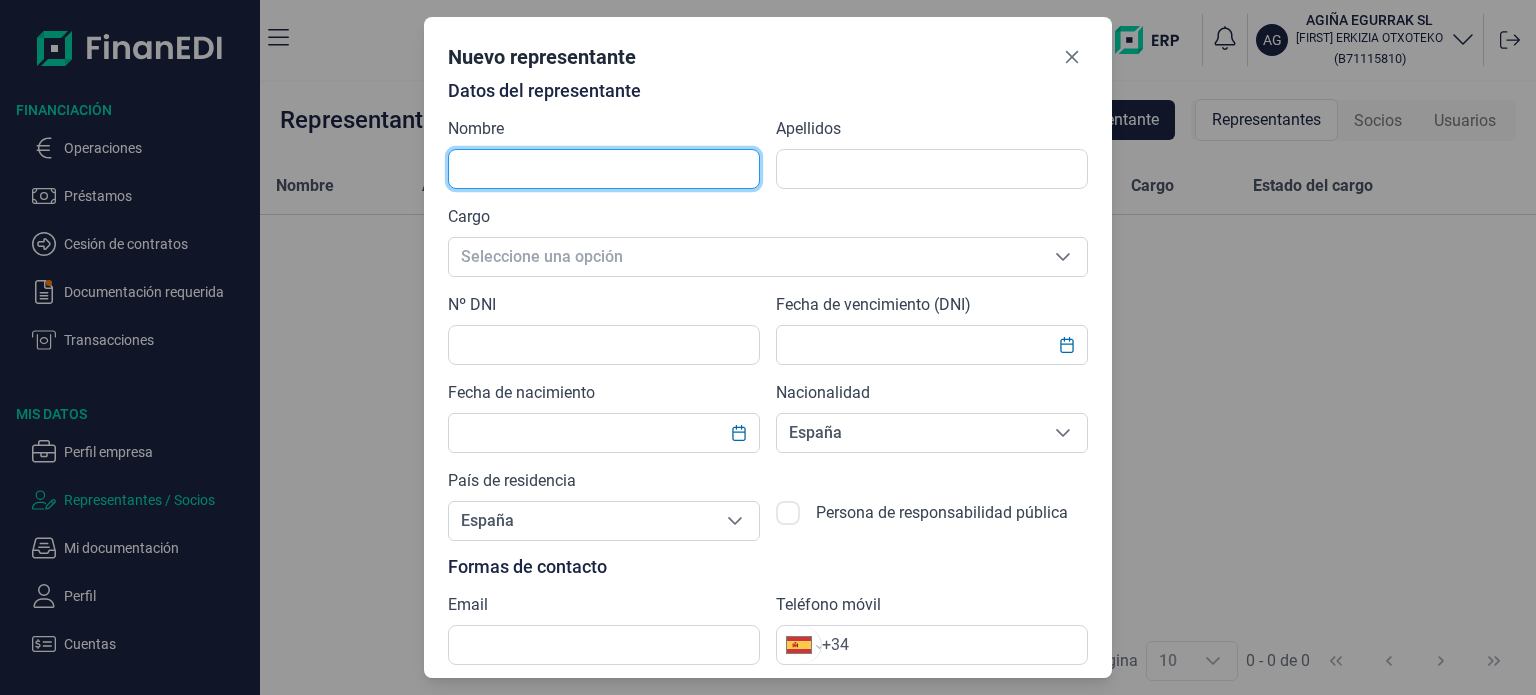 click at bounding box center (604, 169) 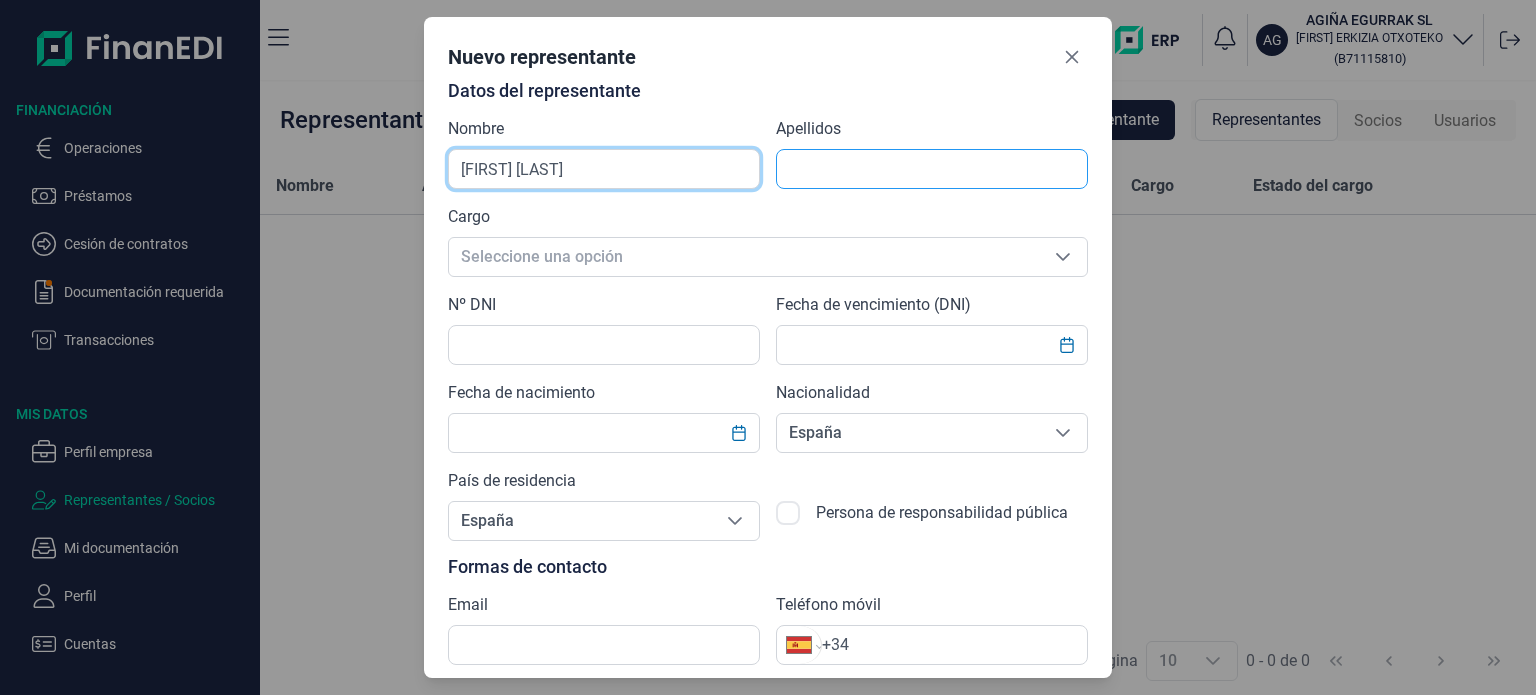 type on "KOLDO AINGERU" 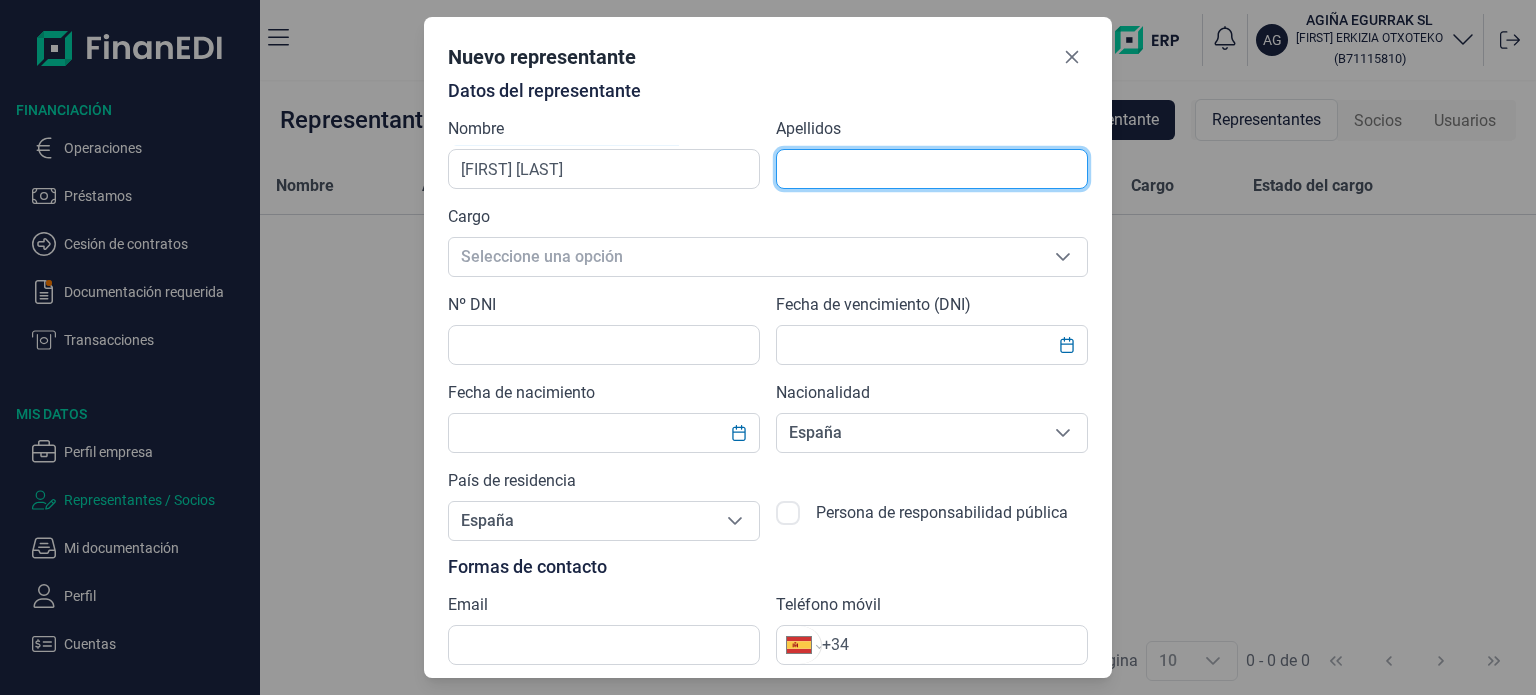 click at bounding box center [932, 169] 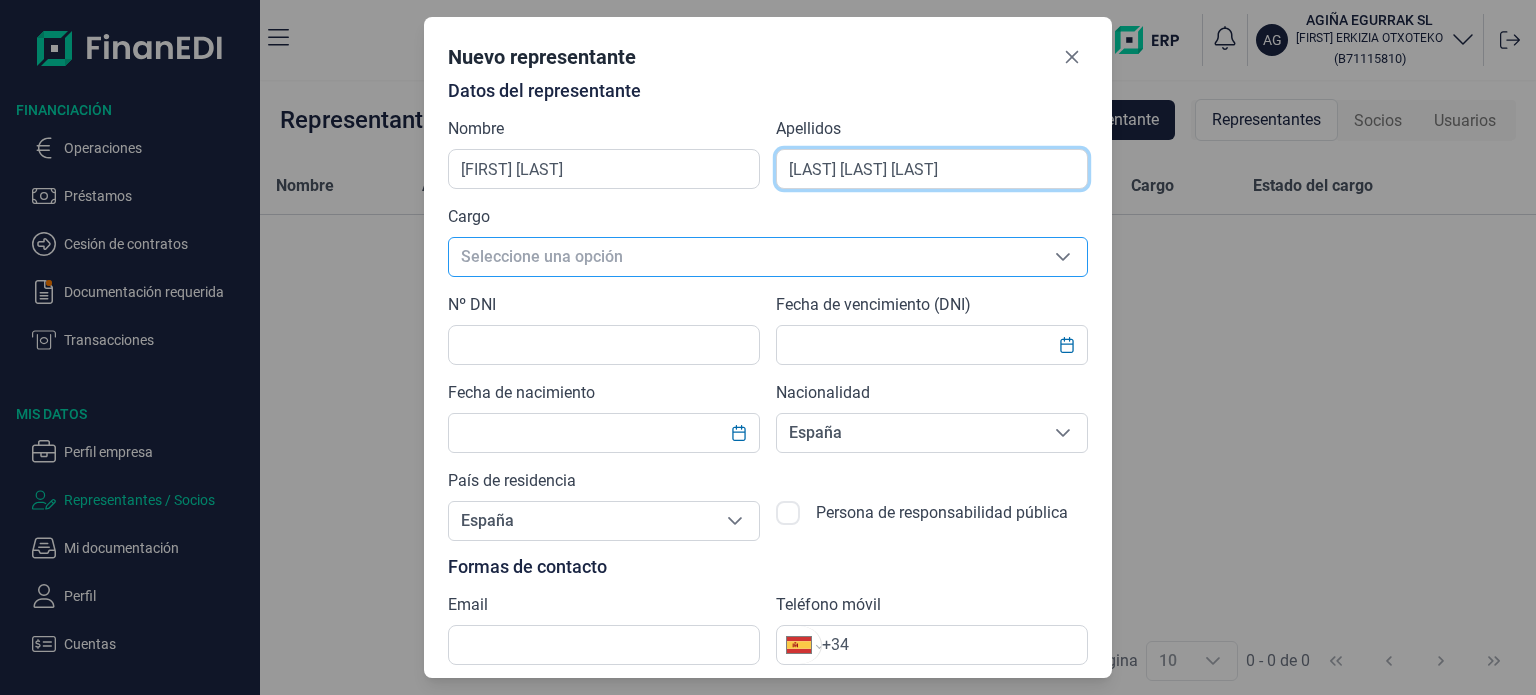 type on "[LAST]" 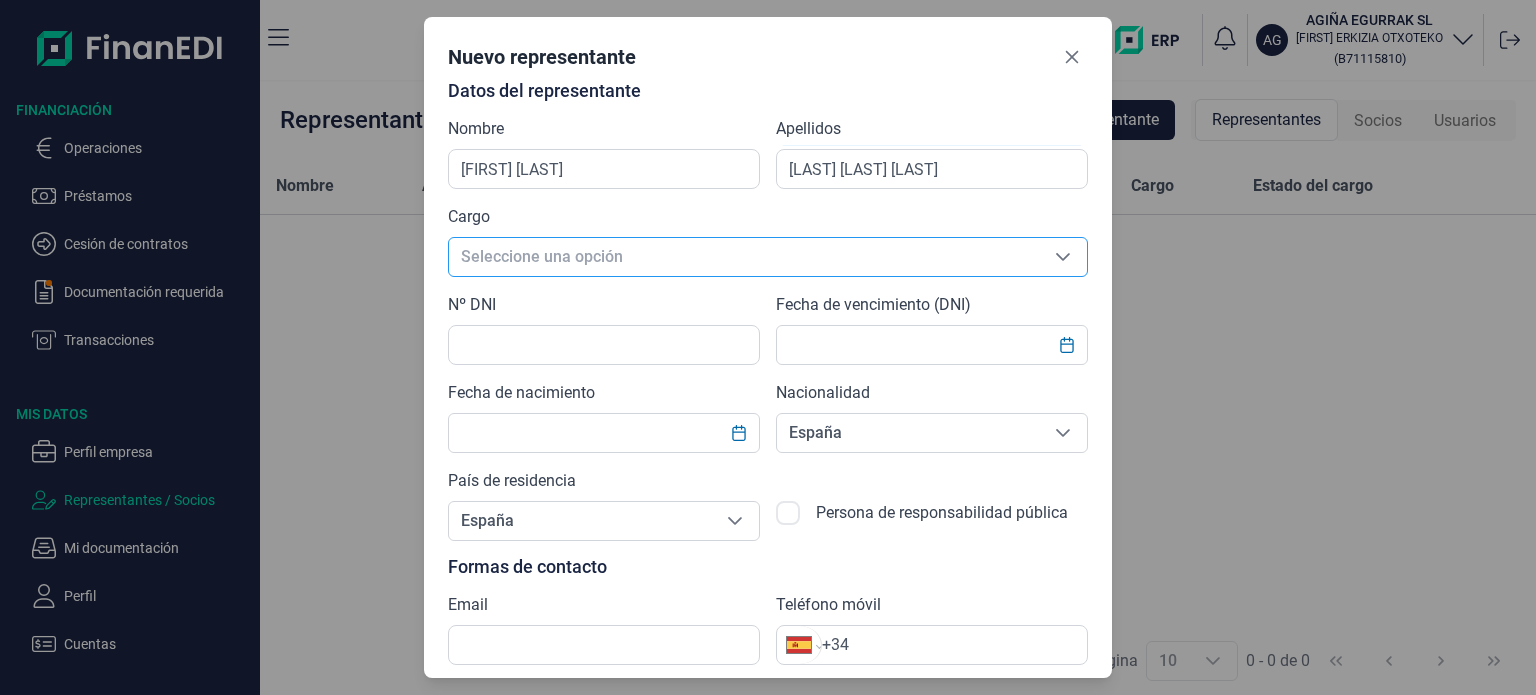 click at bounding box center (1063, 257) 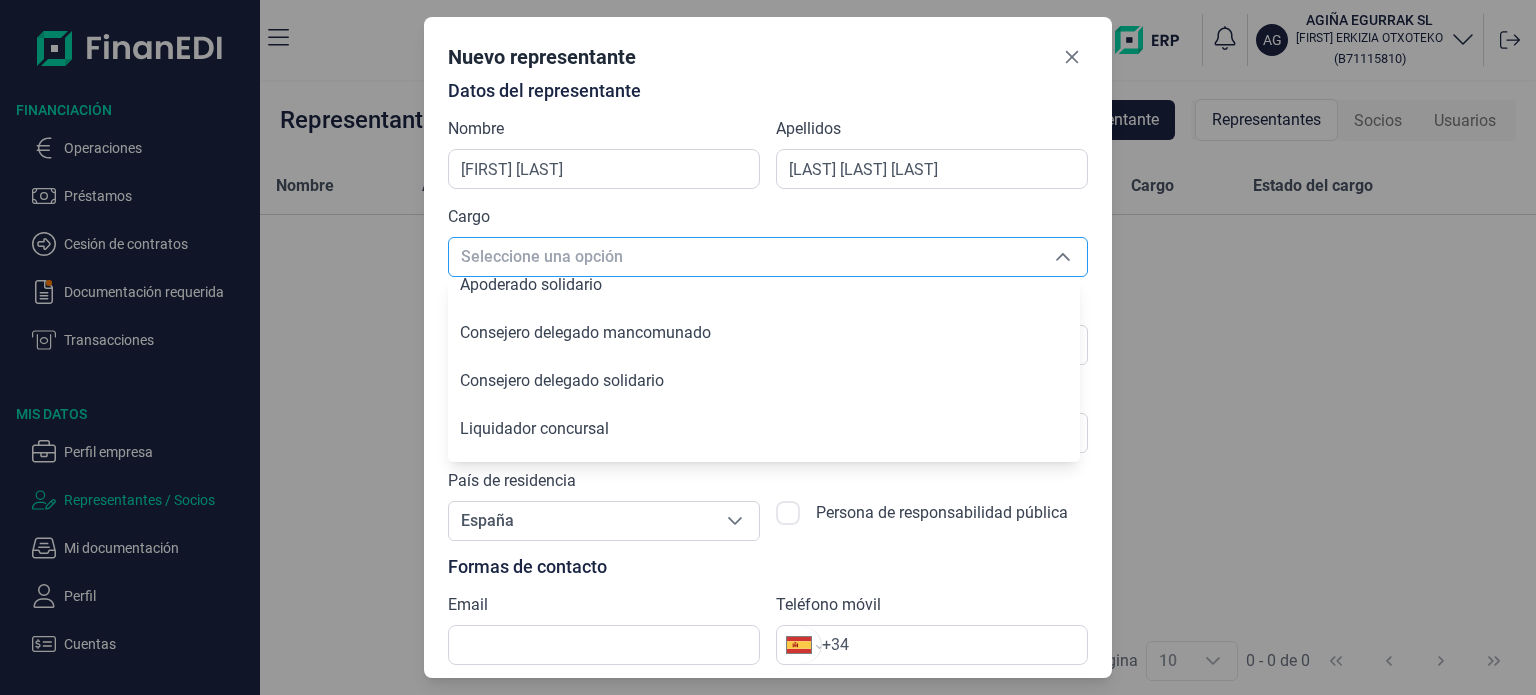 scroll, scrollTop: 295, scrollLeft: 0, axis: vertical 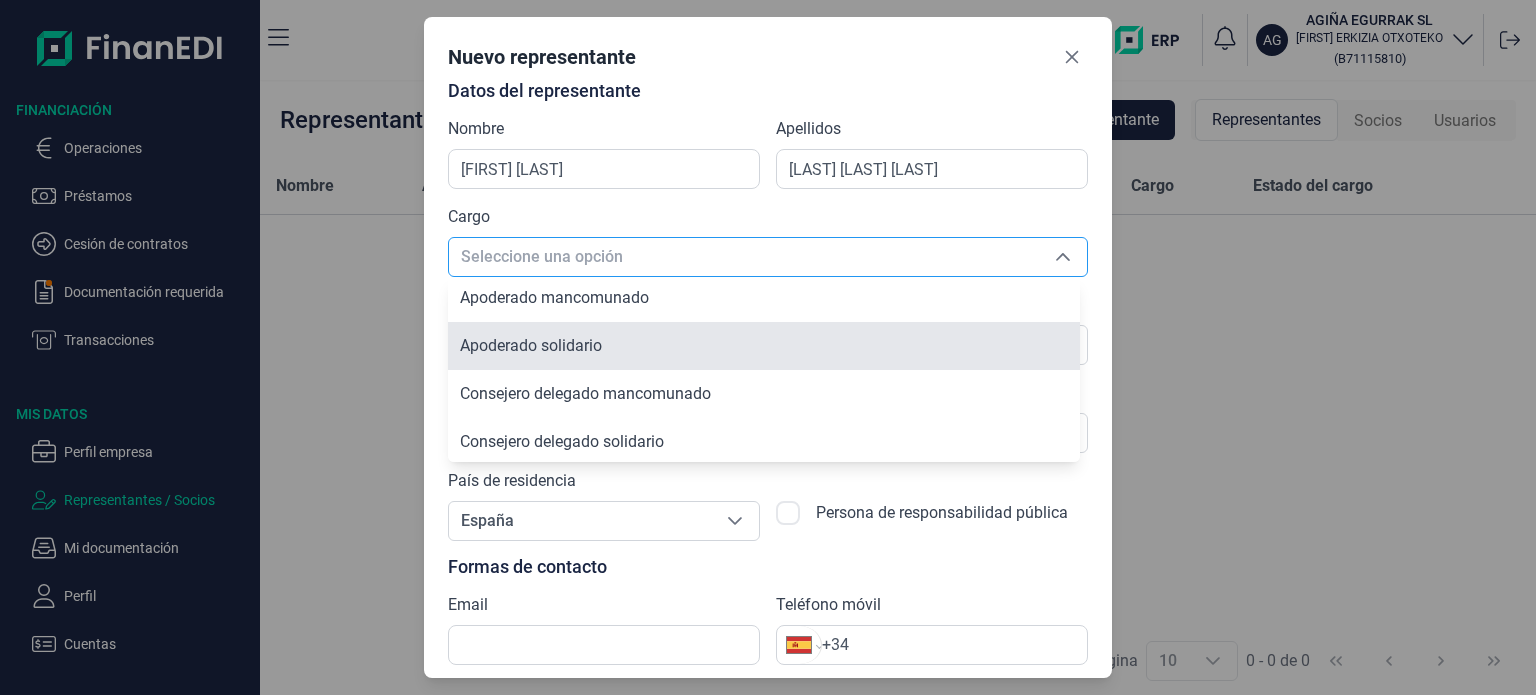 click on "Apoderado solidario" at bounding box center (764, 346) 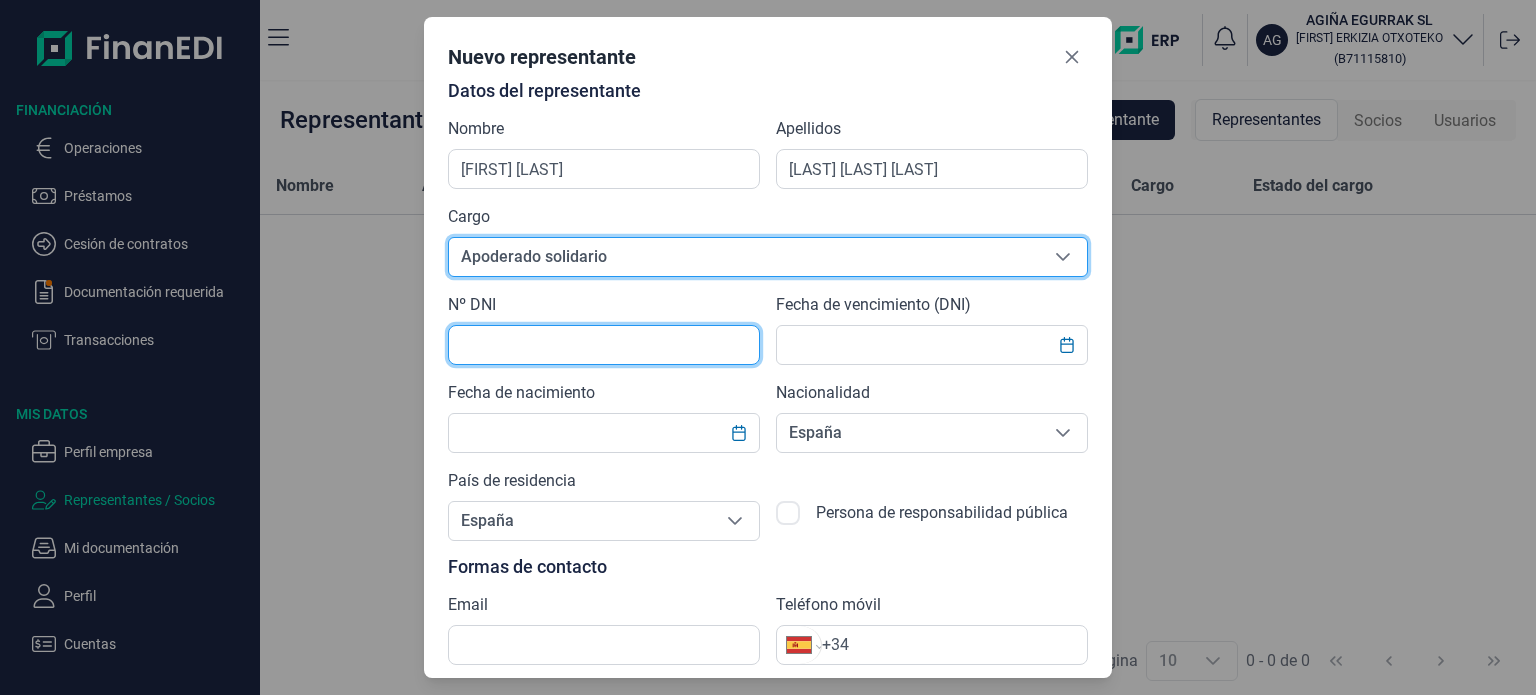 click at bounding box center [604, 345] 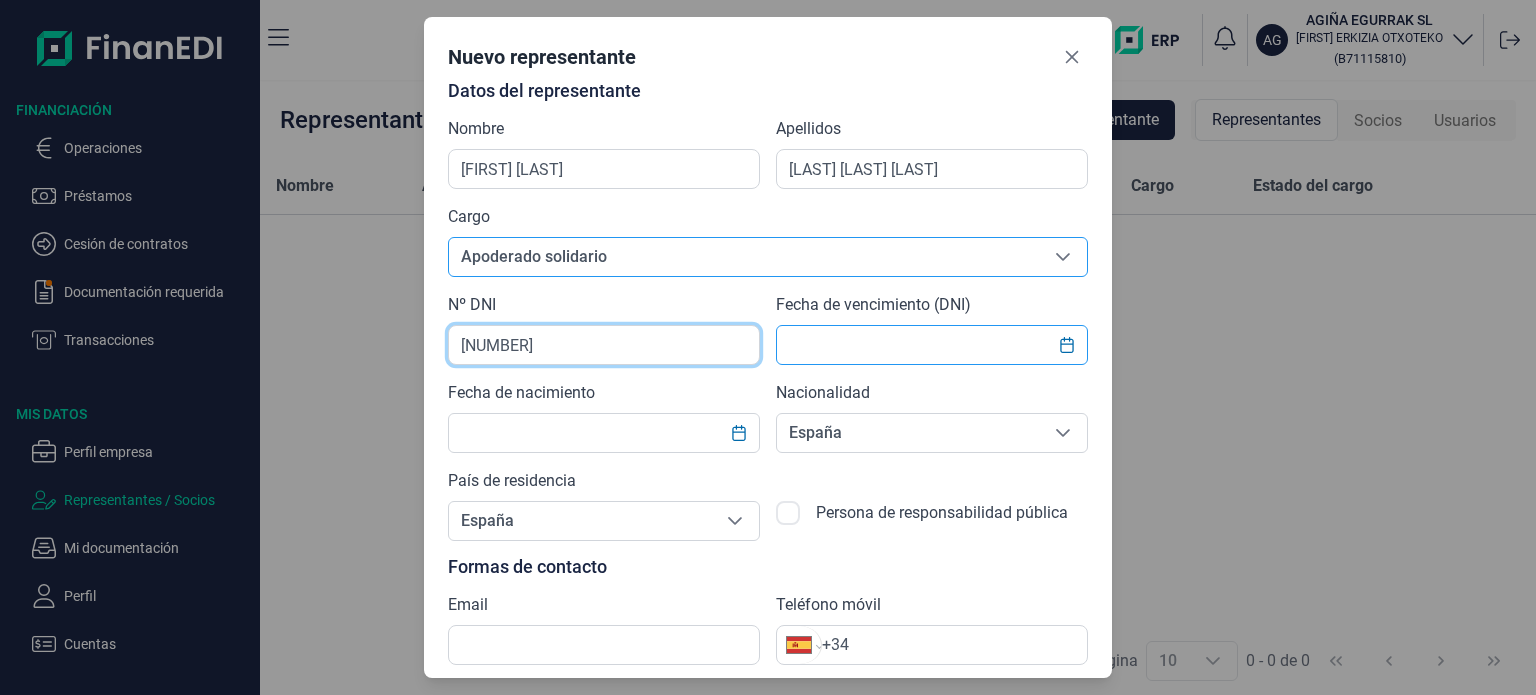 type on "[DOCUMENT_ID]" 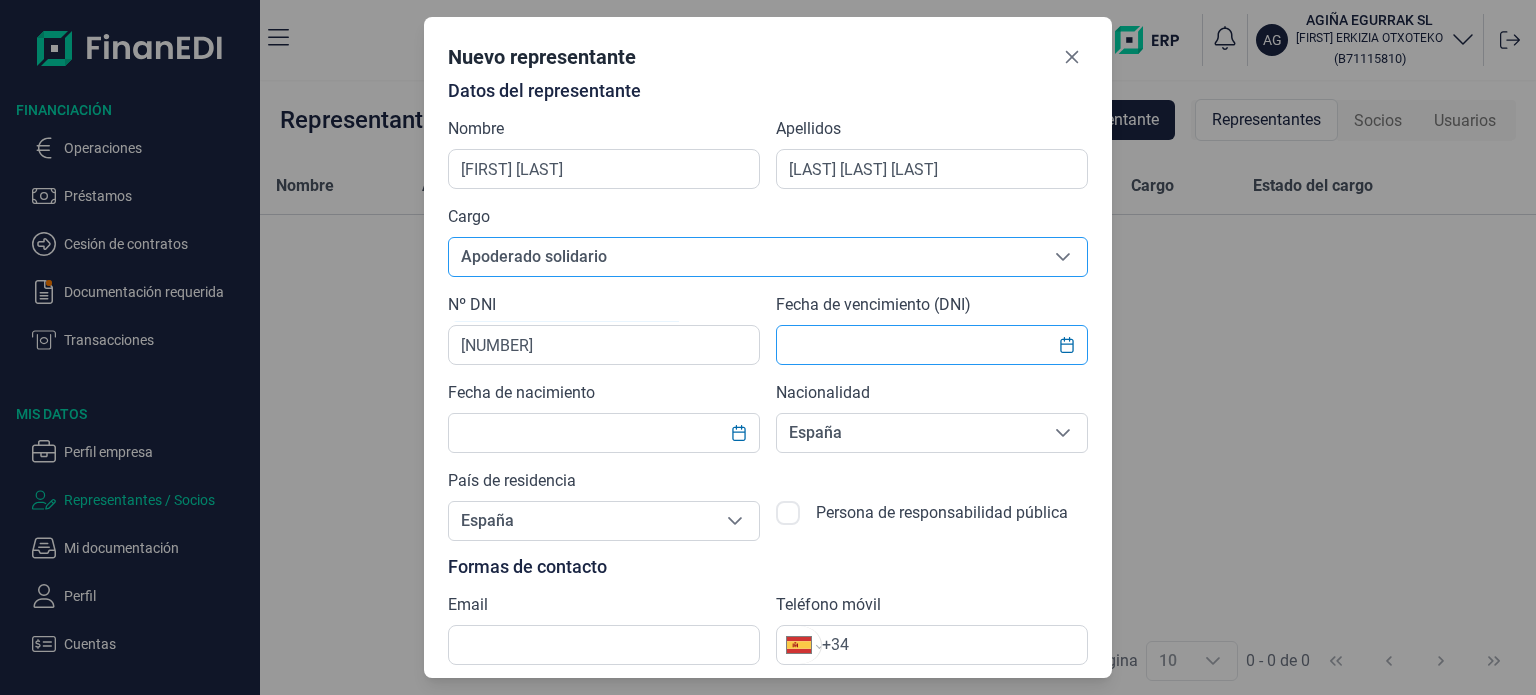 click at bounding box center (932, 345) 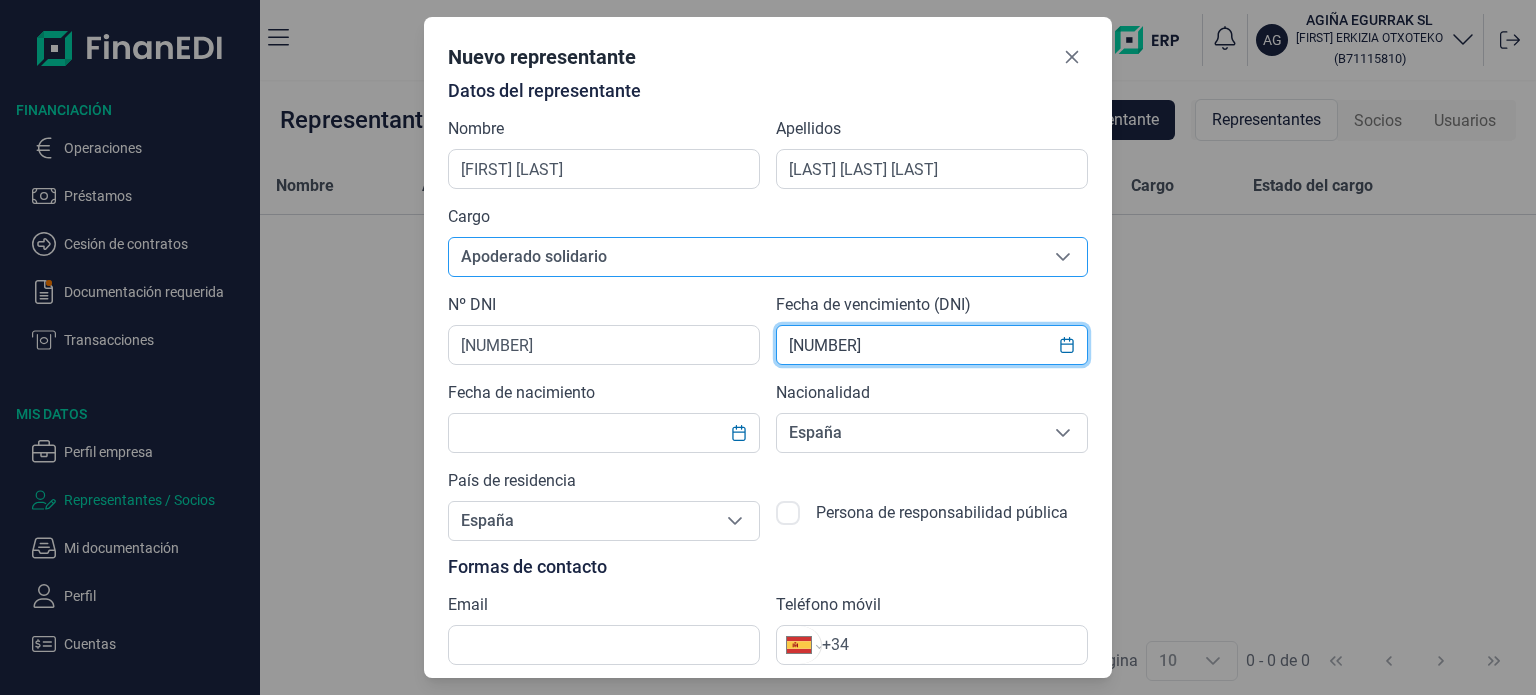 type on "[DOCUMENT_ID]" 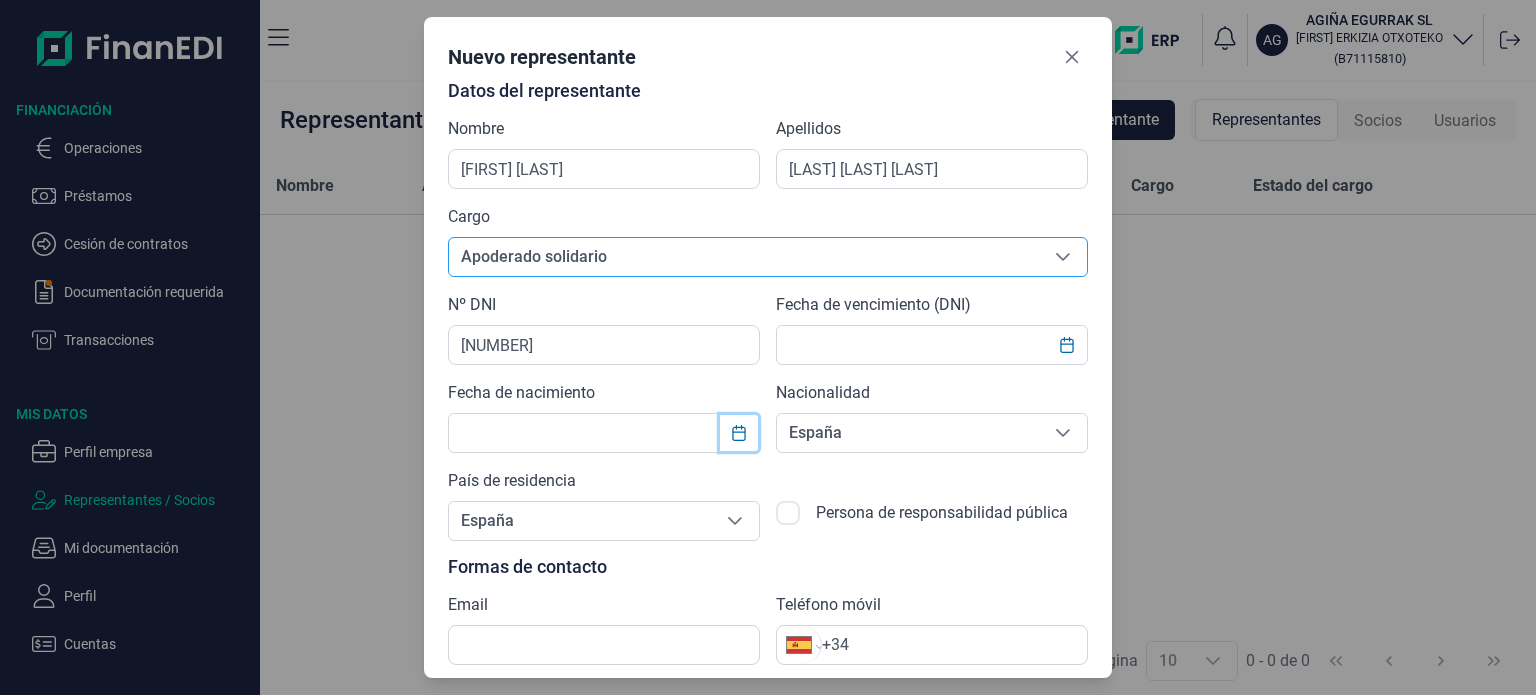 click at bounding box center (1067, 345) 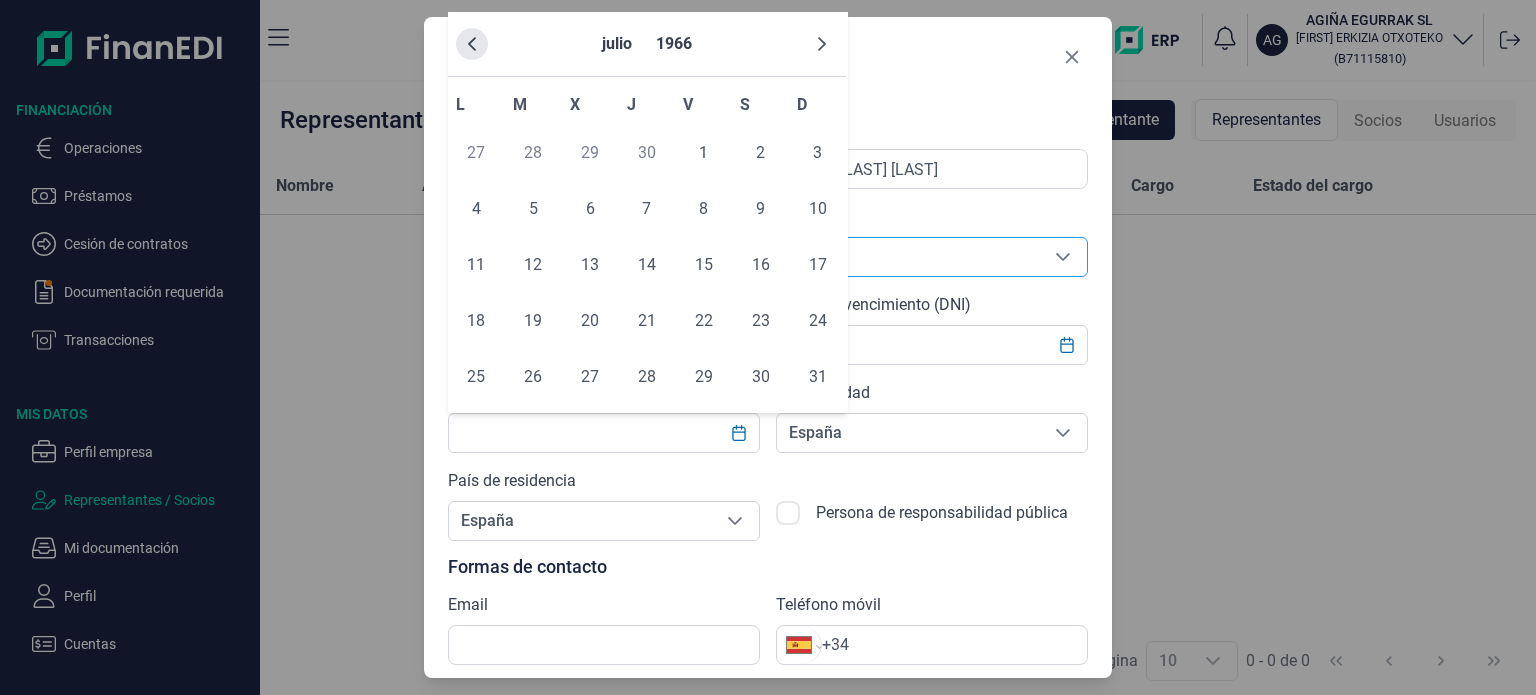 click at bounding box center (472, 44) 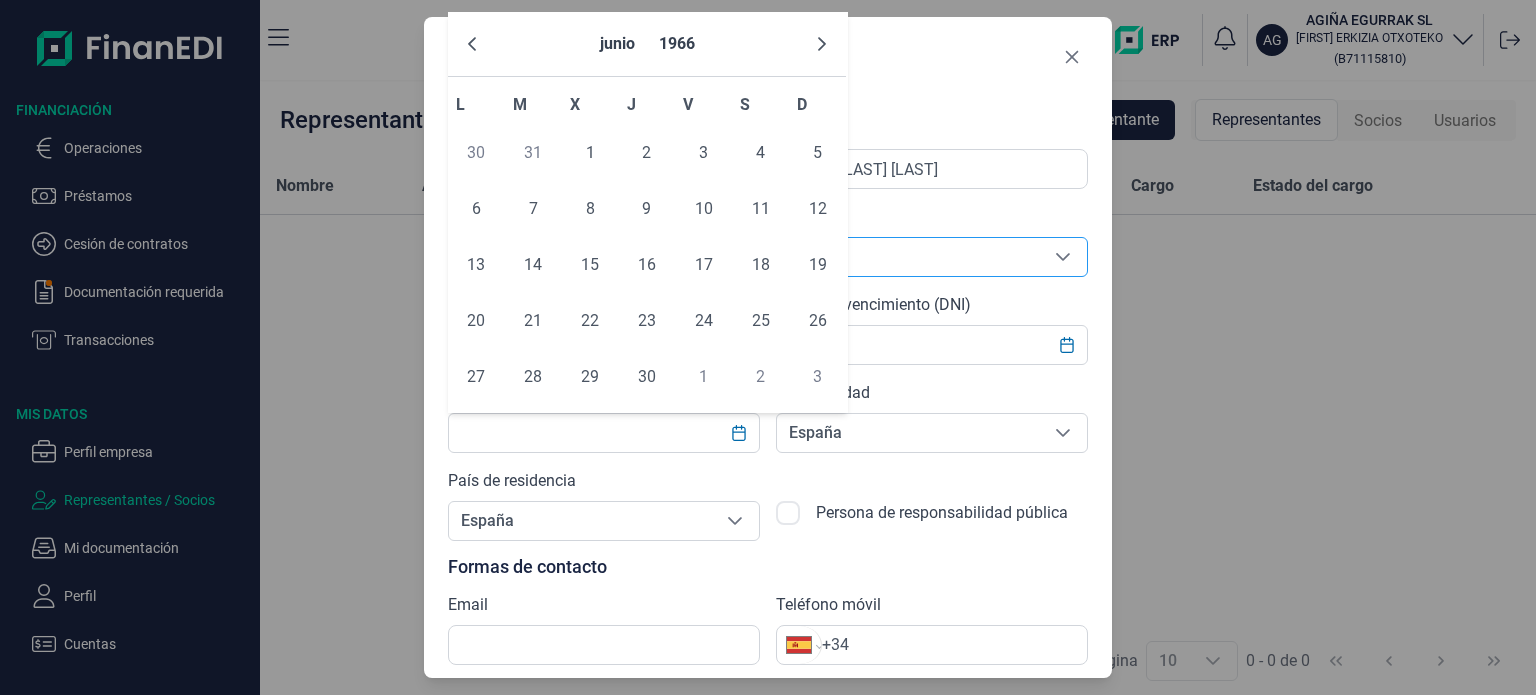 click at bounding box center [472, 44] 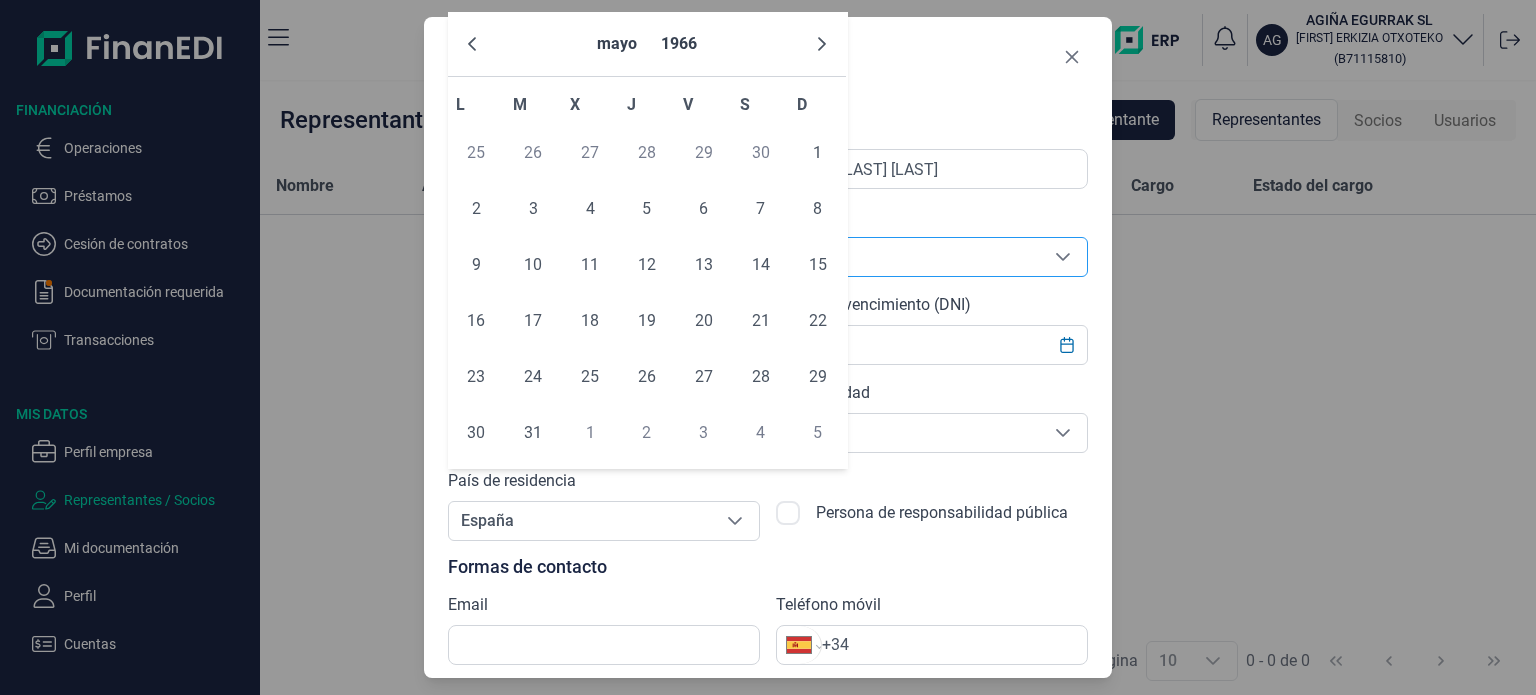 click at bounding box center (472, 44) 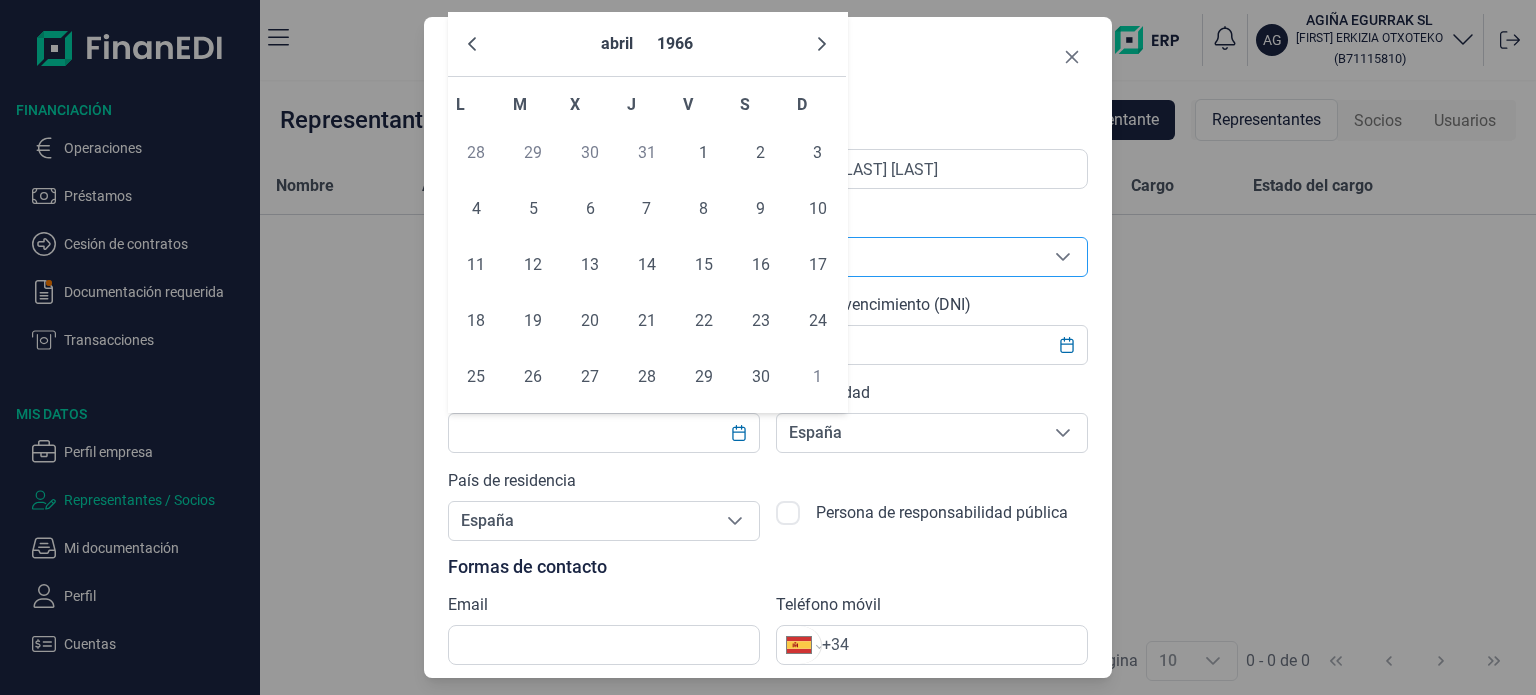 click at bounding box center [472, 44] 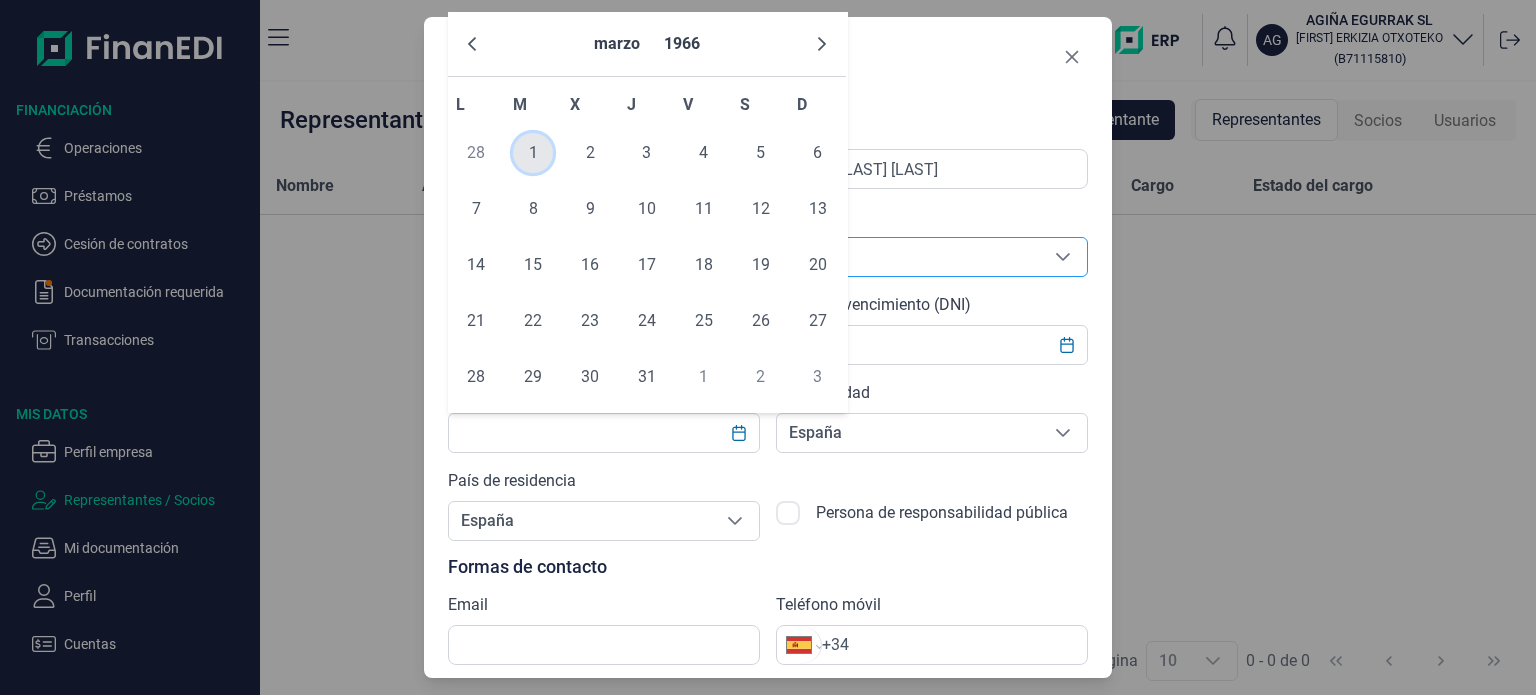 click on "1" at bounding box center [533, 153] 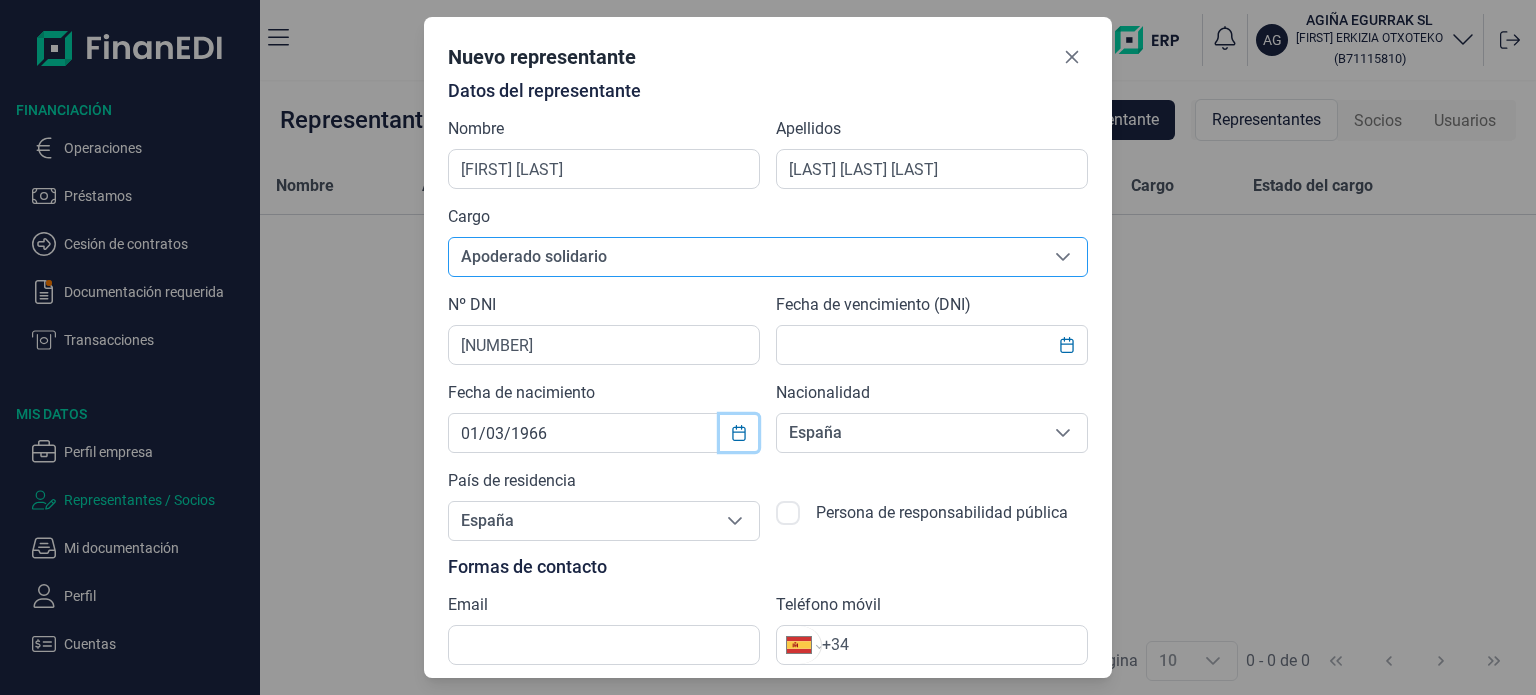 click at bounding box center (1066, 345) 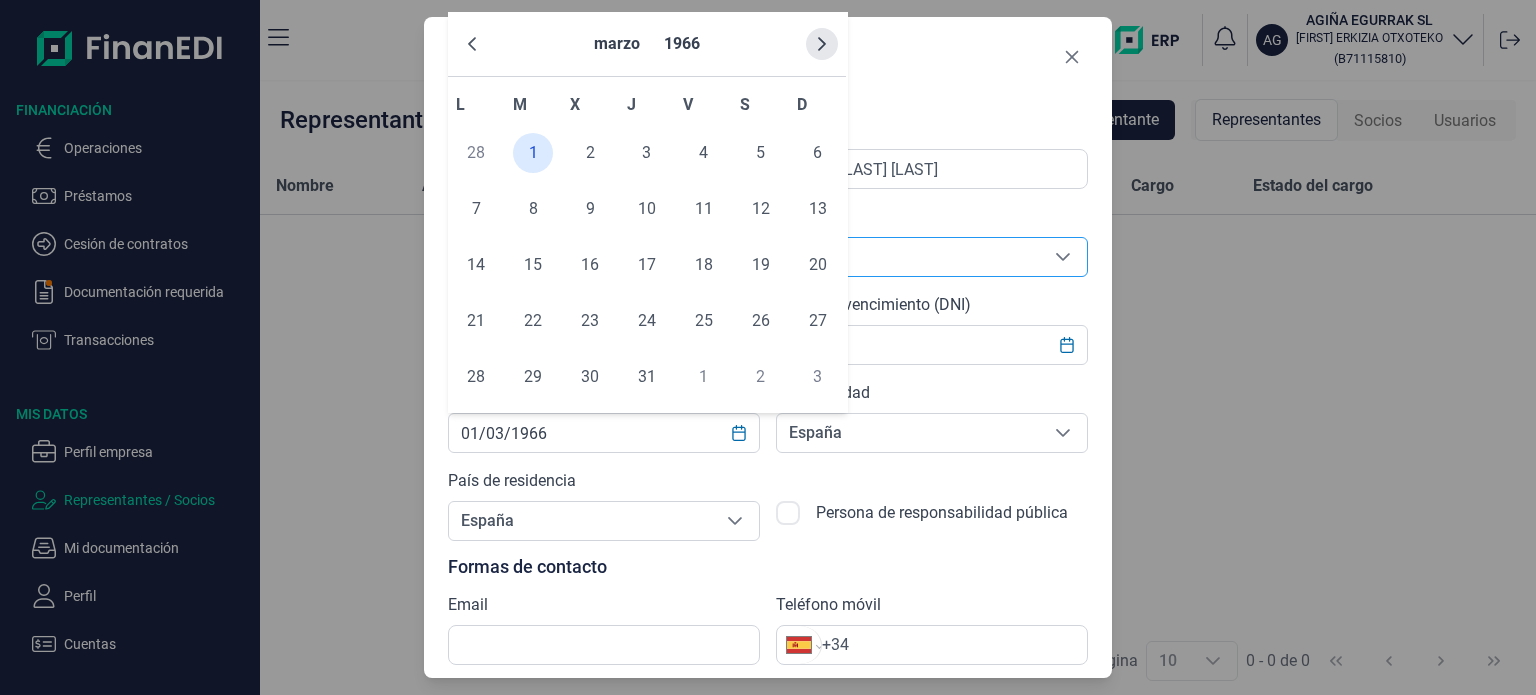click at bounding box center (822, 44) 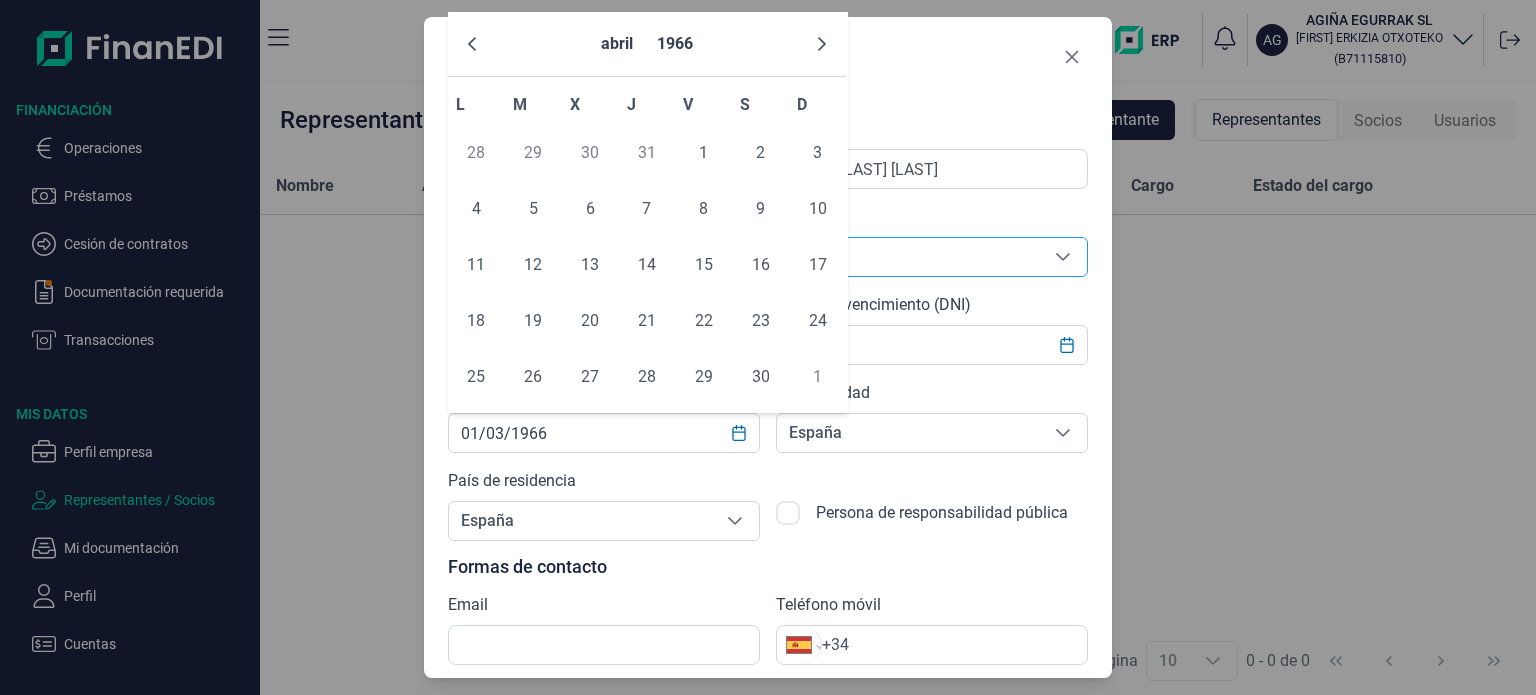 click at bounding box center [822, 44] 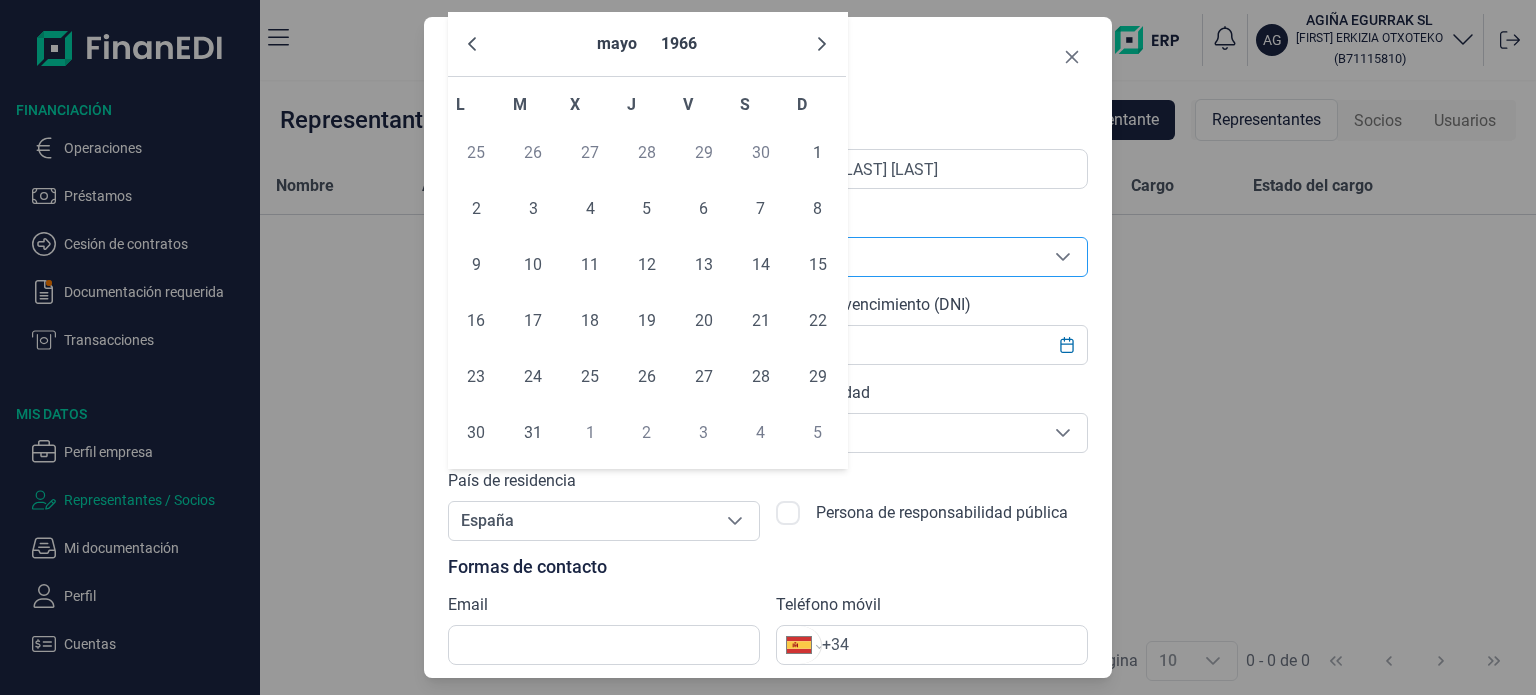 click at bounding box center [822, 44] 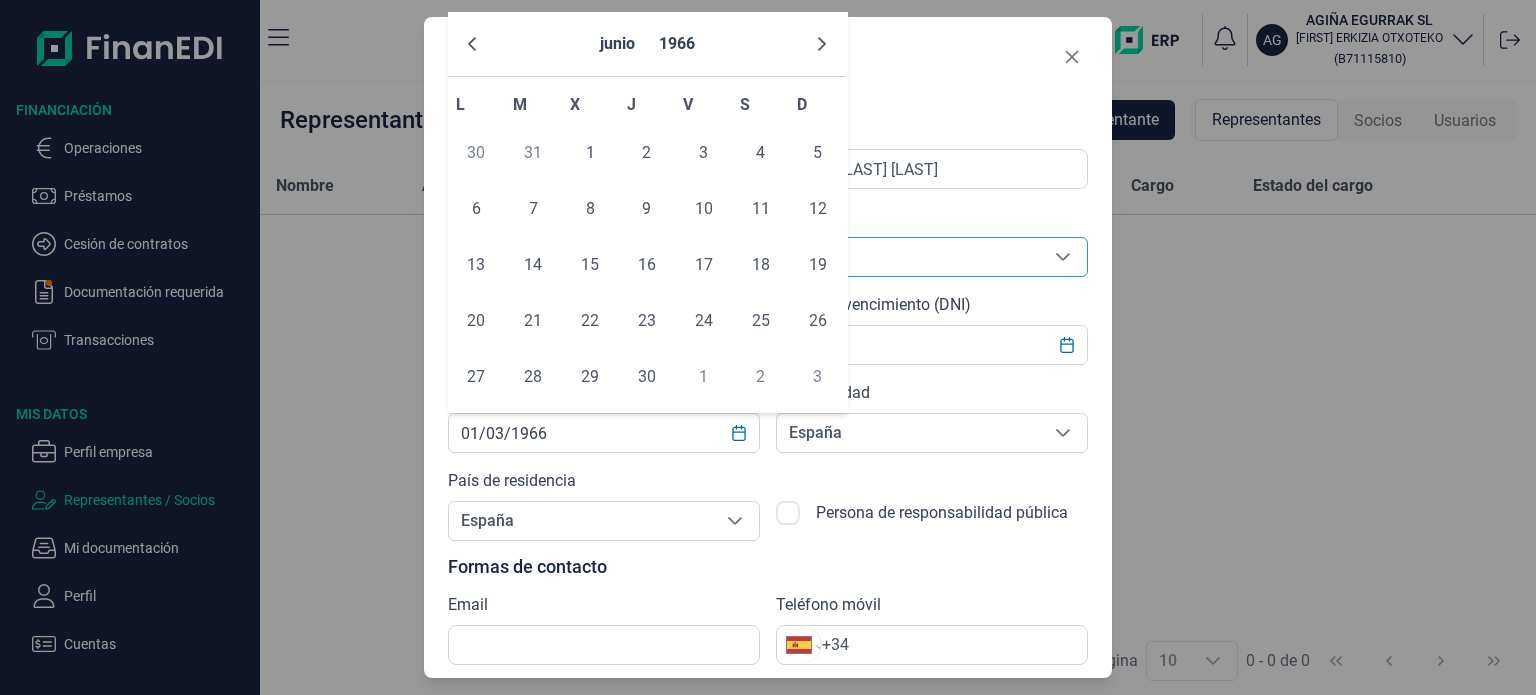 click at bounding box center [822, 44] 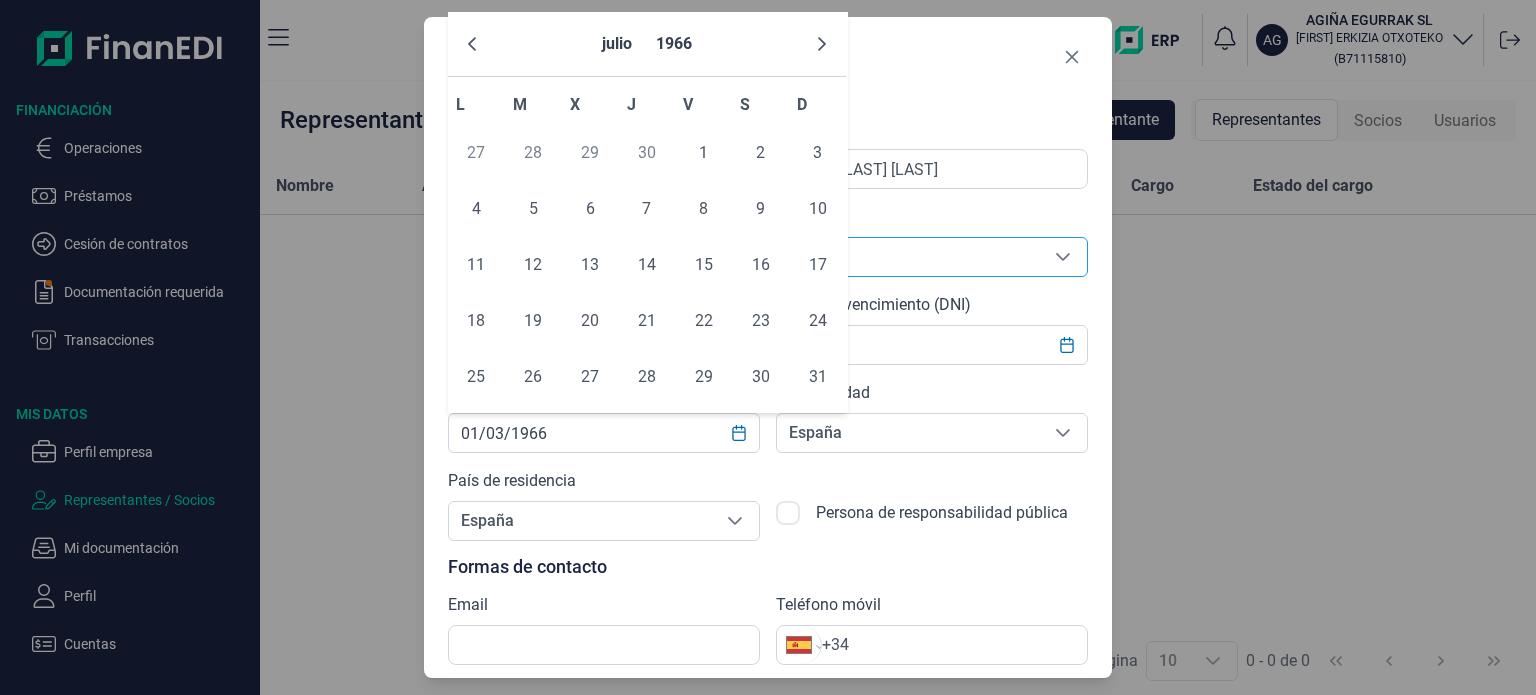 click at bounding box center (822, 44) 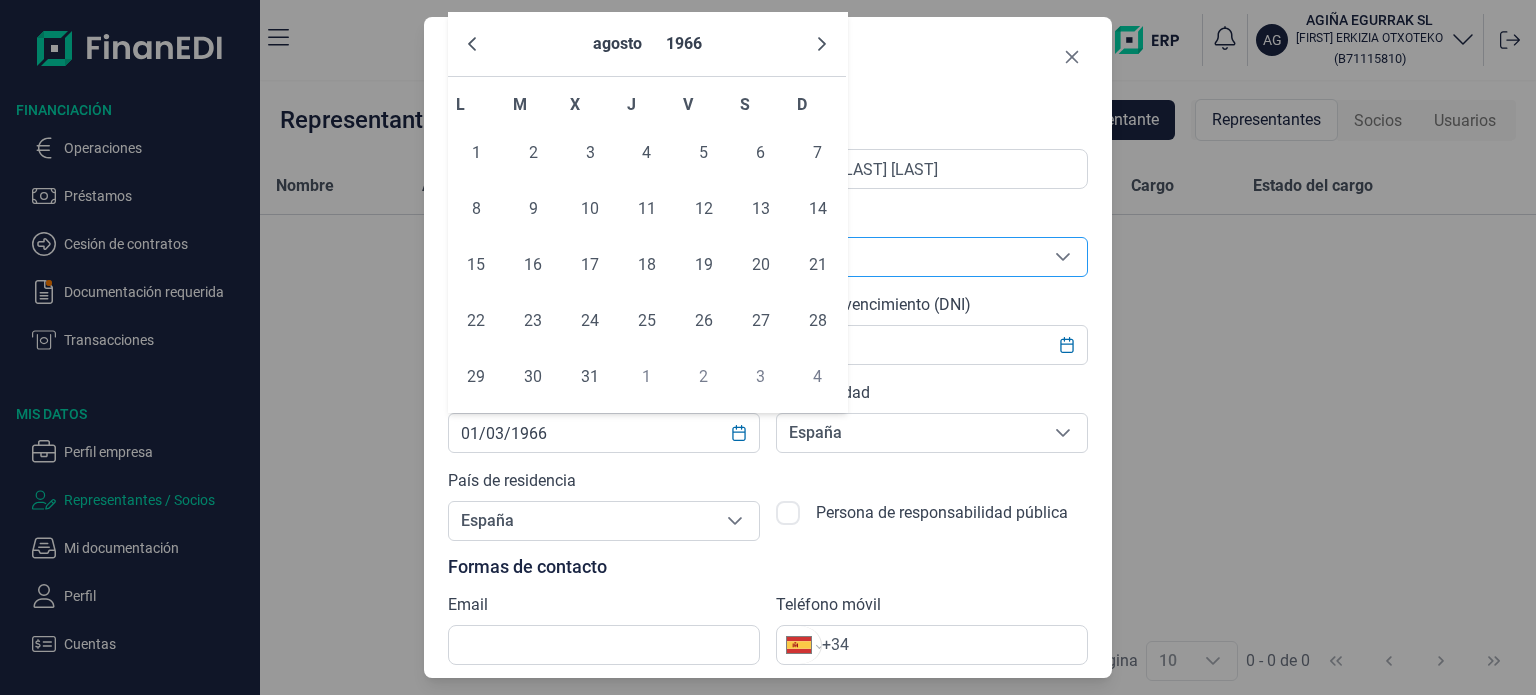 click at bounding box center (822, 44) 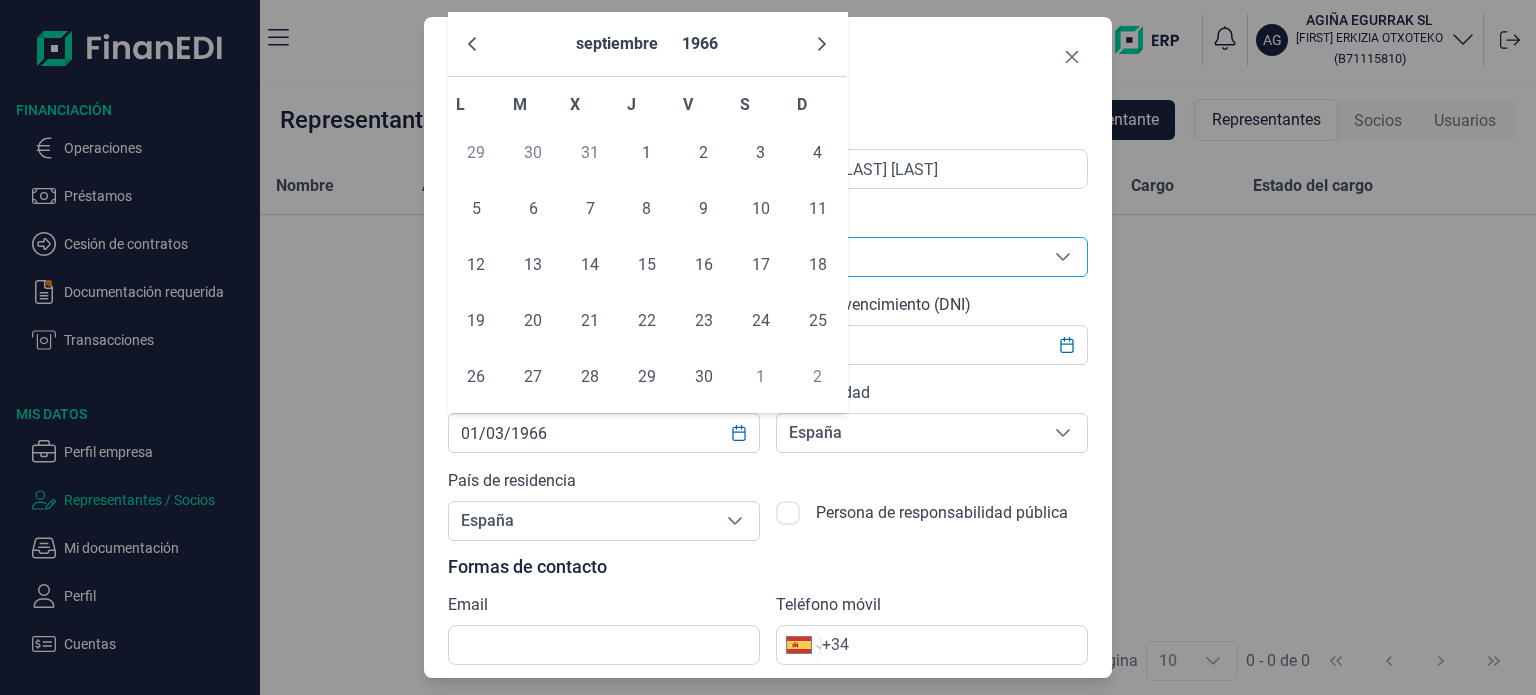 click at bounding box center [822, 44] 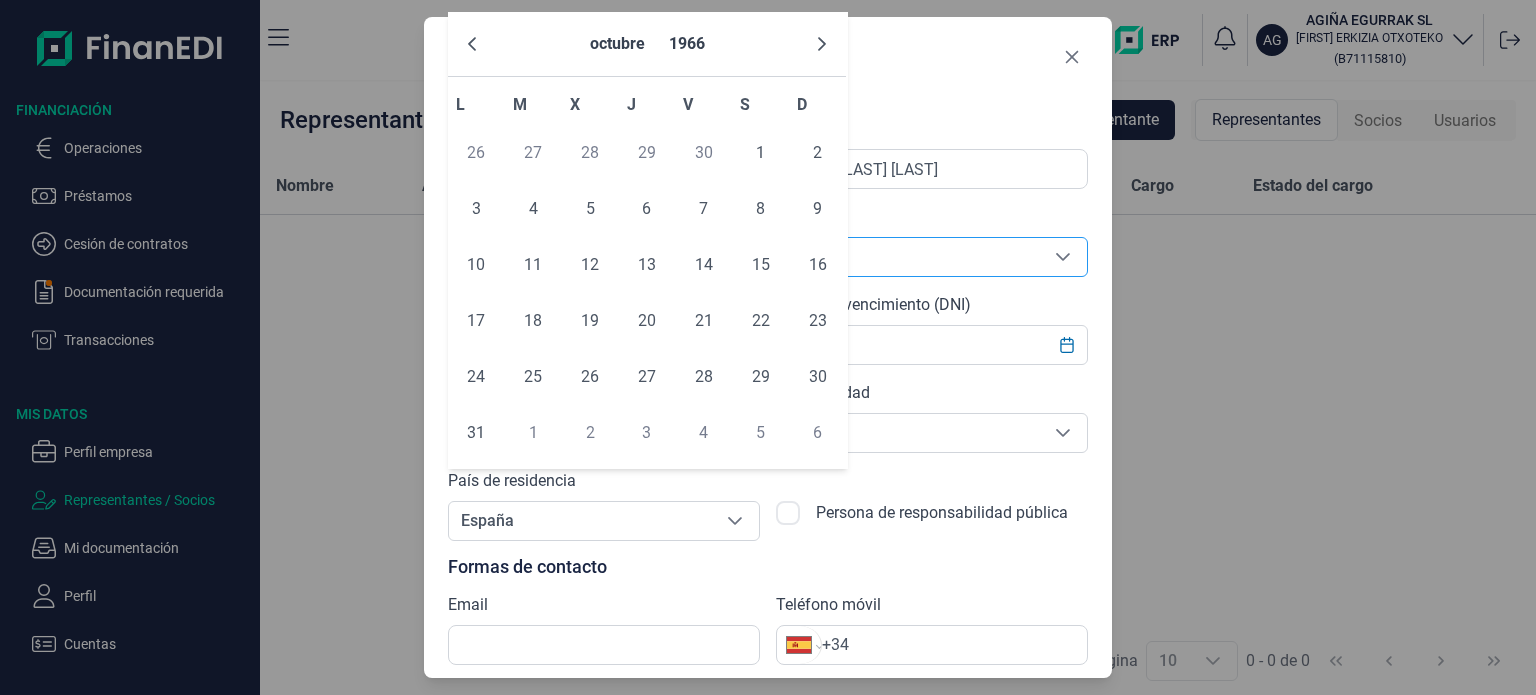 click at bounding box center (822, 44) 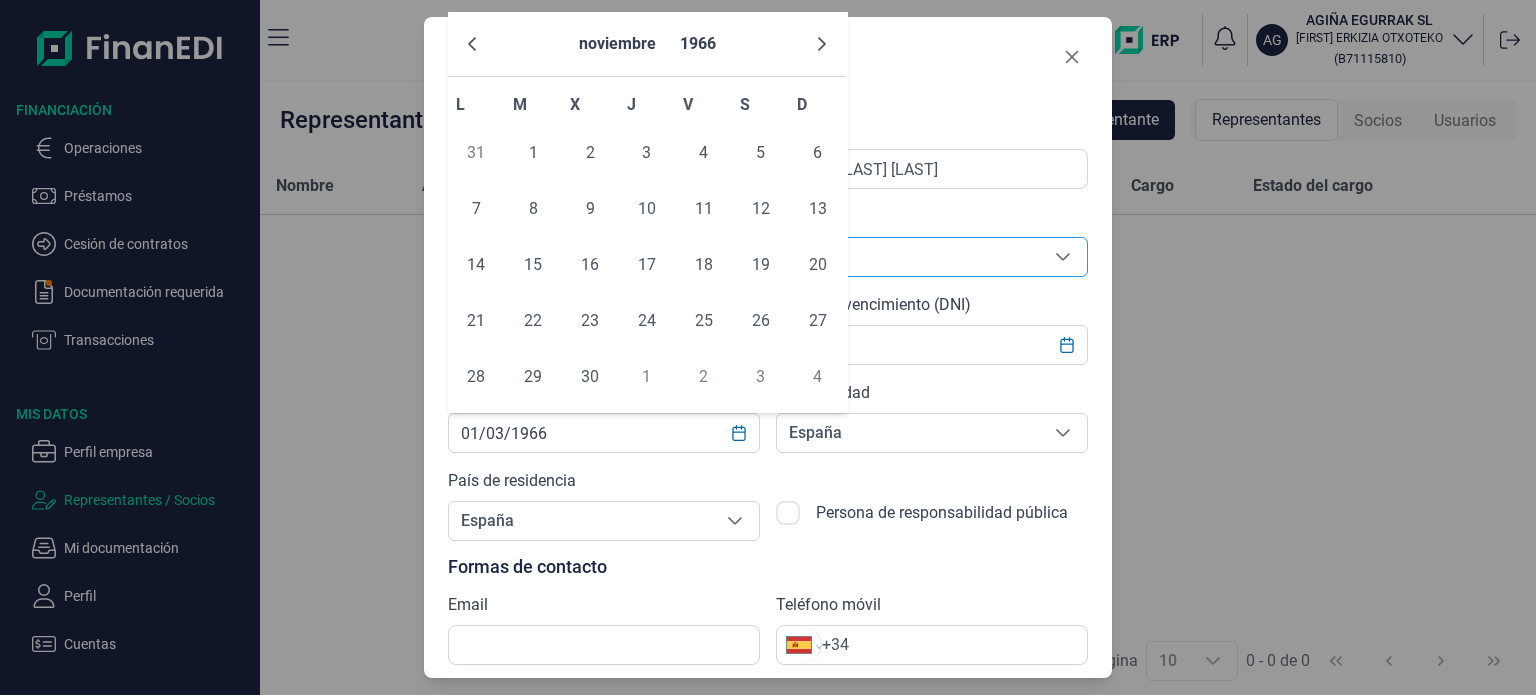 click at bounding box center (822, 44) 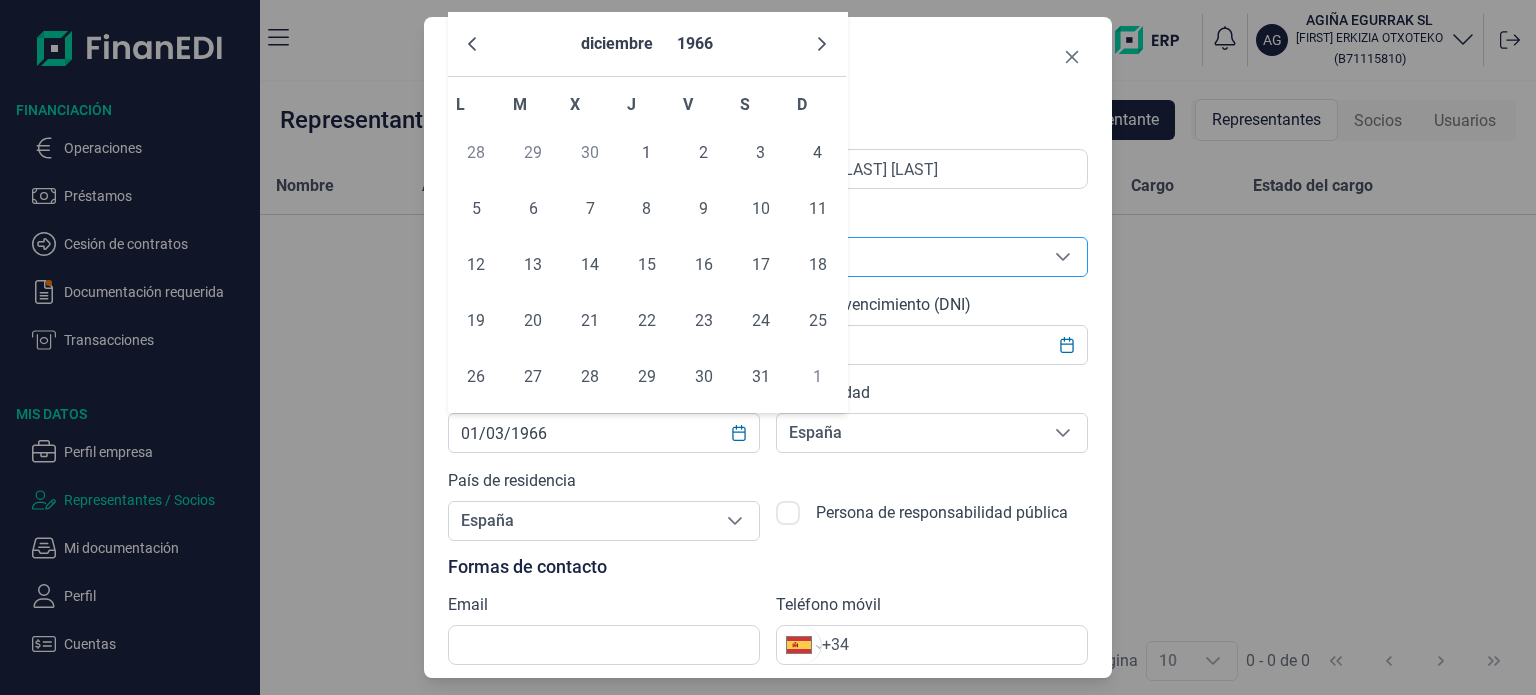click at bounding box center (822, 44) 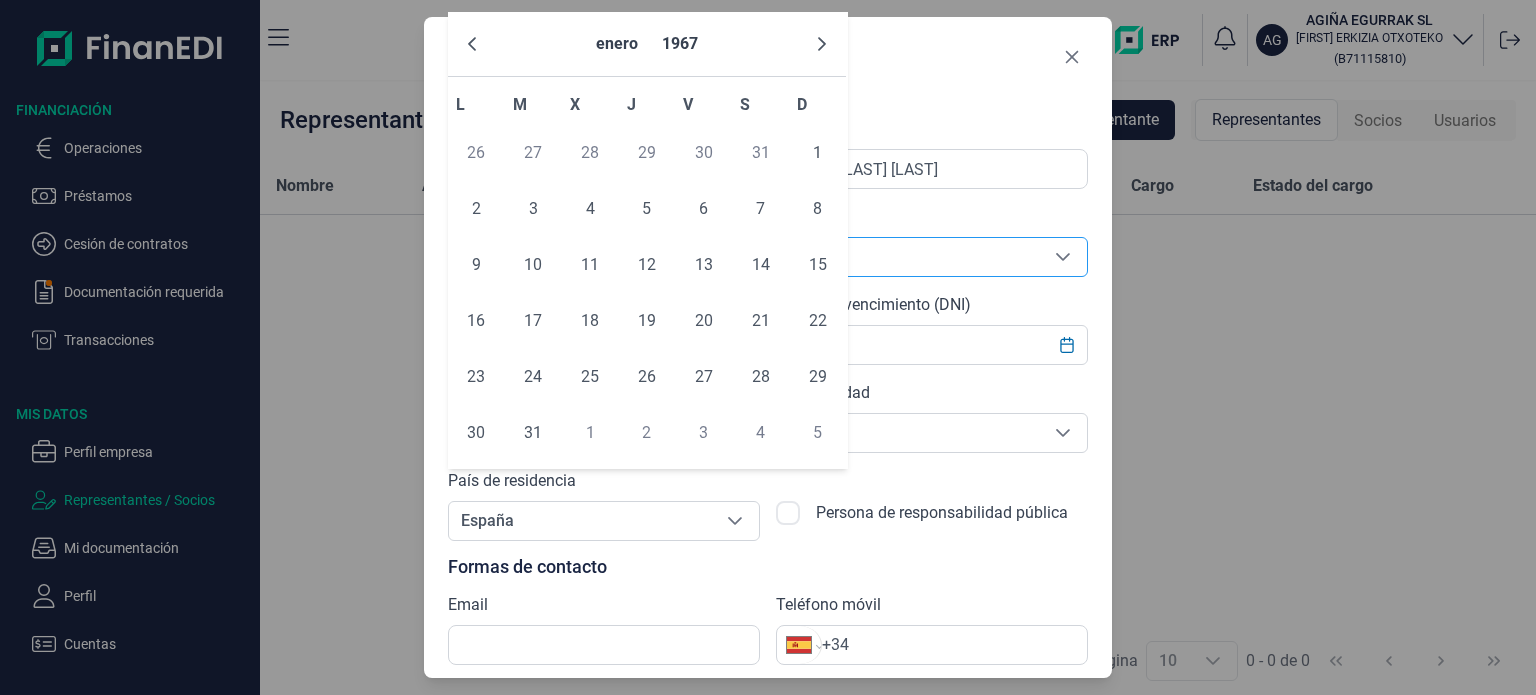 click at bounding box center [822, 44] 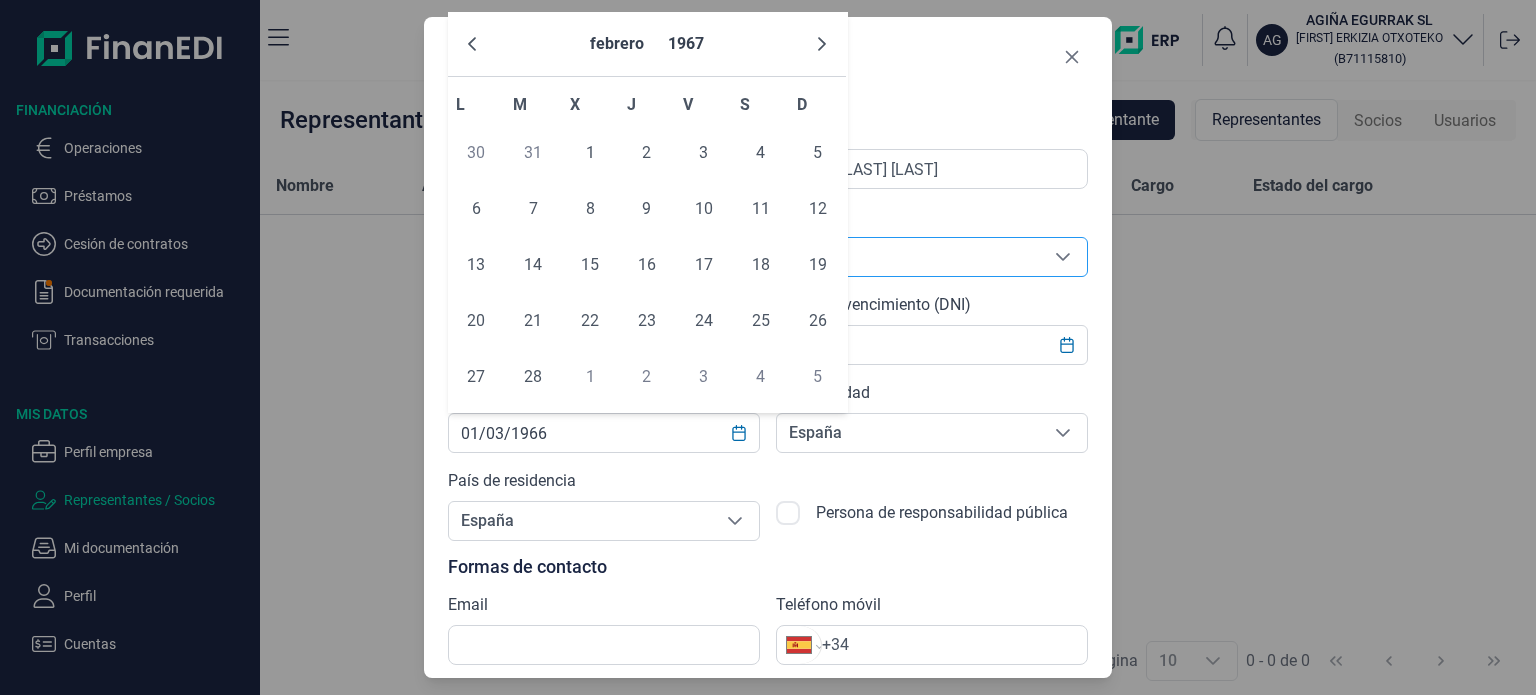 click at bounding box center (822, 44) 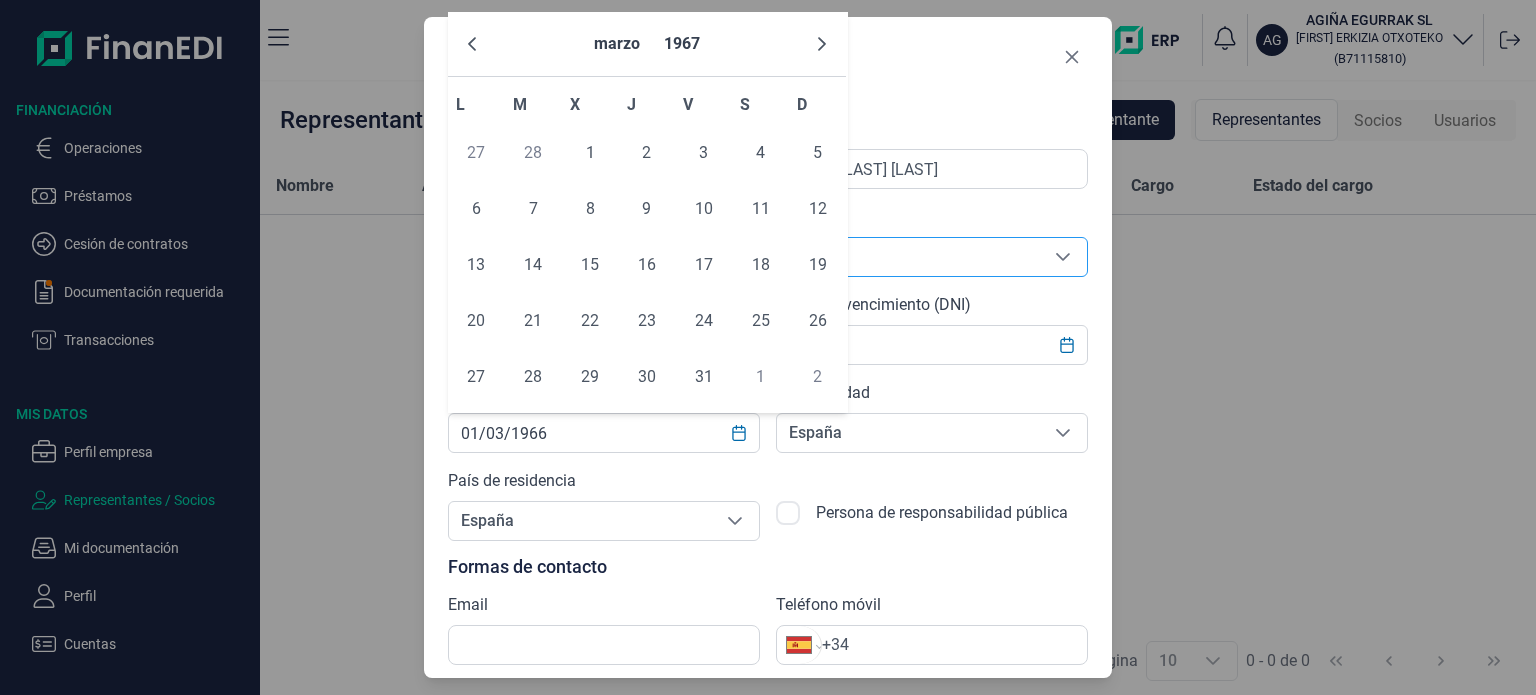 click at bounding box center (822, 44) 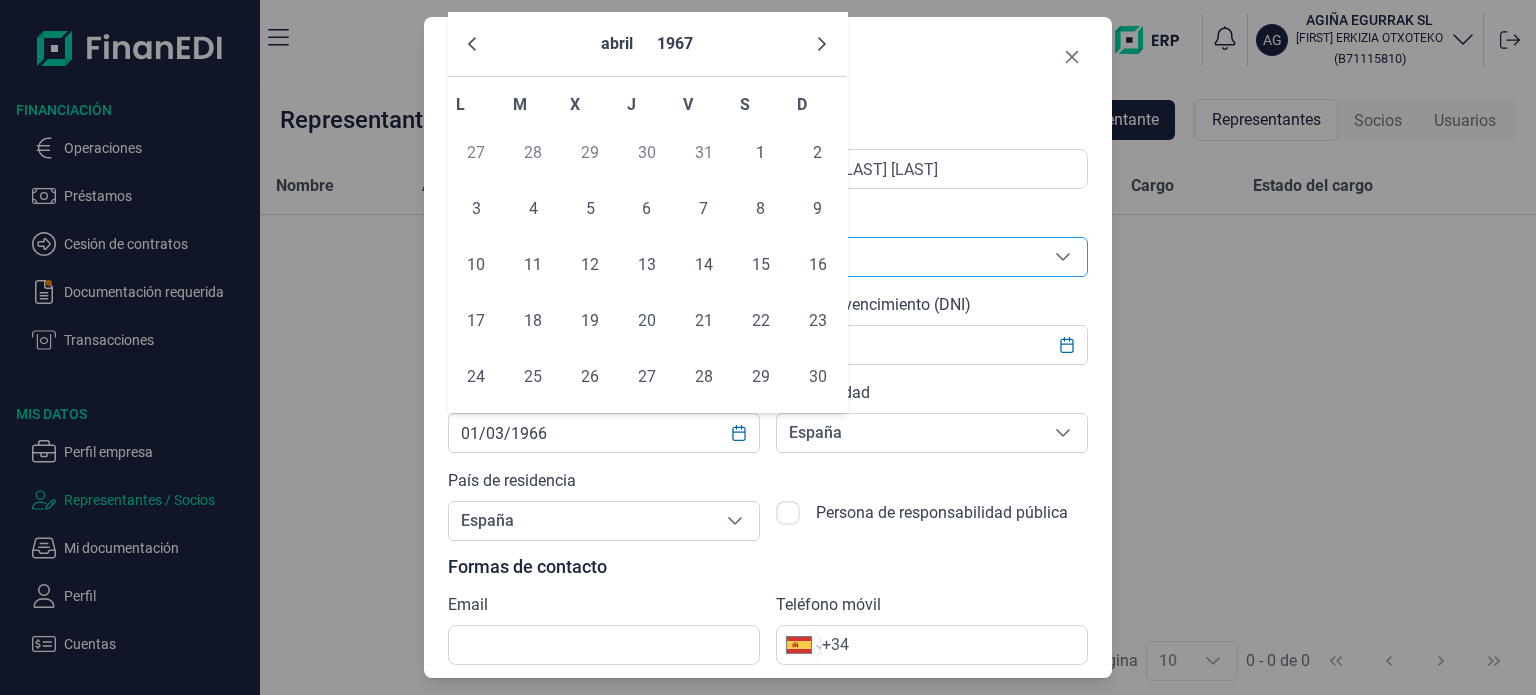 click at bounding box center [822, 44] 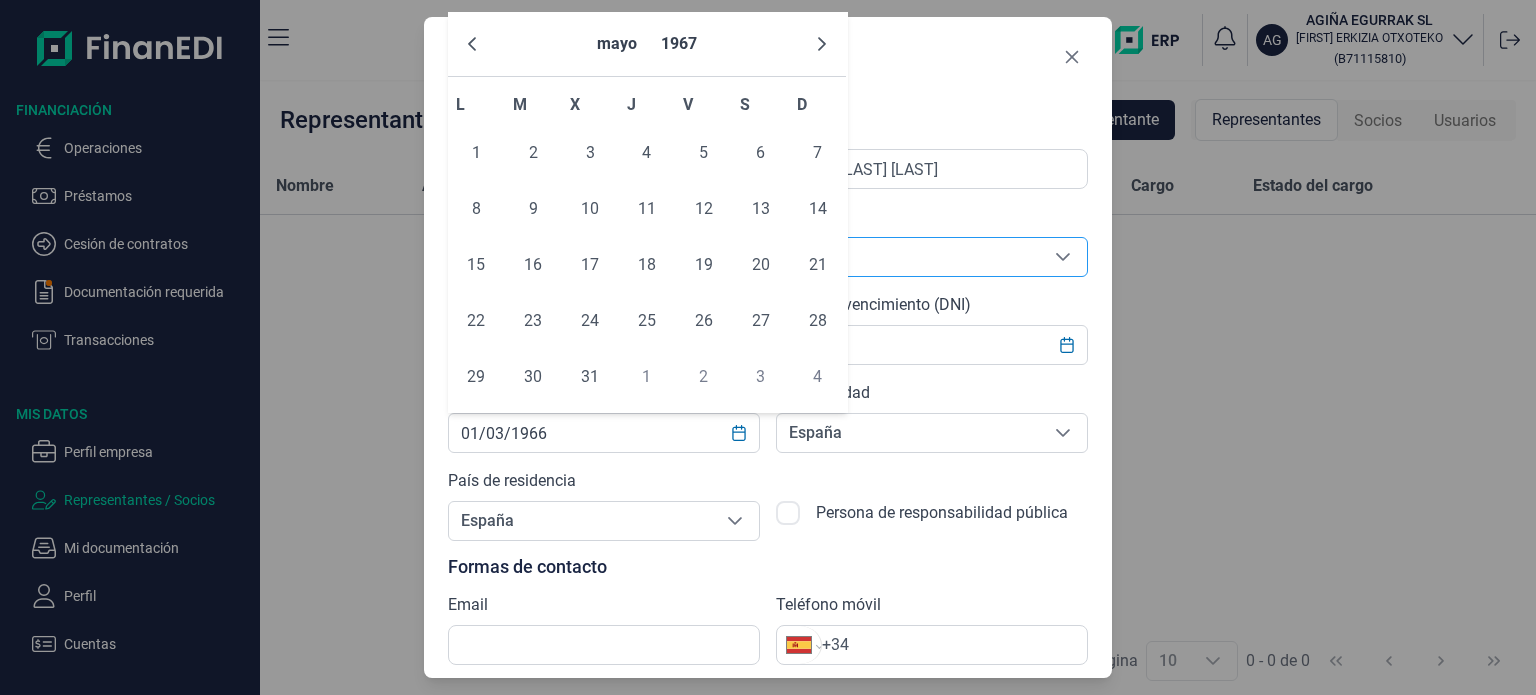 click at bounding box center [822, 44] 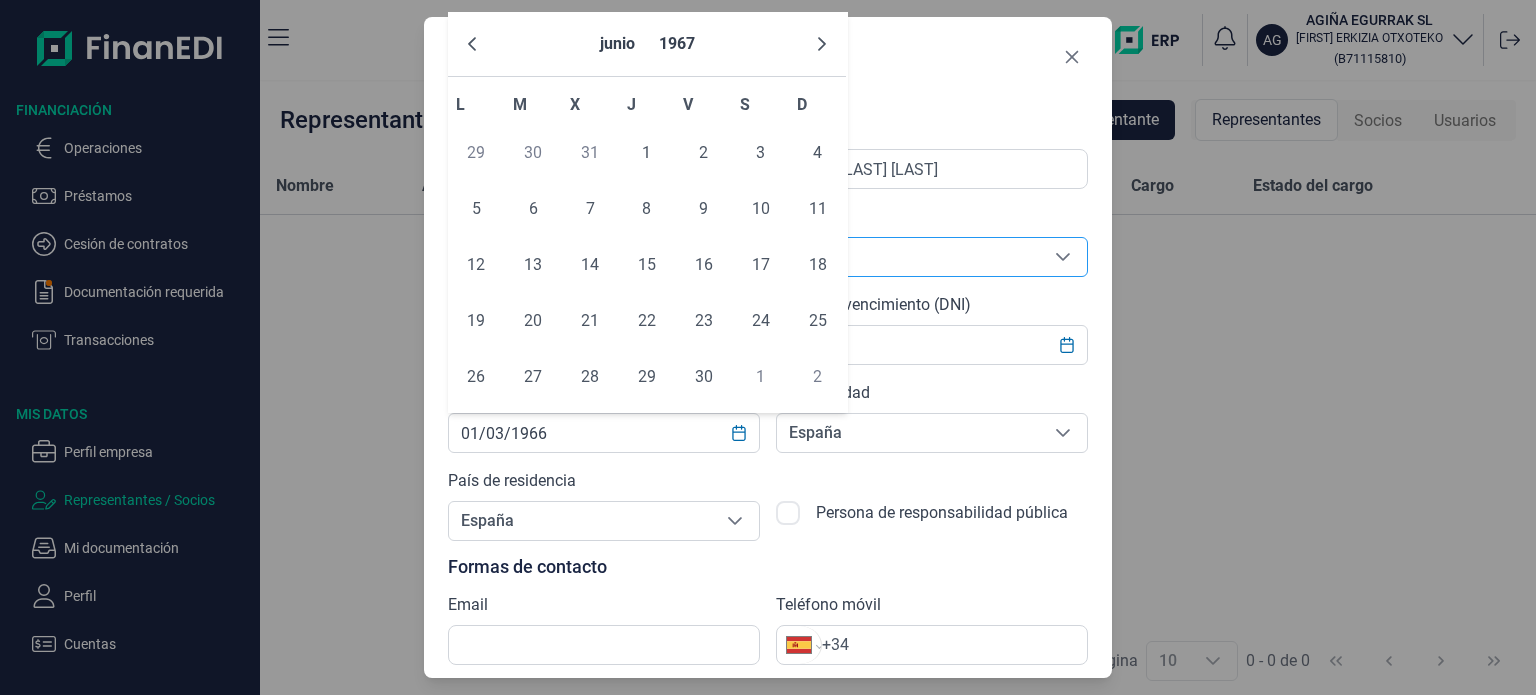 click at bounding box center (822, 44) 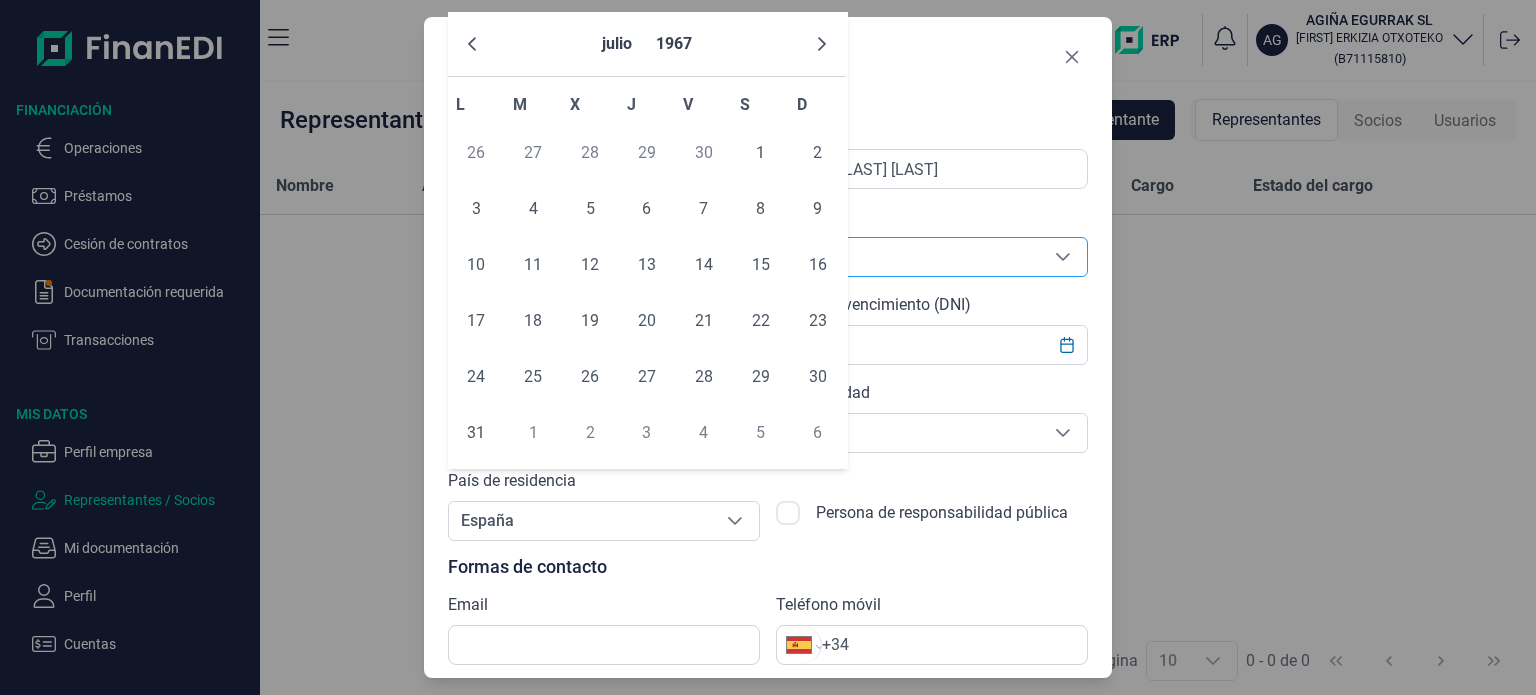 click at bounding box center (822, 44) 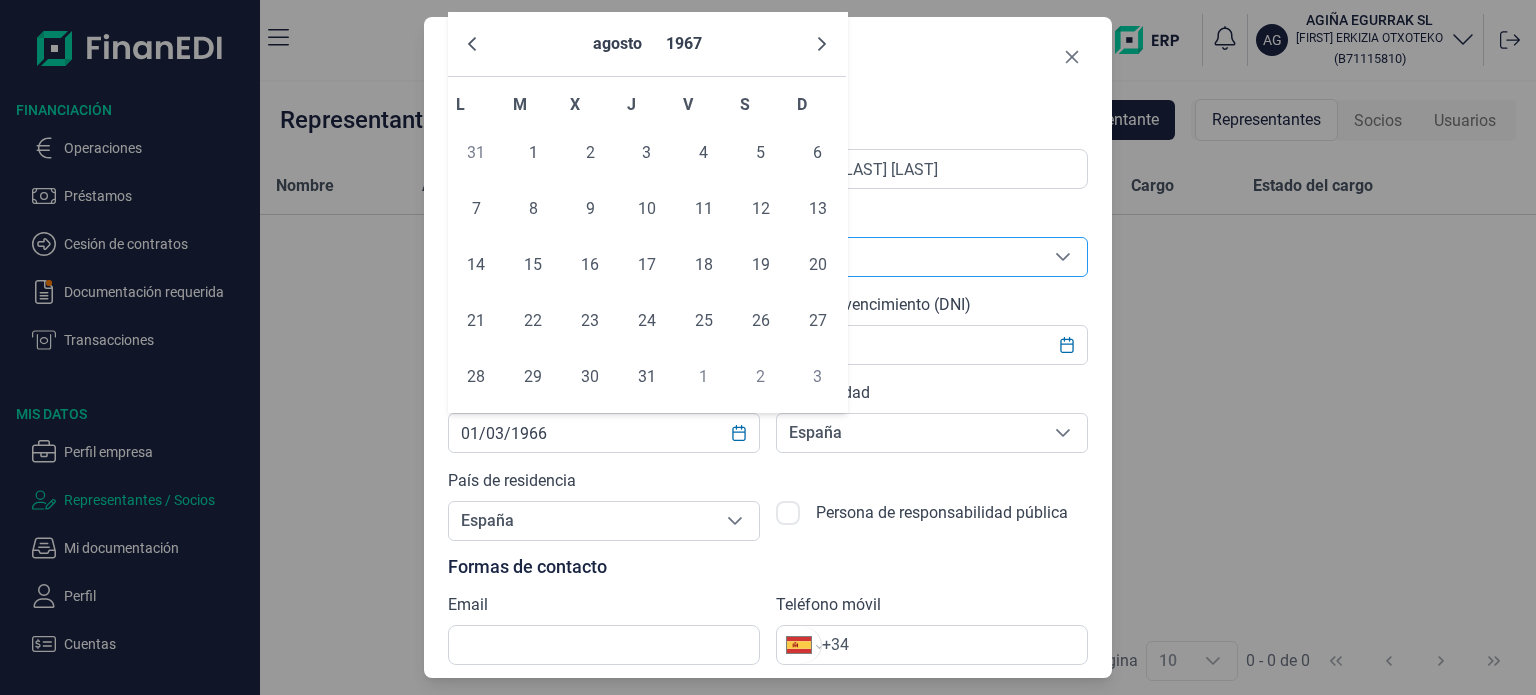 click at bounding box center [822, 44] 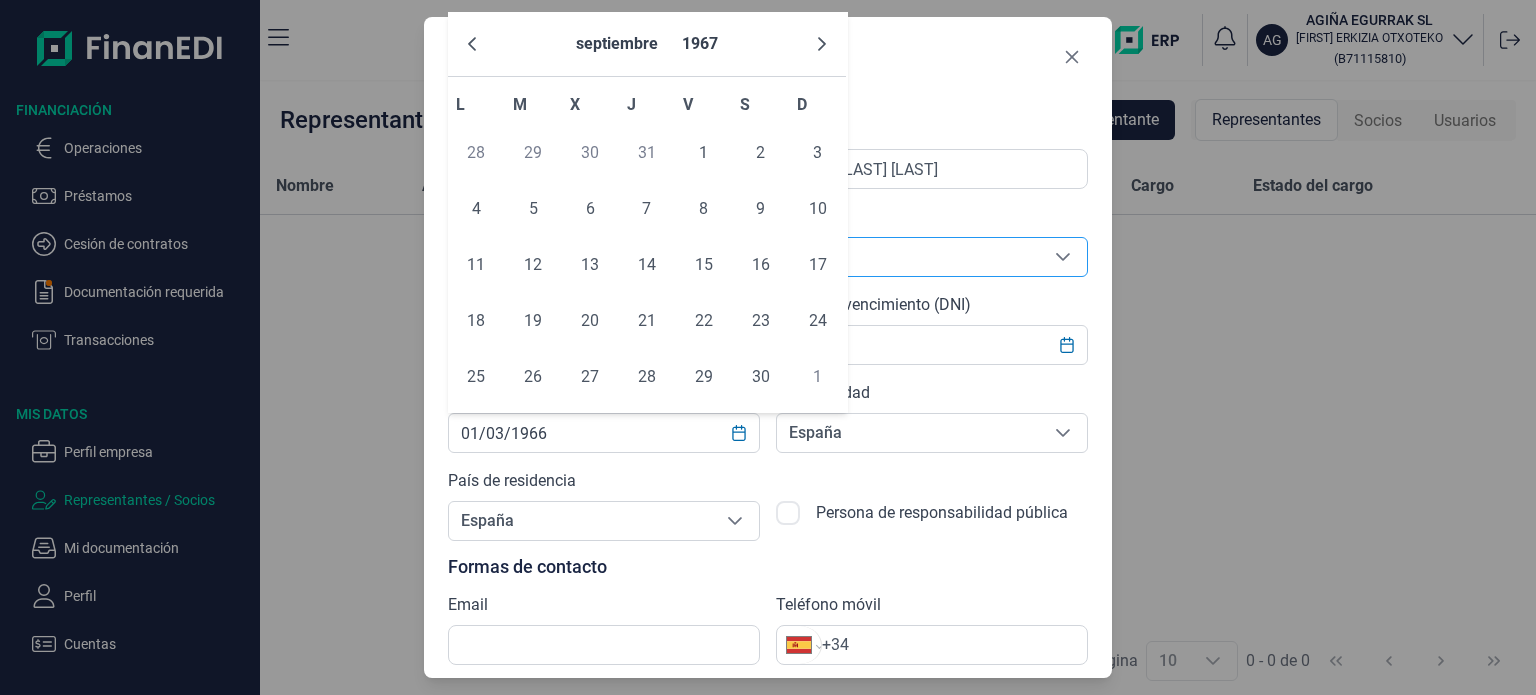 click at bounding box center (822, 44) 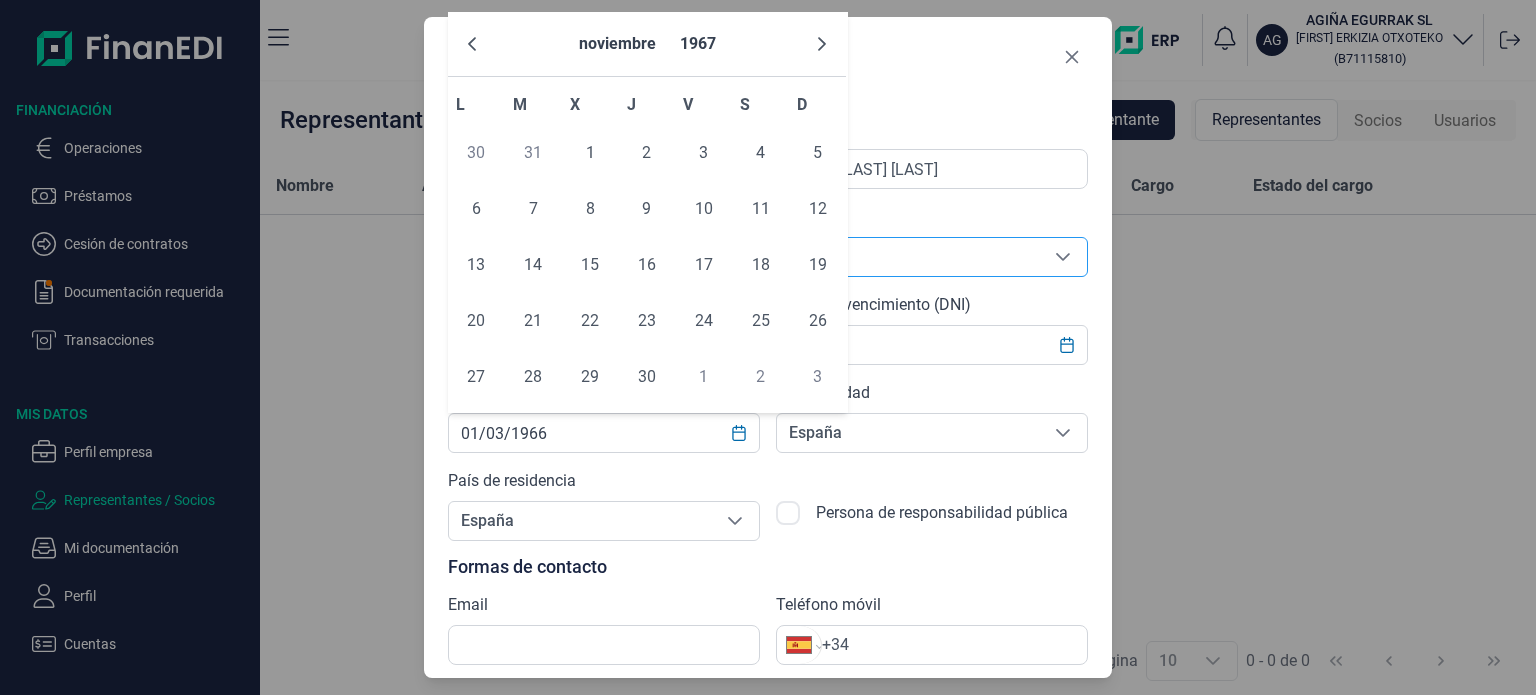 click at bounding box center (822, 44) 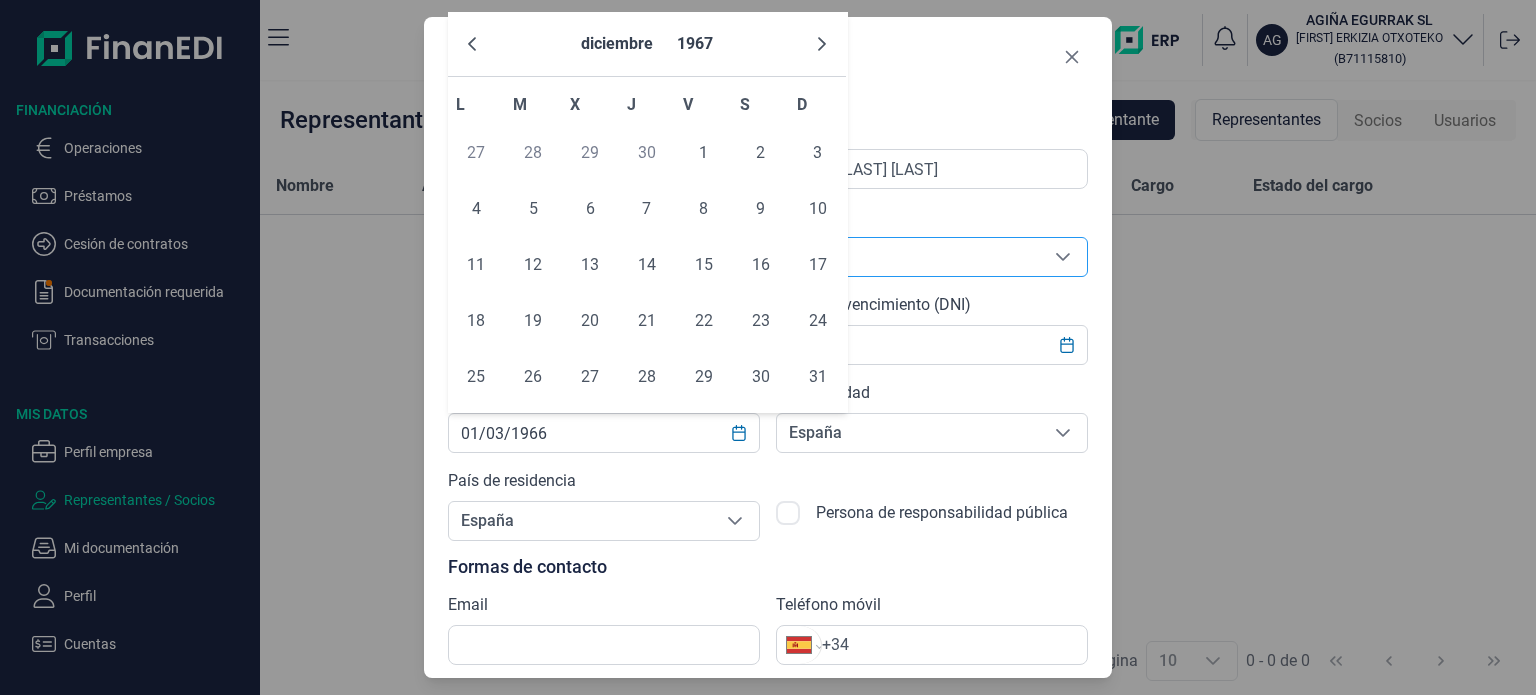 click at bounding box center [822, 44] 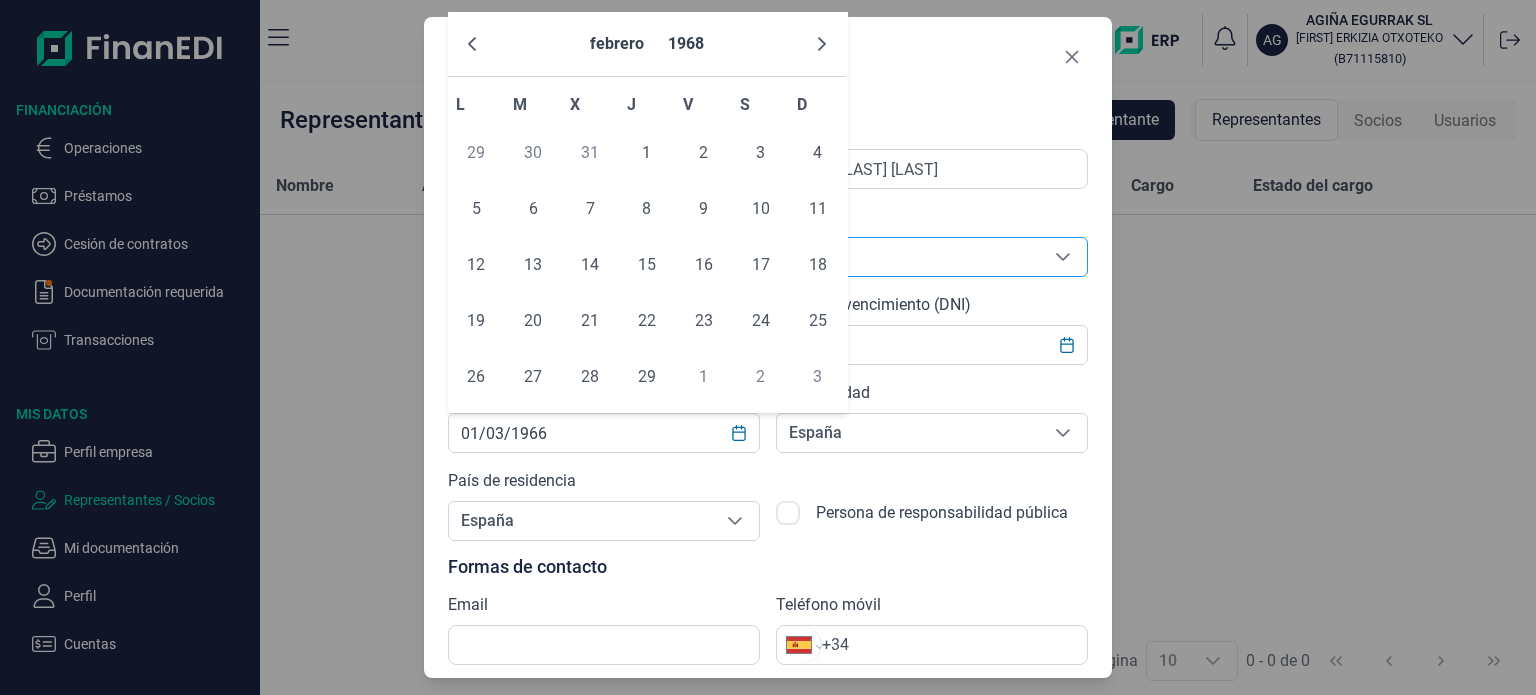 click at bounding box center (822, 44) 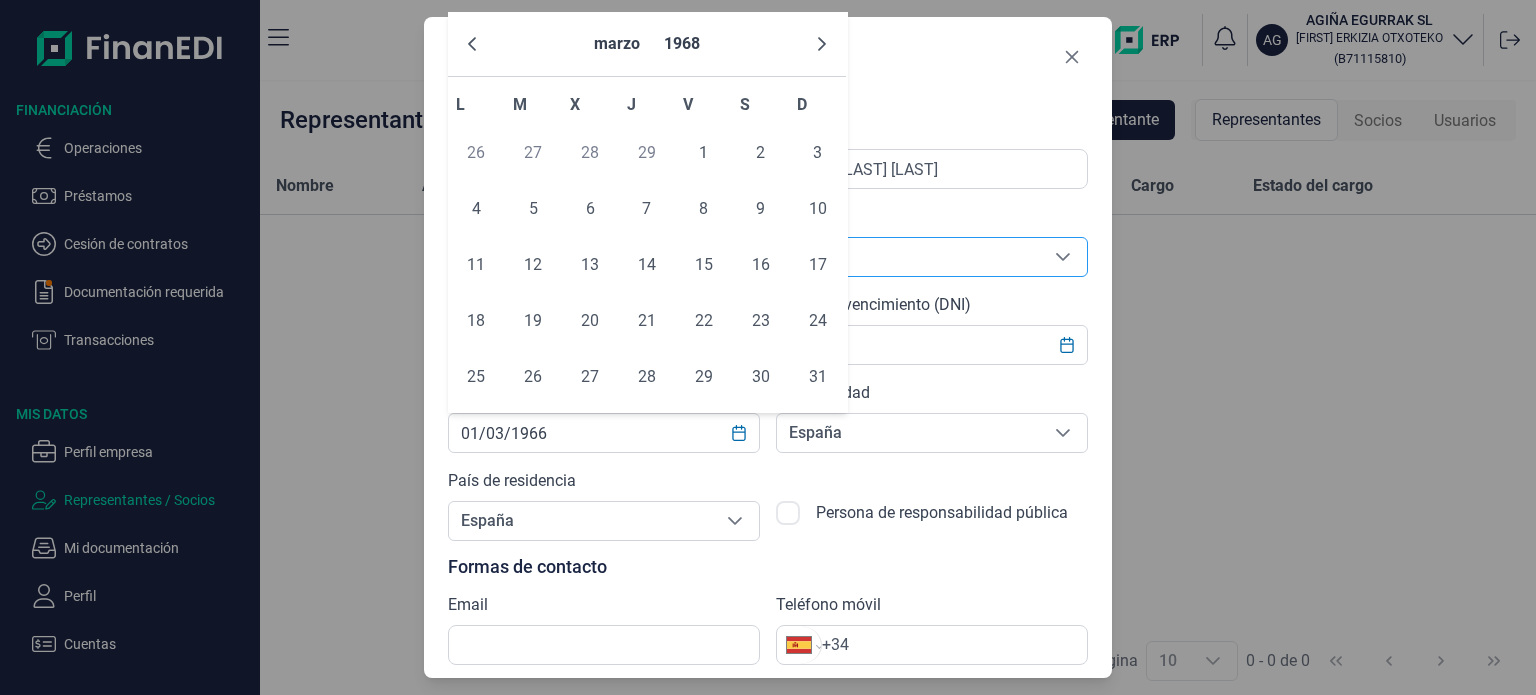 click at bounding box center [822, 44] 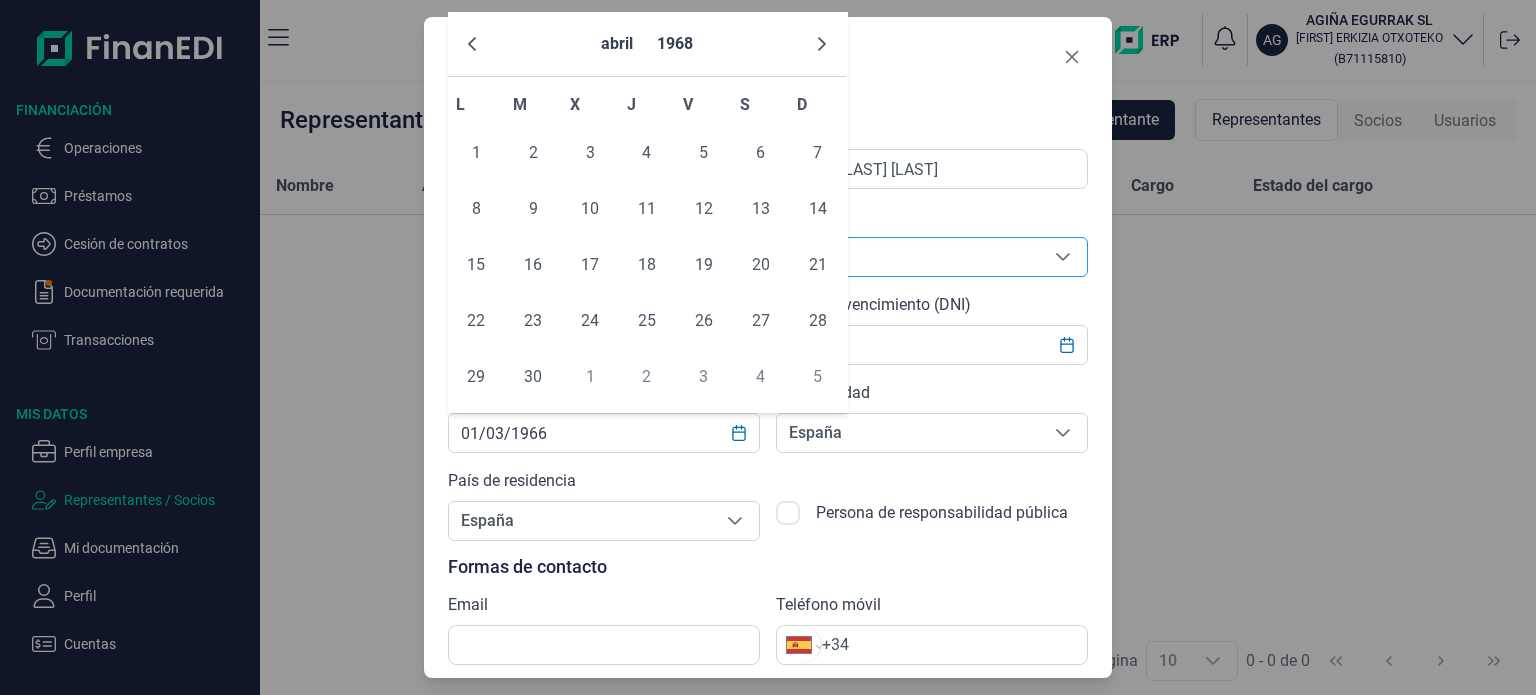 click at bounding box center [822, 44] 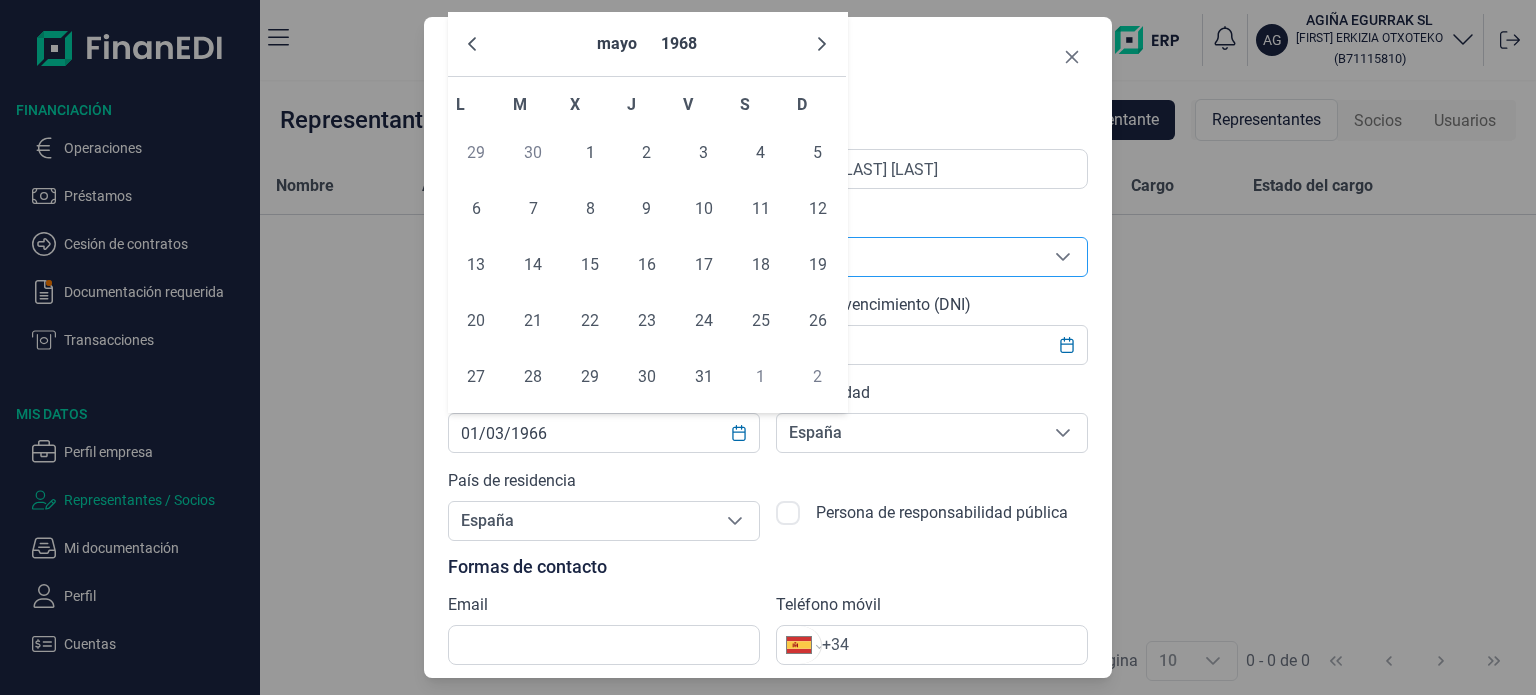 click at bounding box center [822, 44] 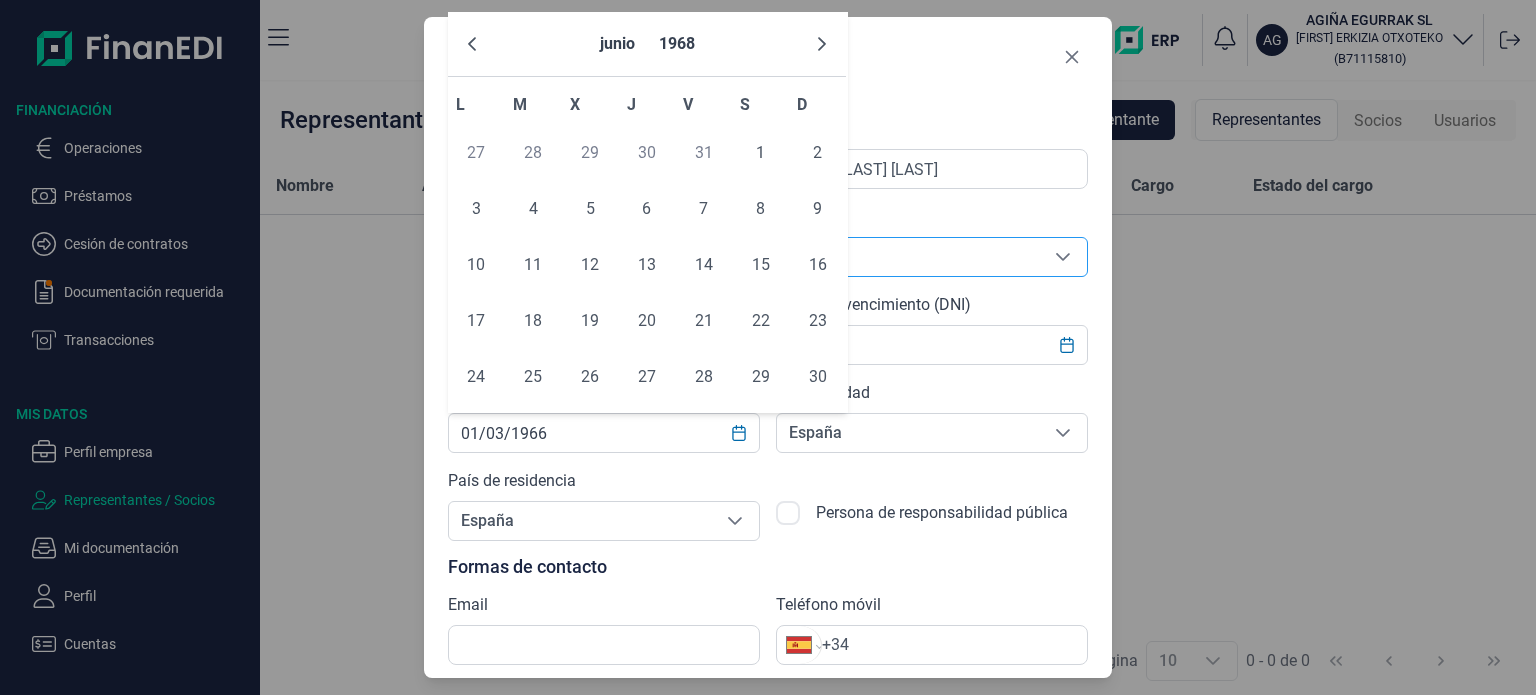 click at bounding box center (822, 44) 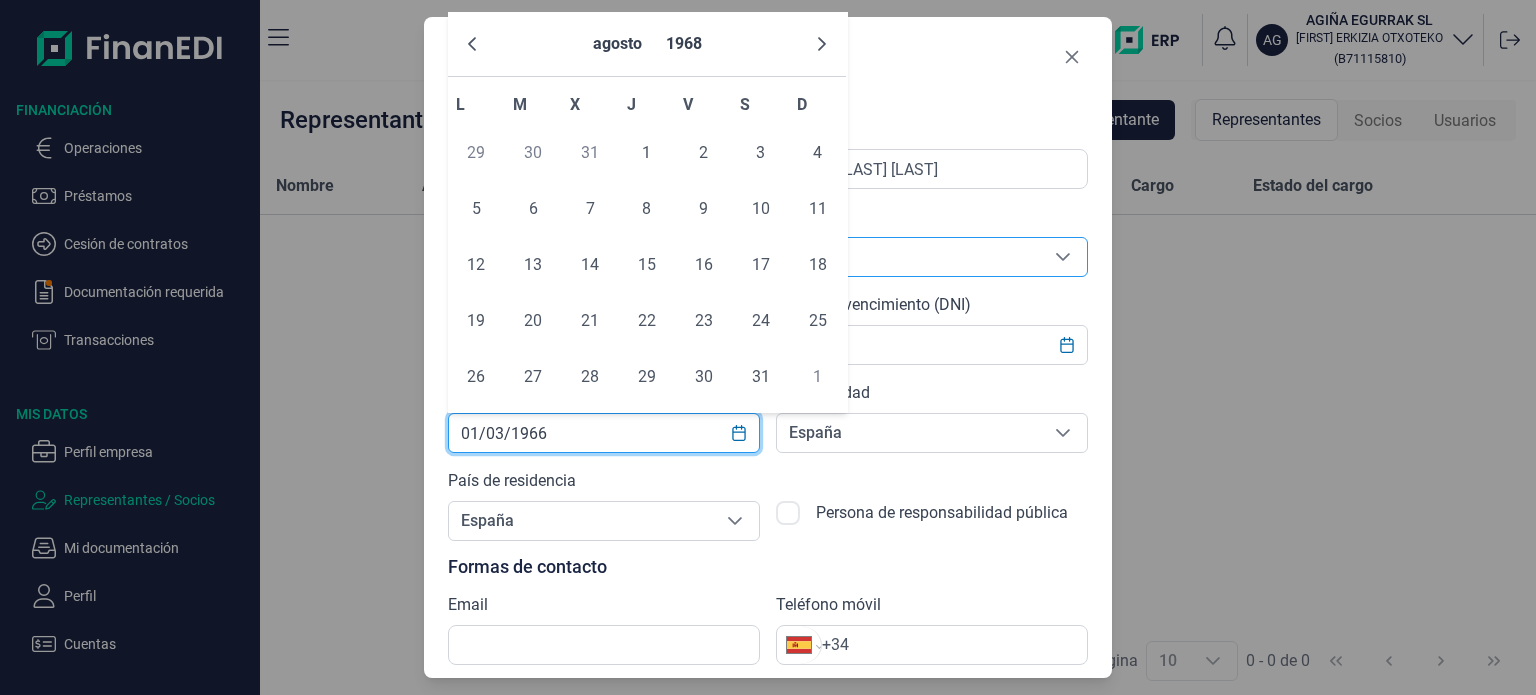 click on "01/03/1966" at bounding box center [604, 433] 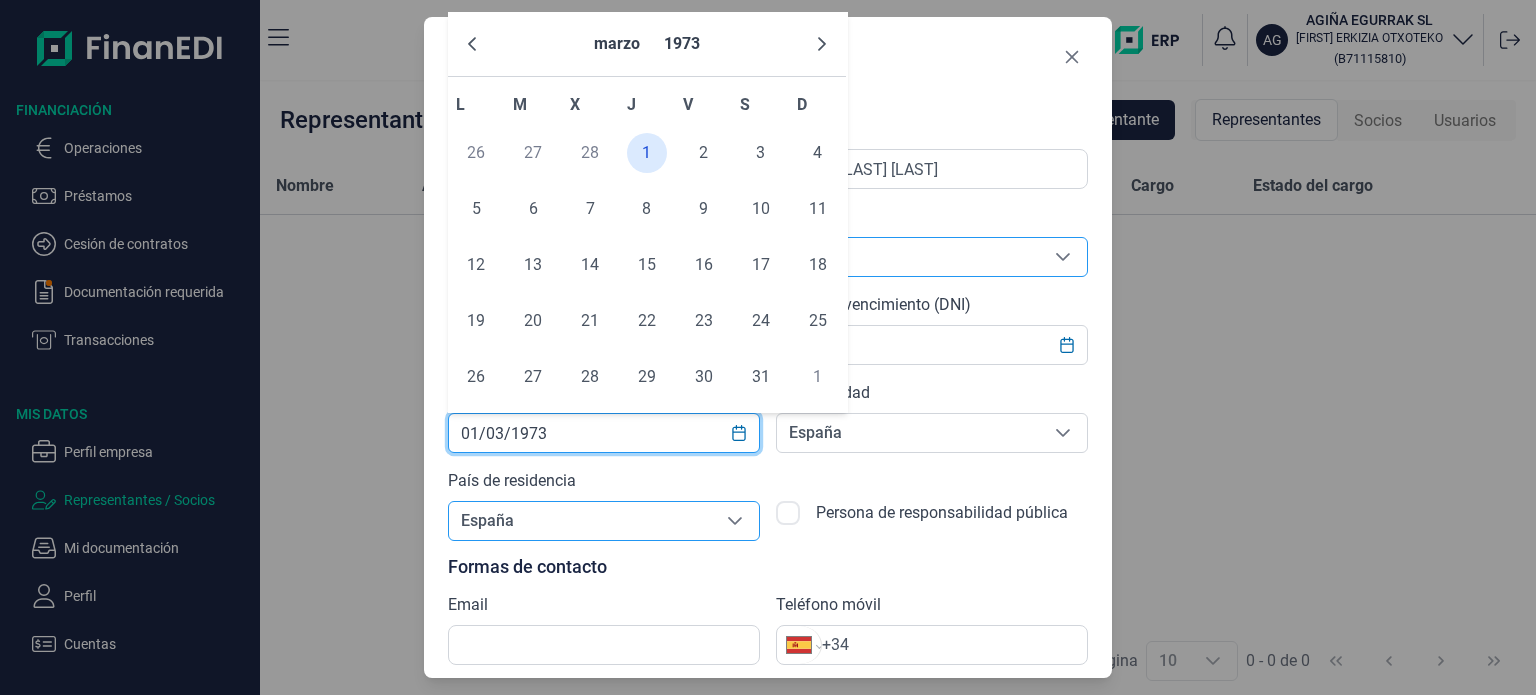type on "01/03/1973" 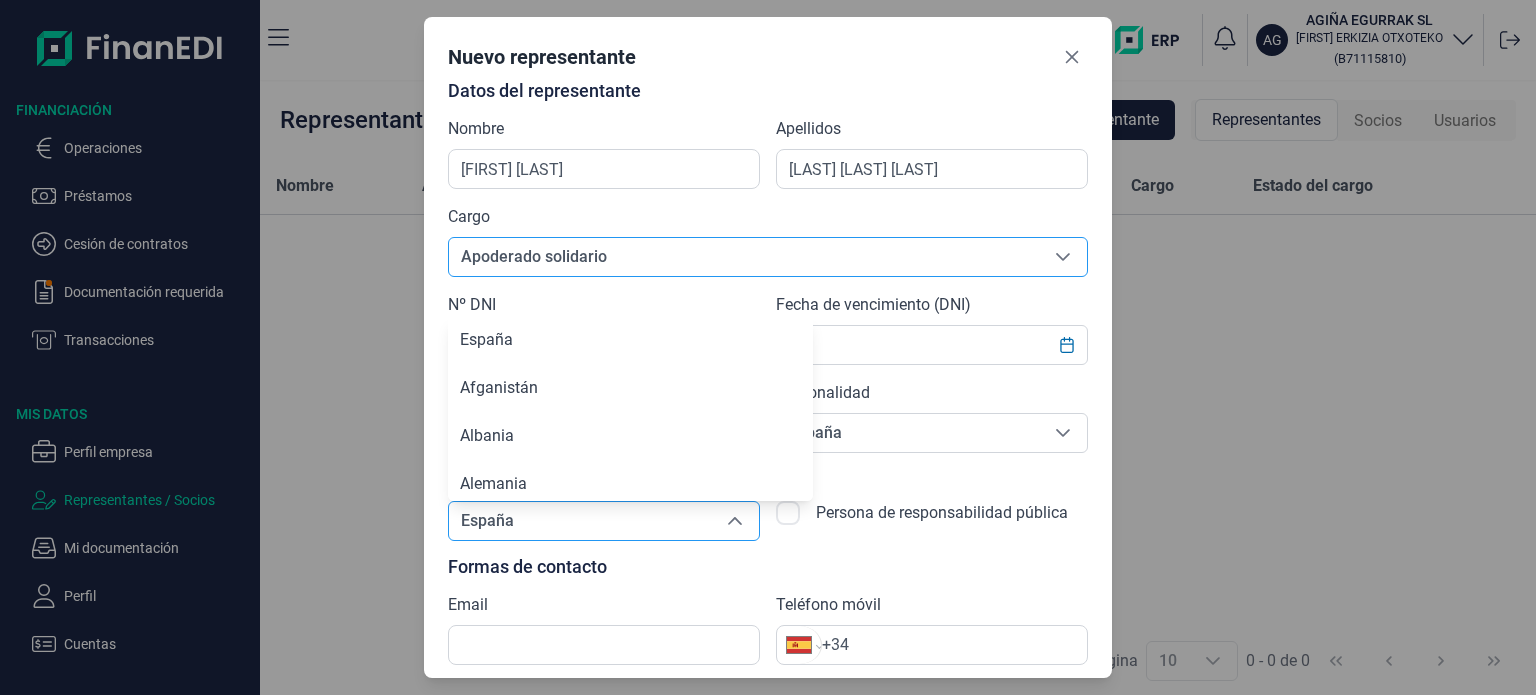 click on "España" at bounding box center (908, 433) 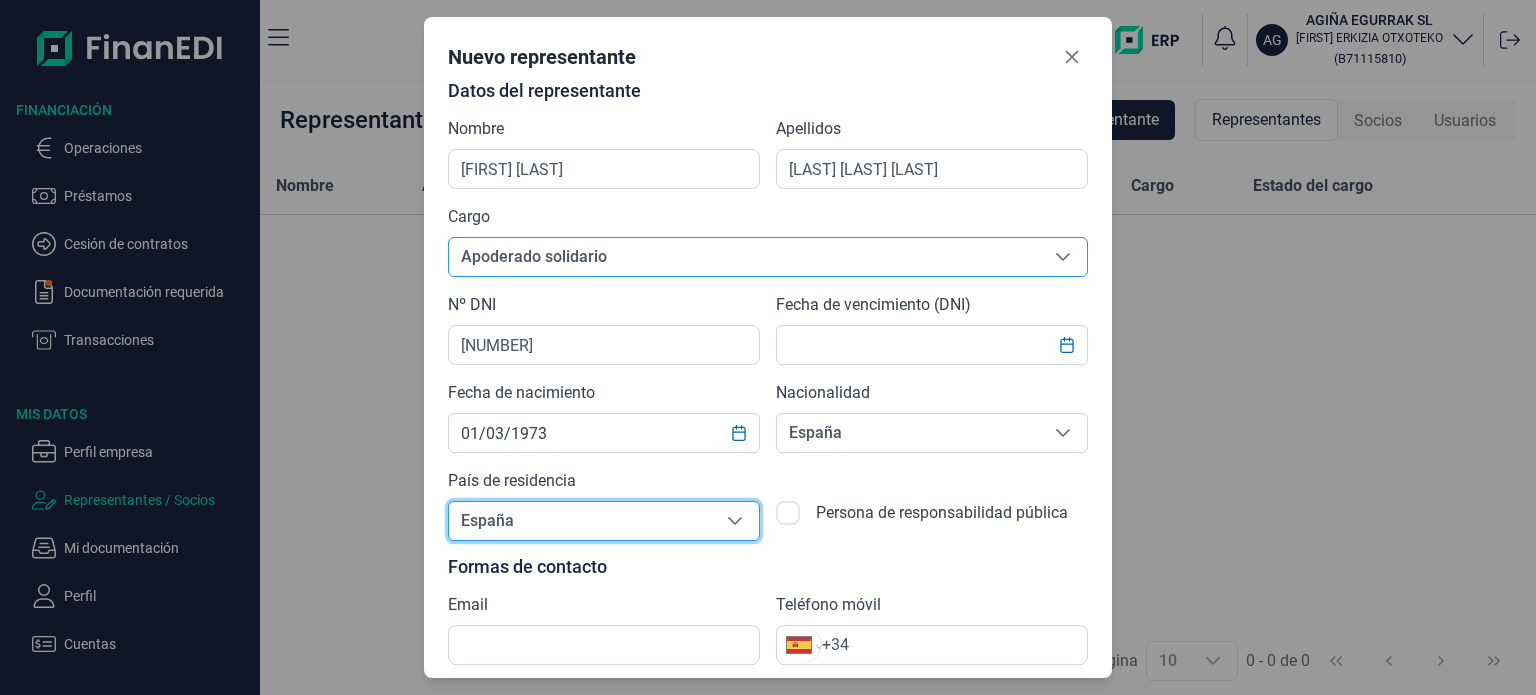 scroll, scrollTop: 59, scrollLeft: 0, axis: vertical 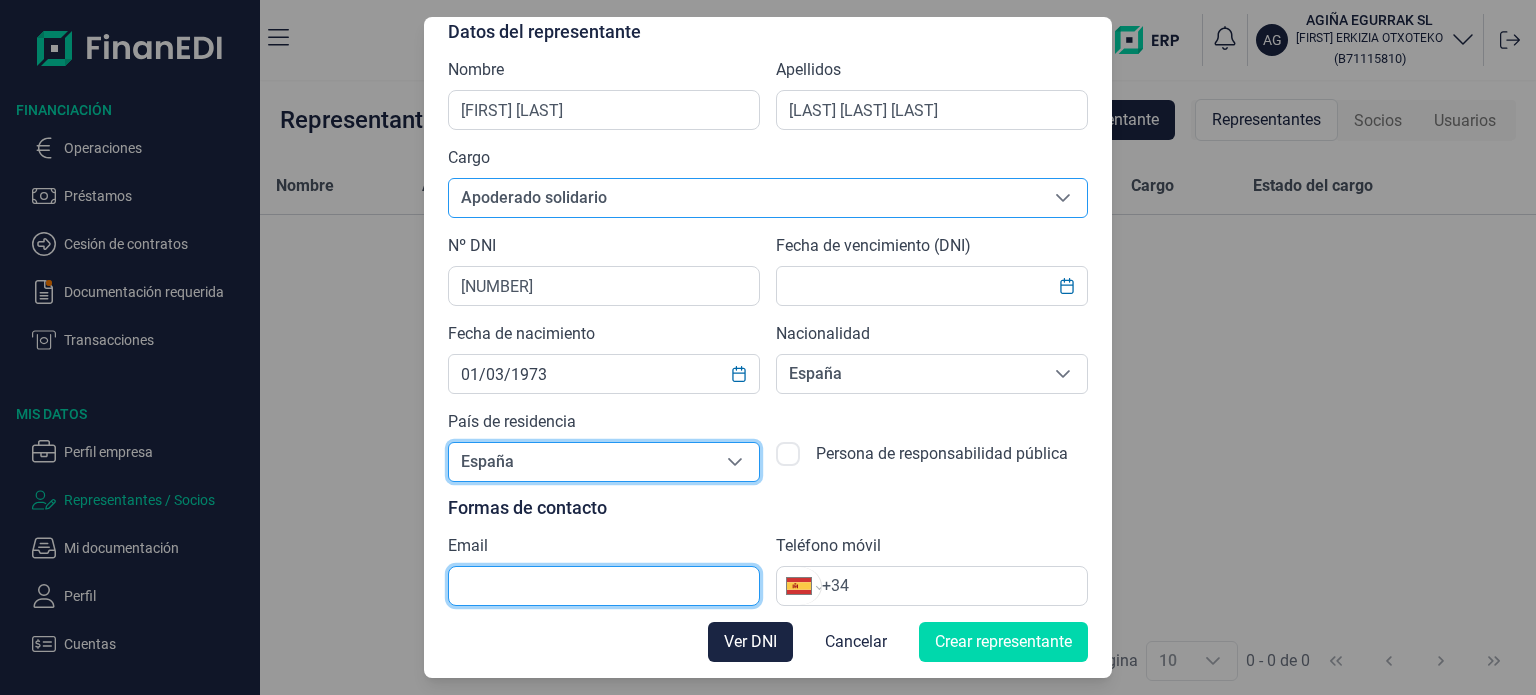 click at bounding box center [604, 586] 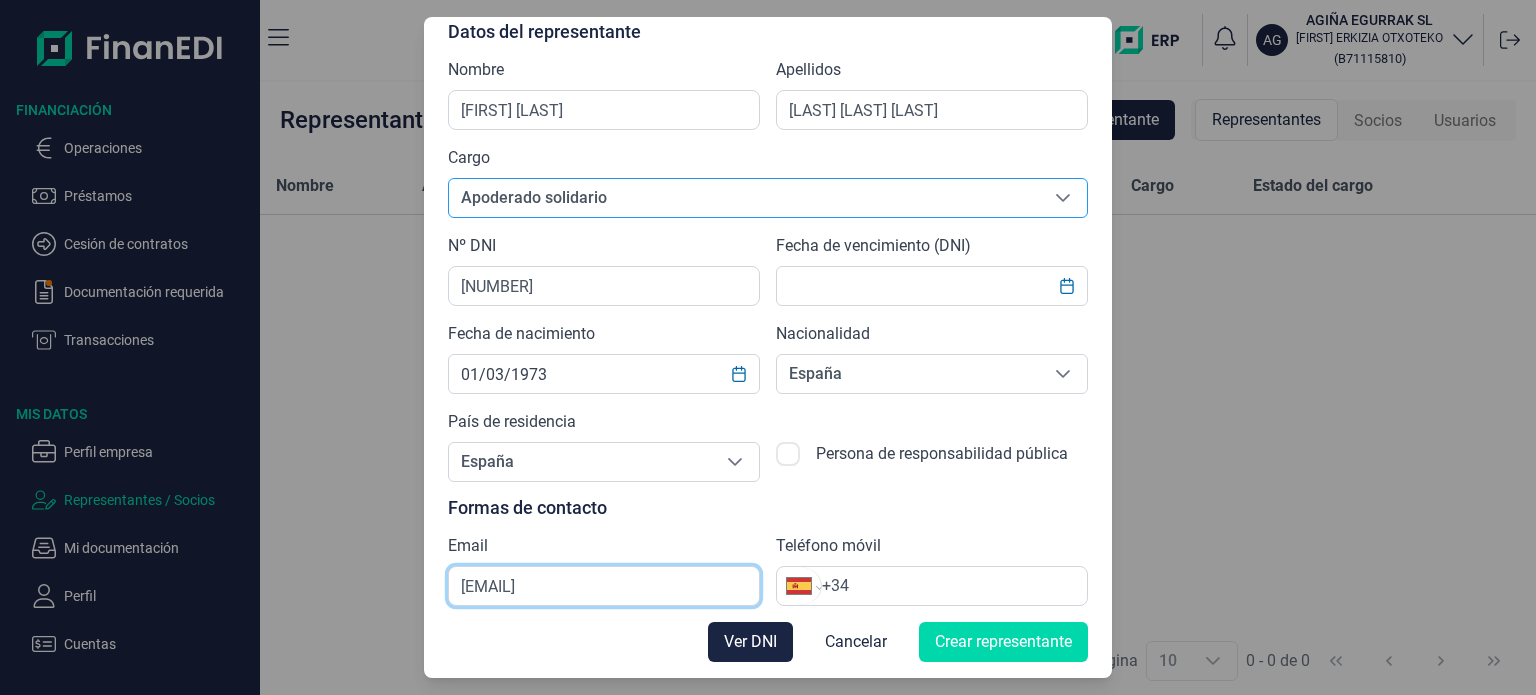 type on "[EMAIL]" 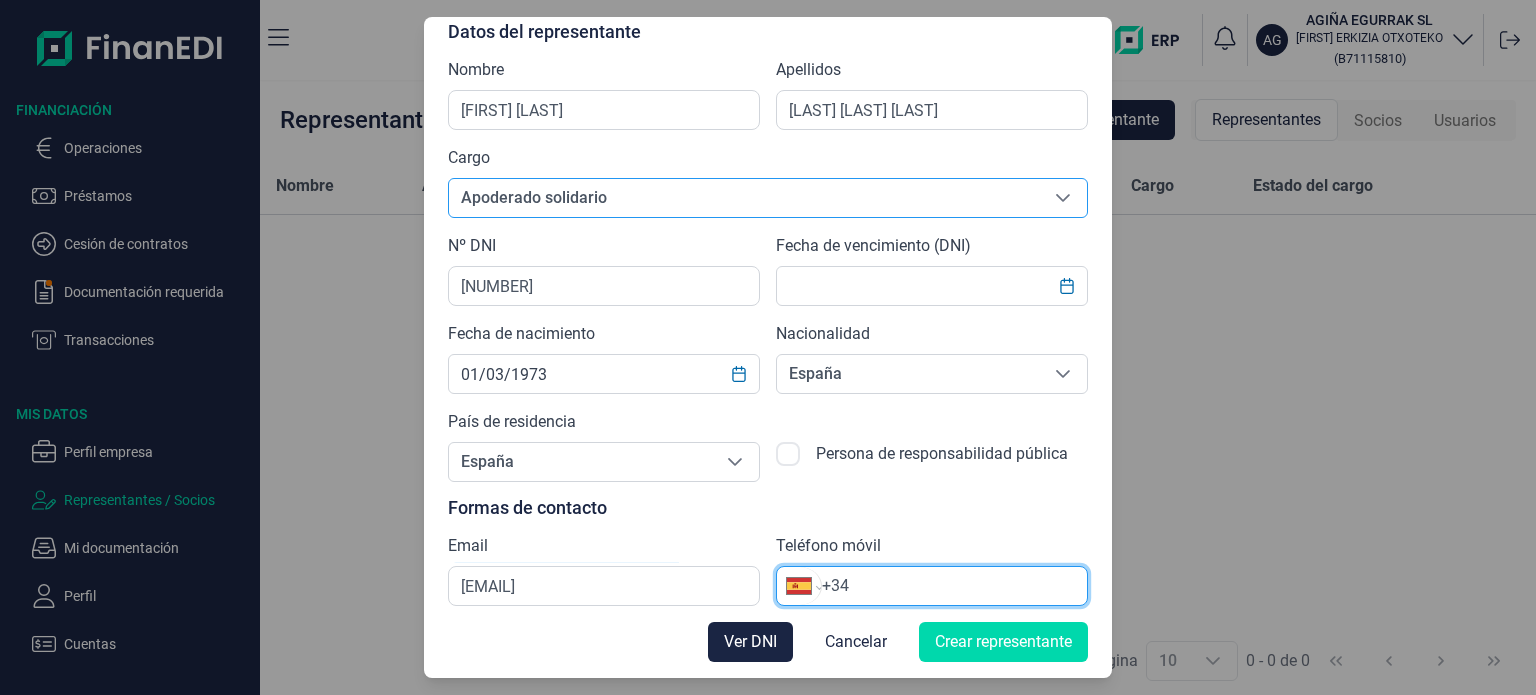 click on "+34" at bounding box center [954, 586] 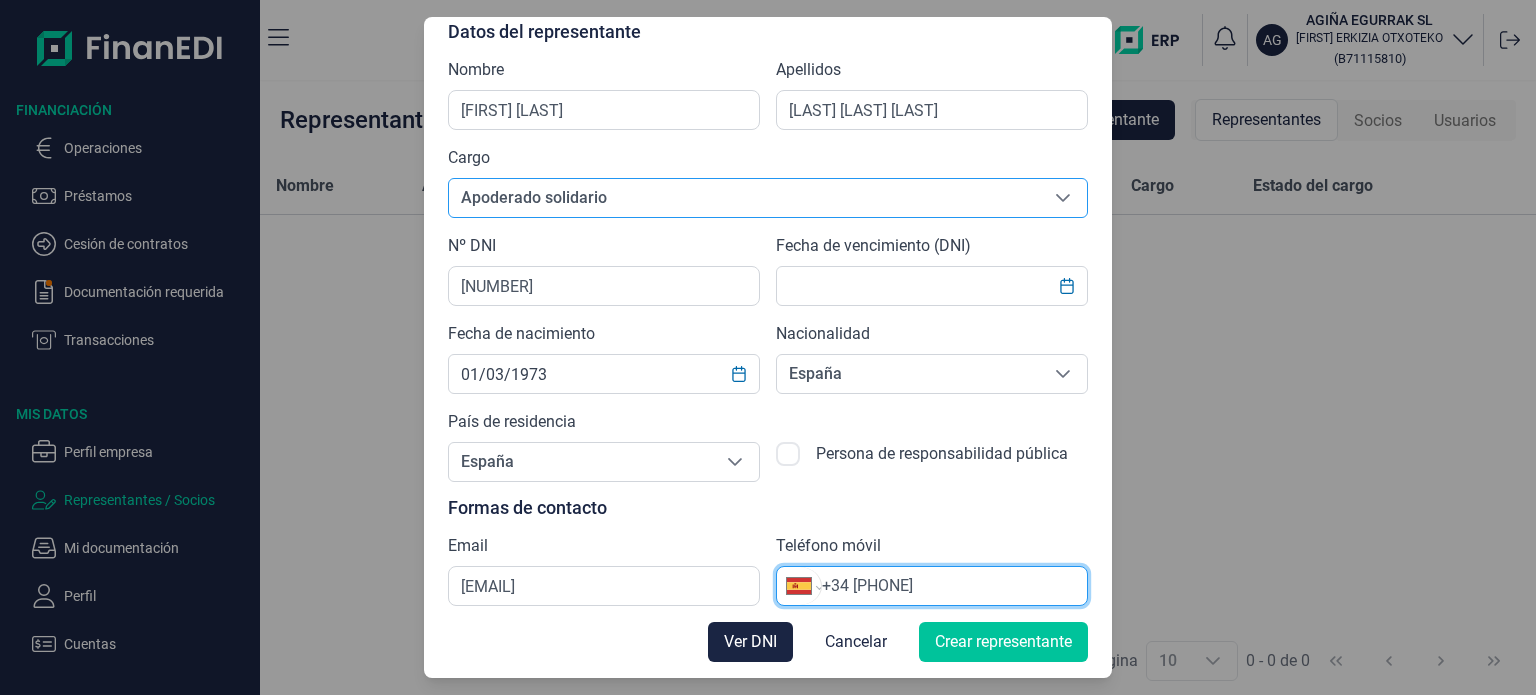 type on "[PHONE]" 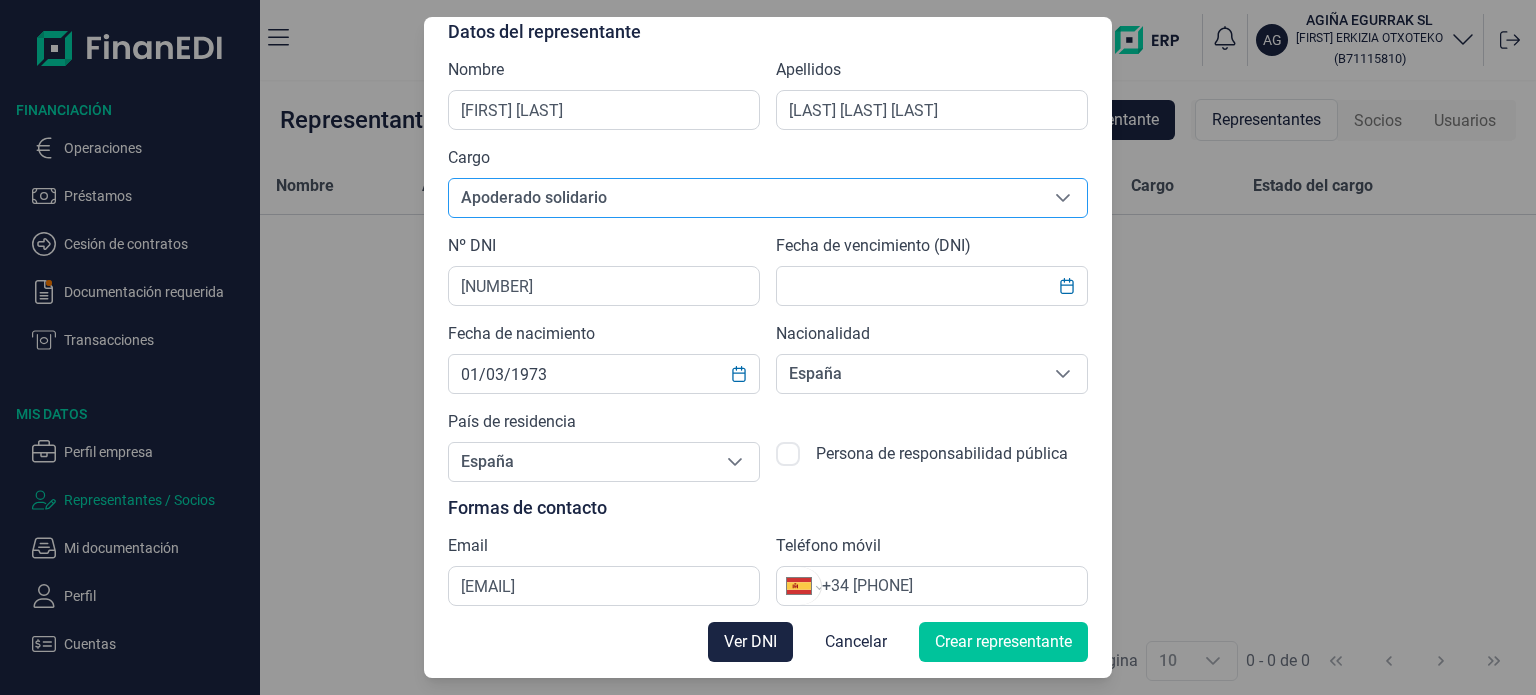 click on "Crear representante" at bounding box center [1003, 642] 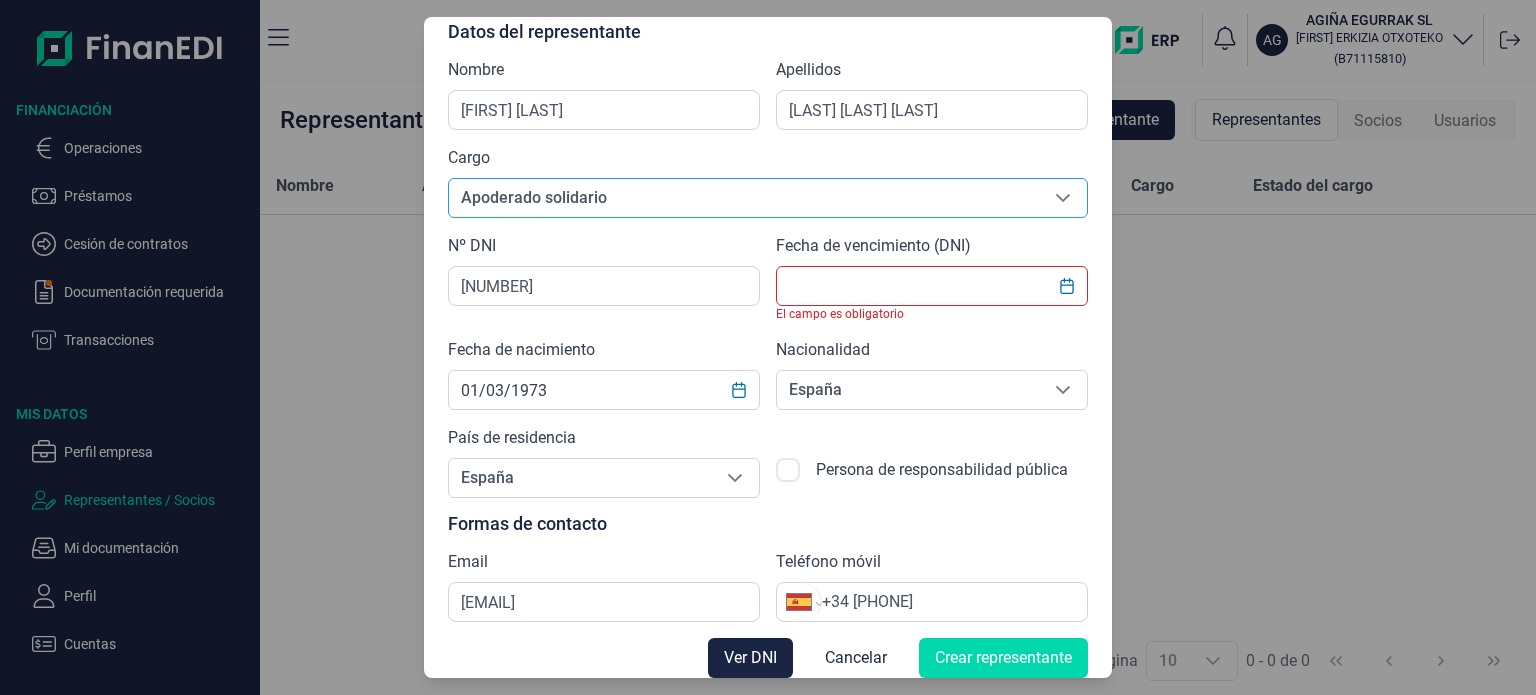 click at bounding box center (932, 286) 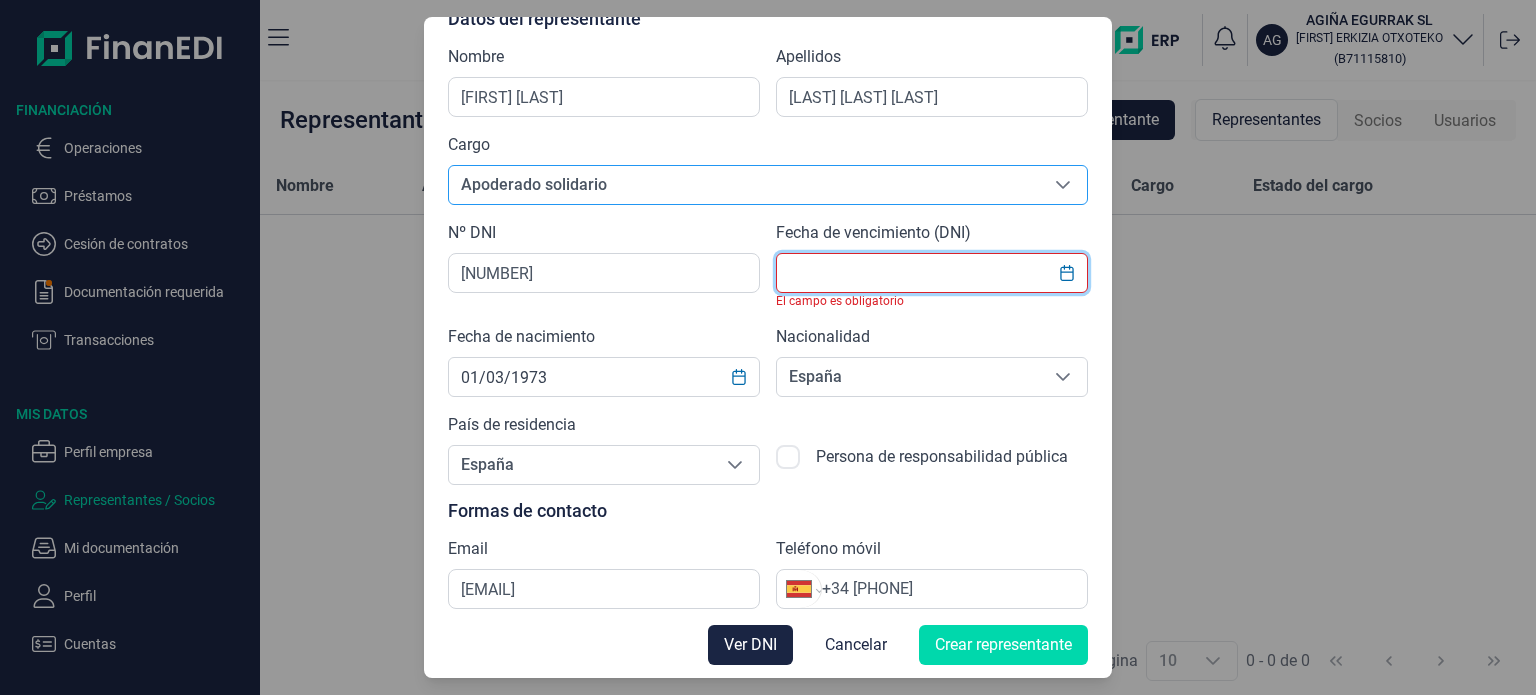 scroll, scrollTop: 75, scrollLeft: 0, axis: vertical 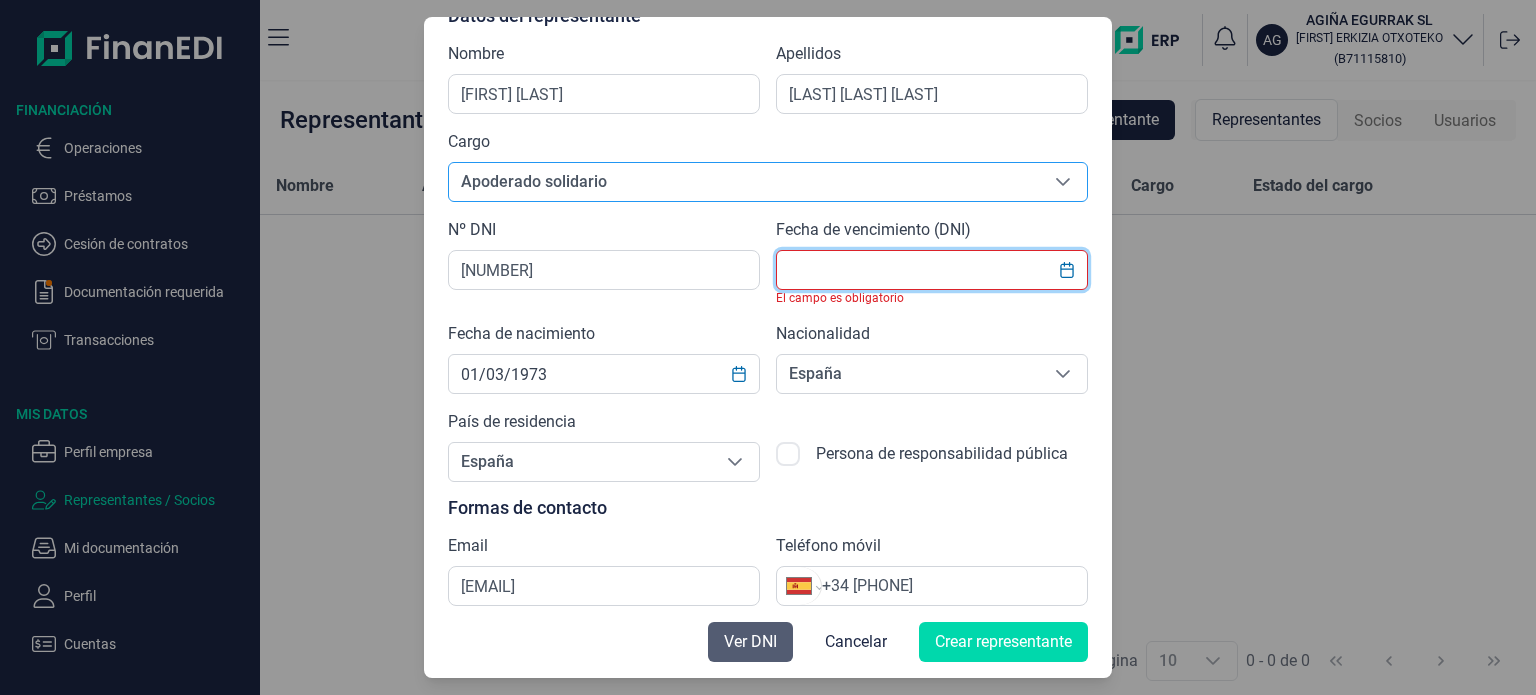 click on "Ver DNI" at bounding box center [750, 642] 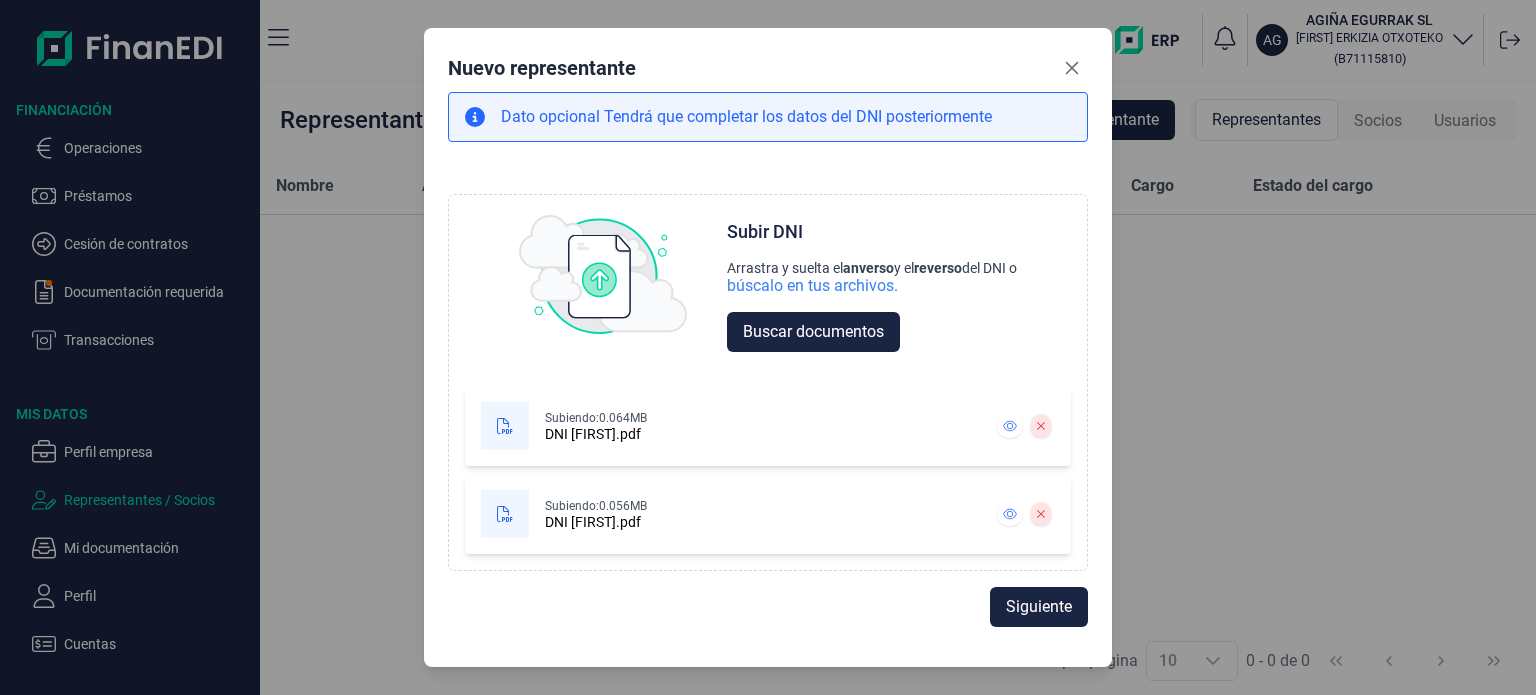 scroll, scrollTop: 0, scrollLeft: 0, axis: both 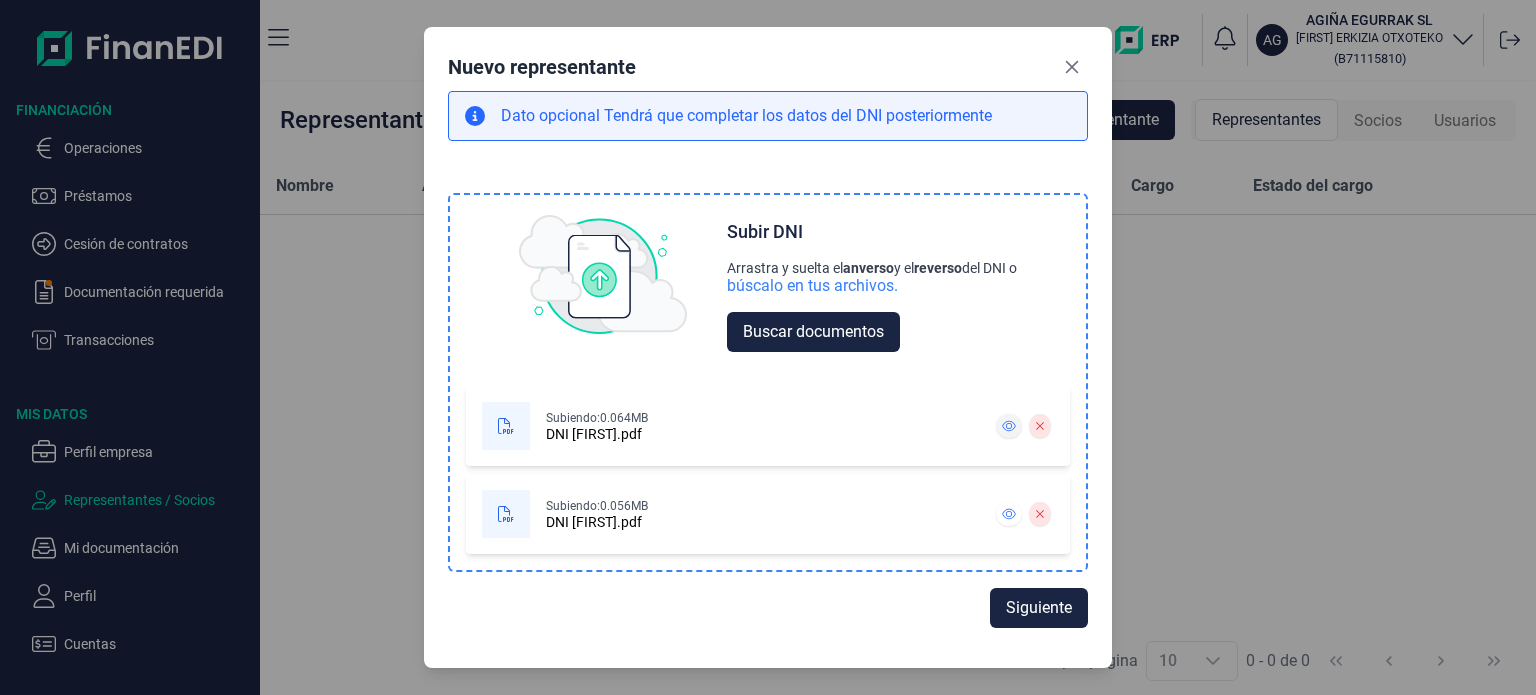 click at bounding box center [1009, 426] 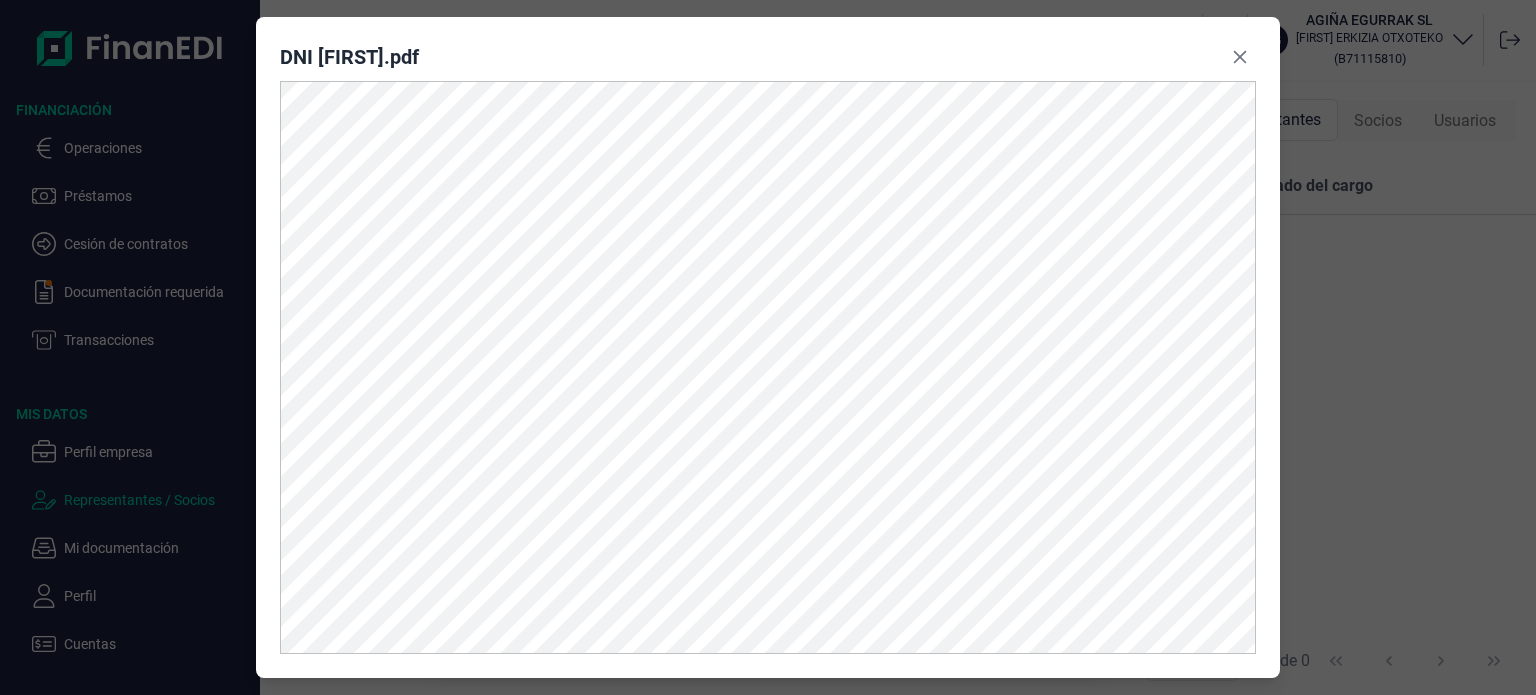 click at bounding box center (1240, 57) 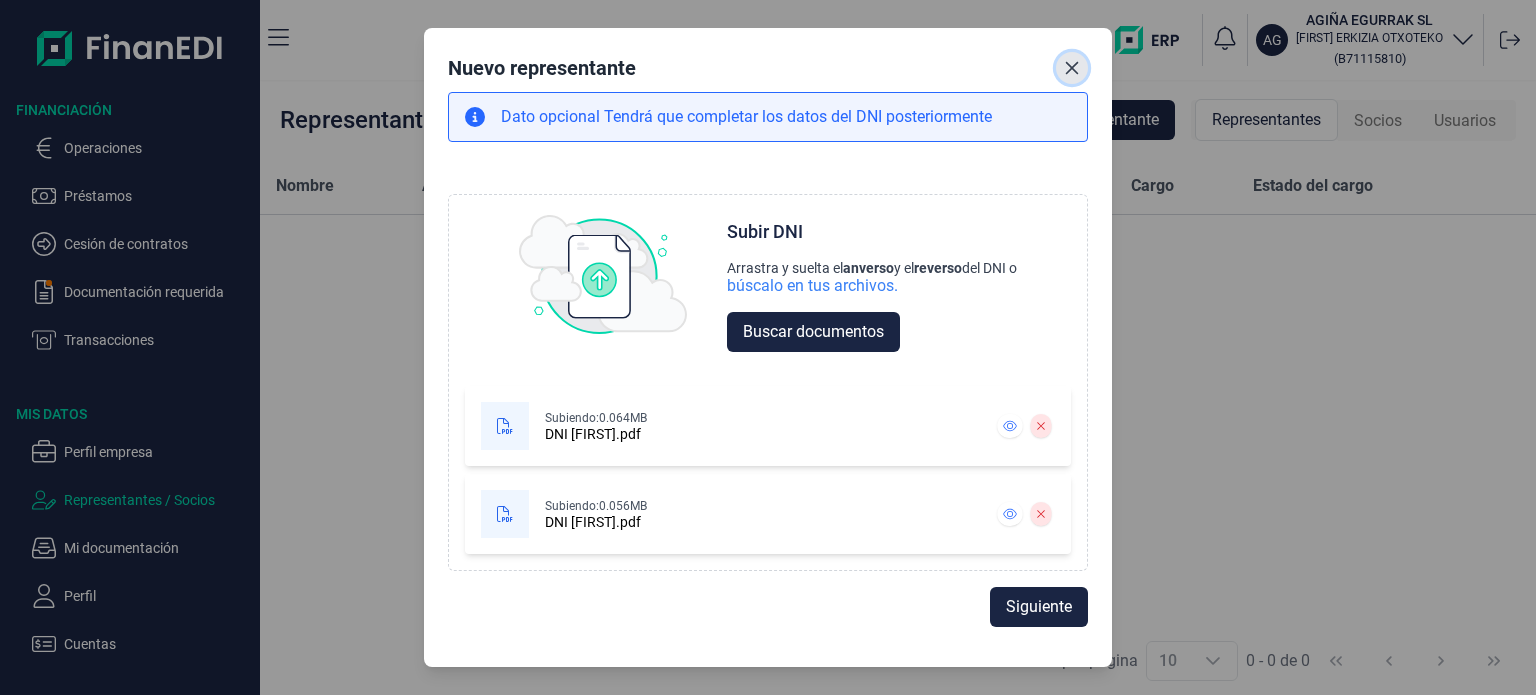 click at bounding box center [1072, 67] 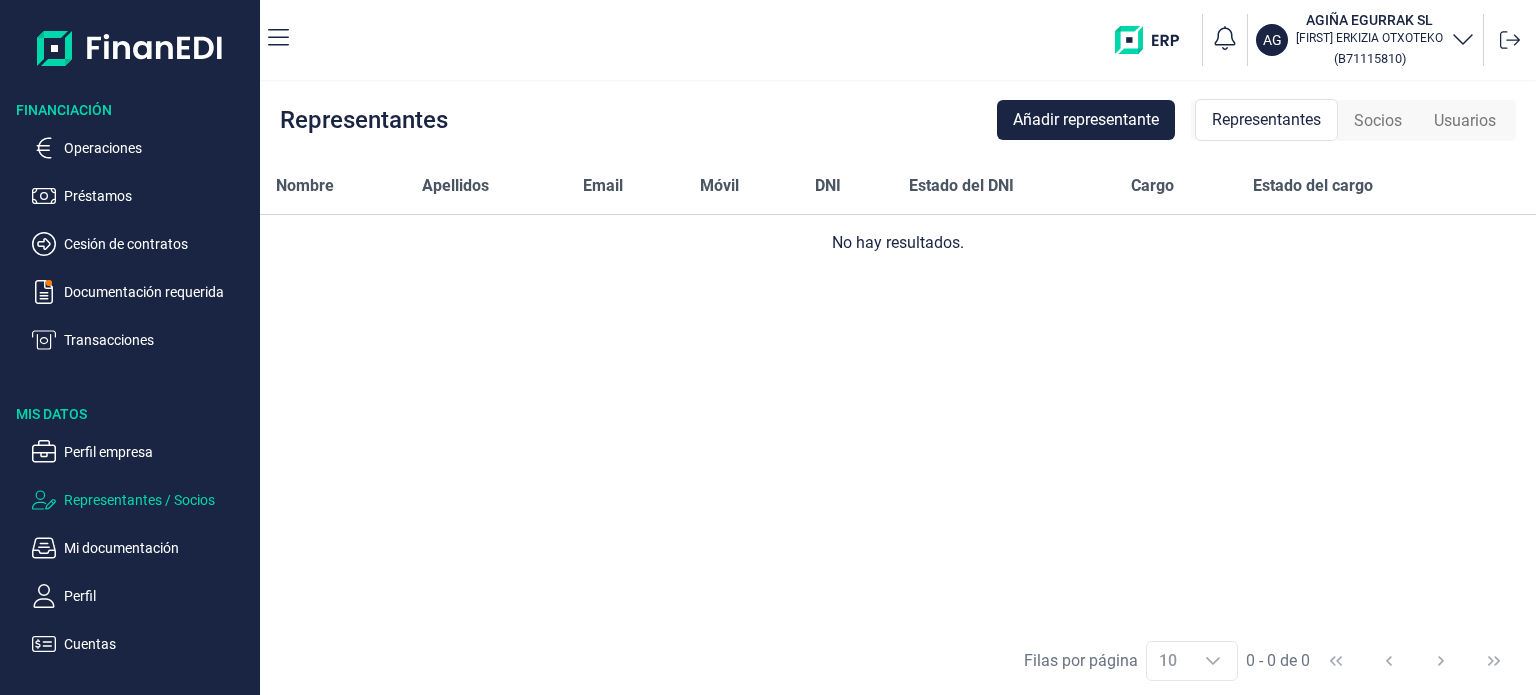 click on "Representantes / Socios" at bounding box center [158, 500] 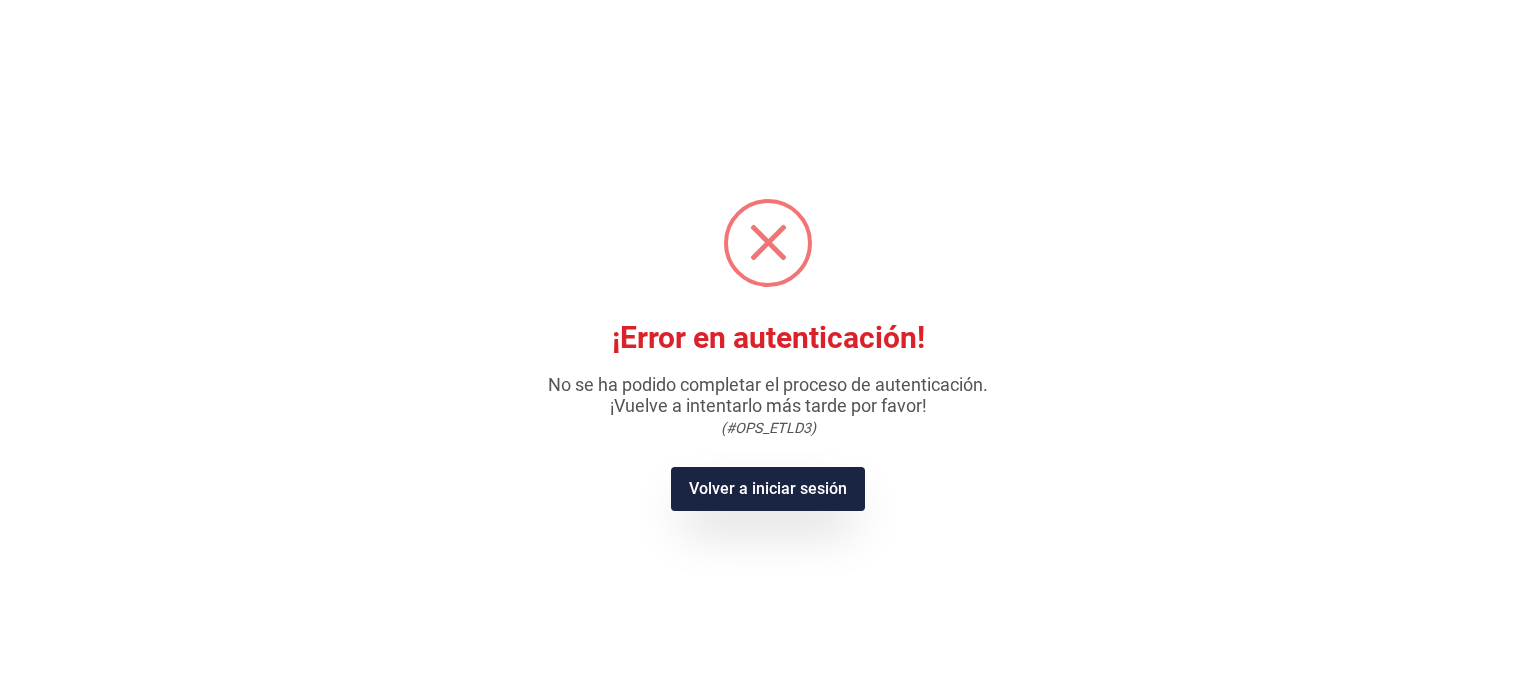 click on "Volver a iniciar sesión" at bounding box center (767, 489) 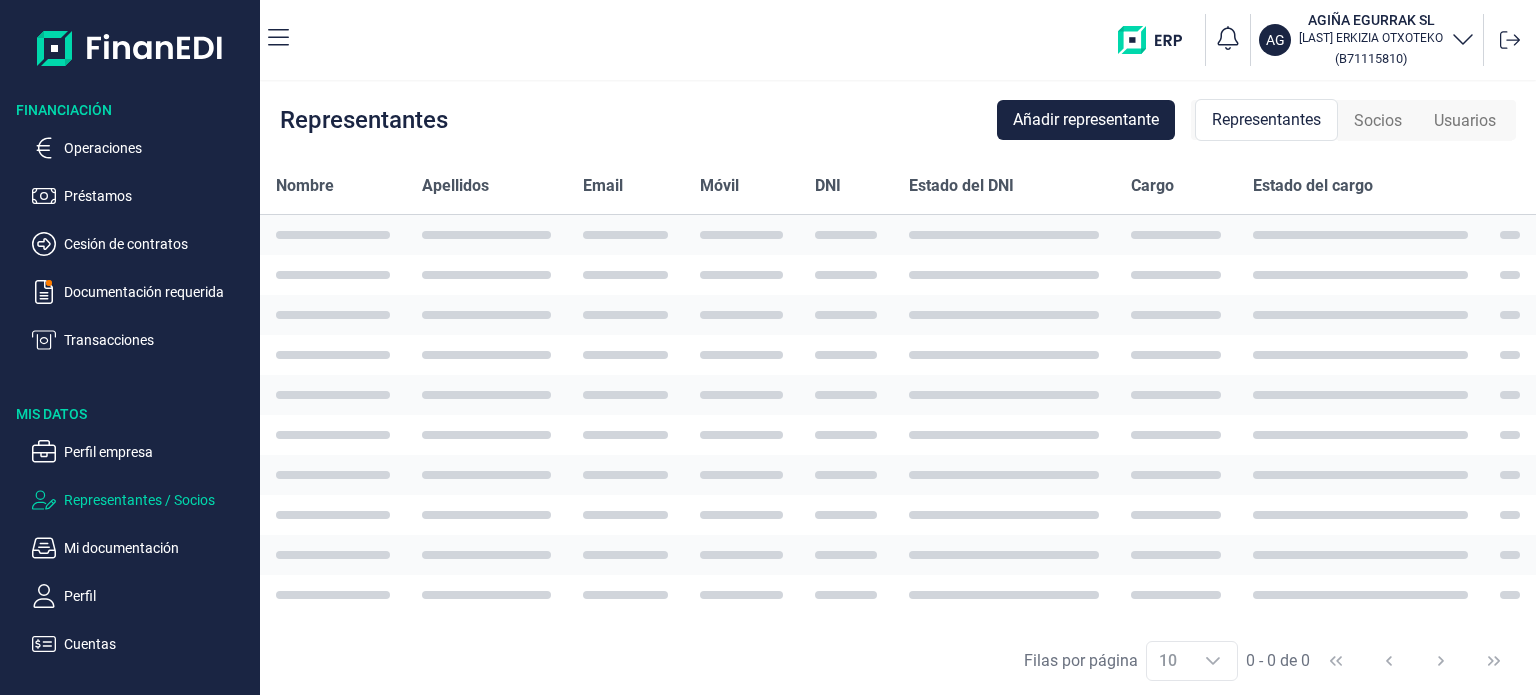 scroll, scrollTop: 0, scrollLeft: 0, axis: both 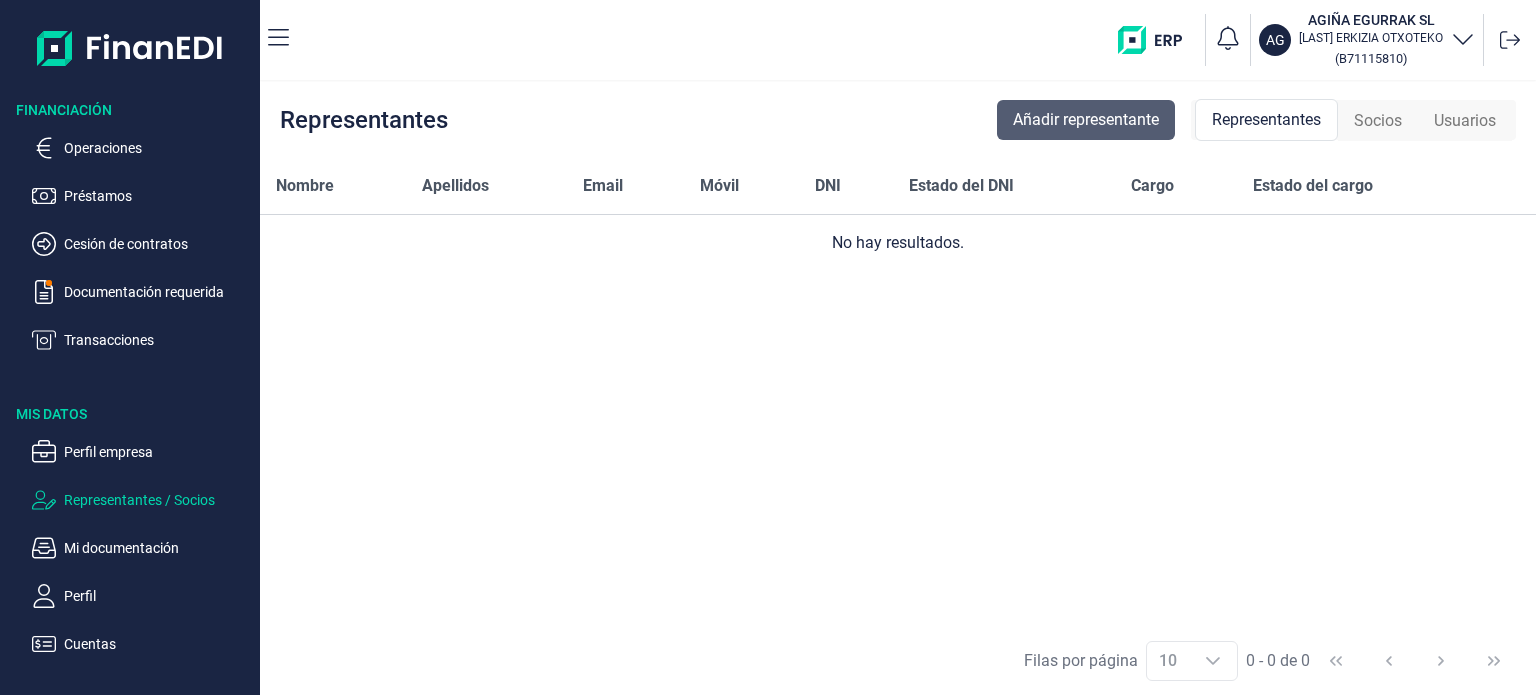 click on "Añadir representante" at bounding box center (1086, 120) 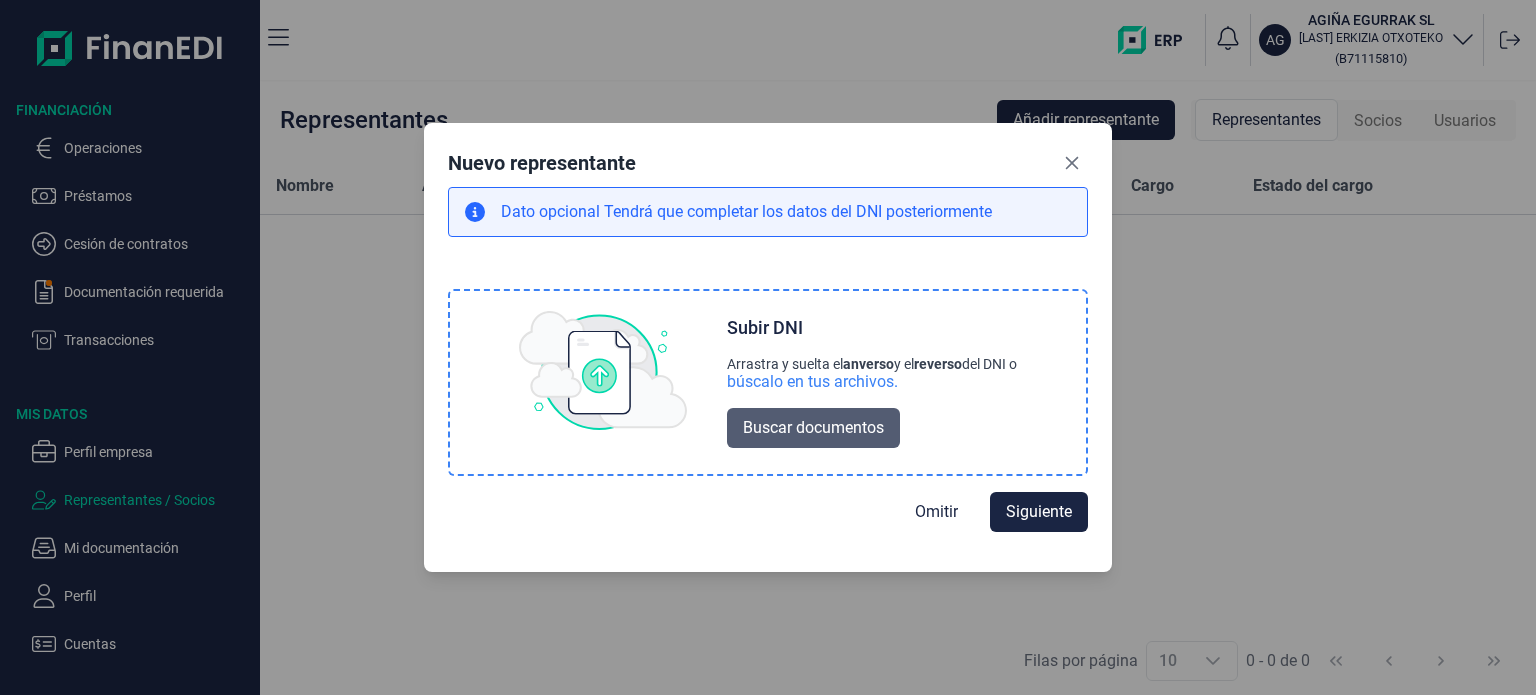 click on "Buscar documentos" at bounding box center (813, 428) 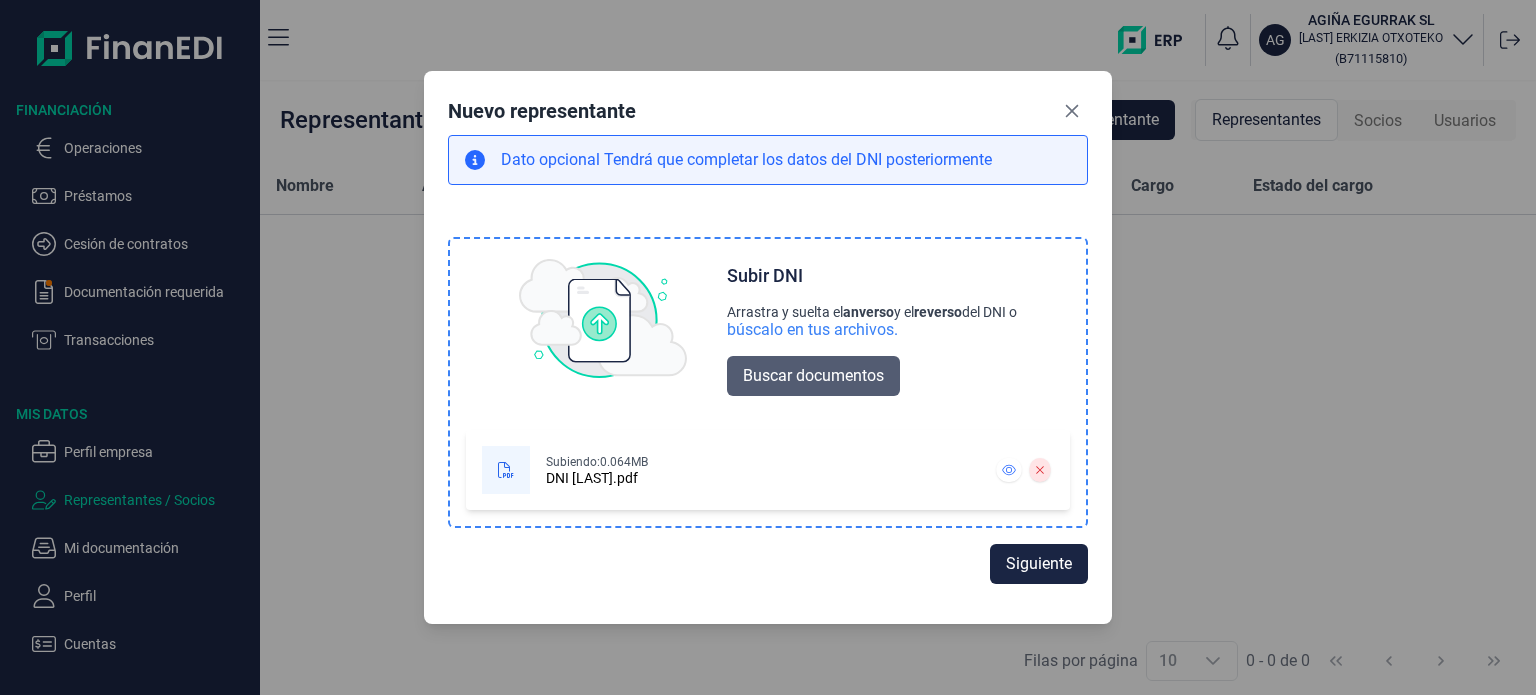 scroll, scrollTop: 0, scrollLeft: 0, axis: both 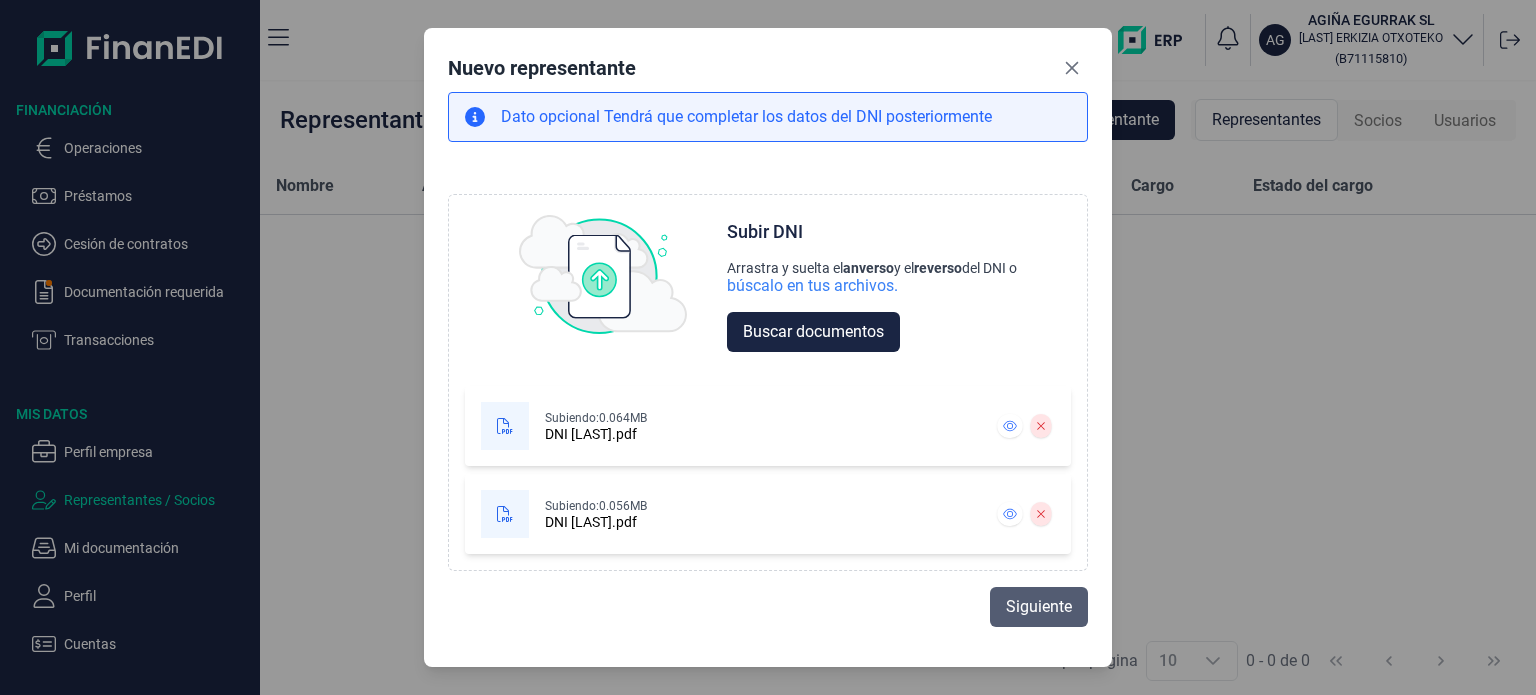 click on "Siguiente" at bounding box center (1039, 607) 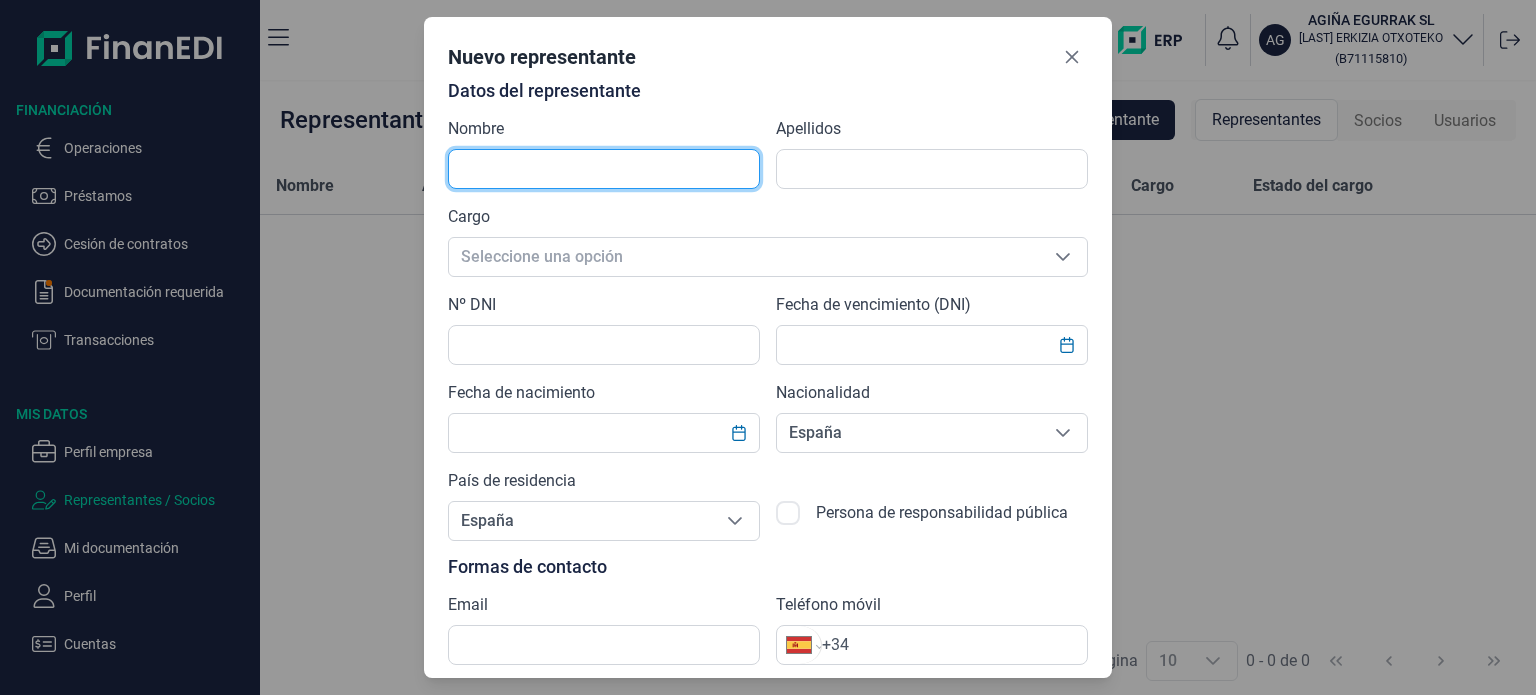 click at bounding box center (604, 169) 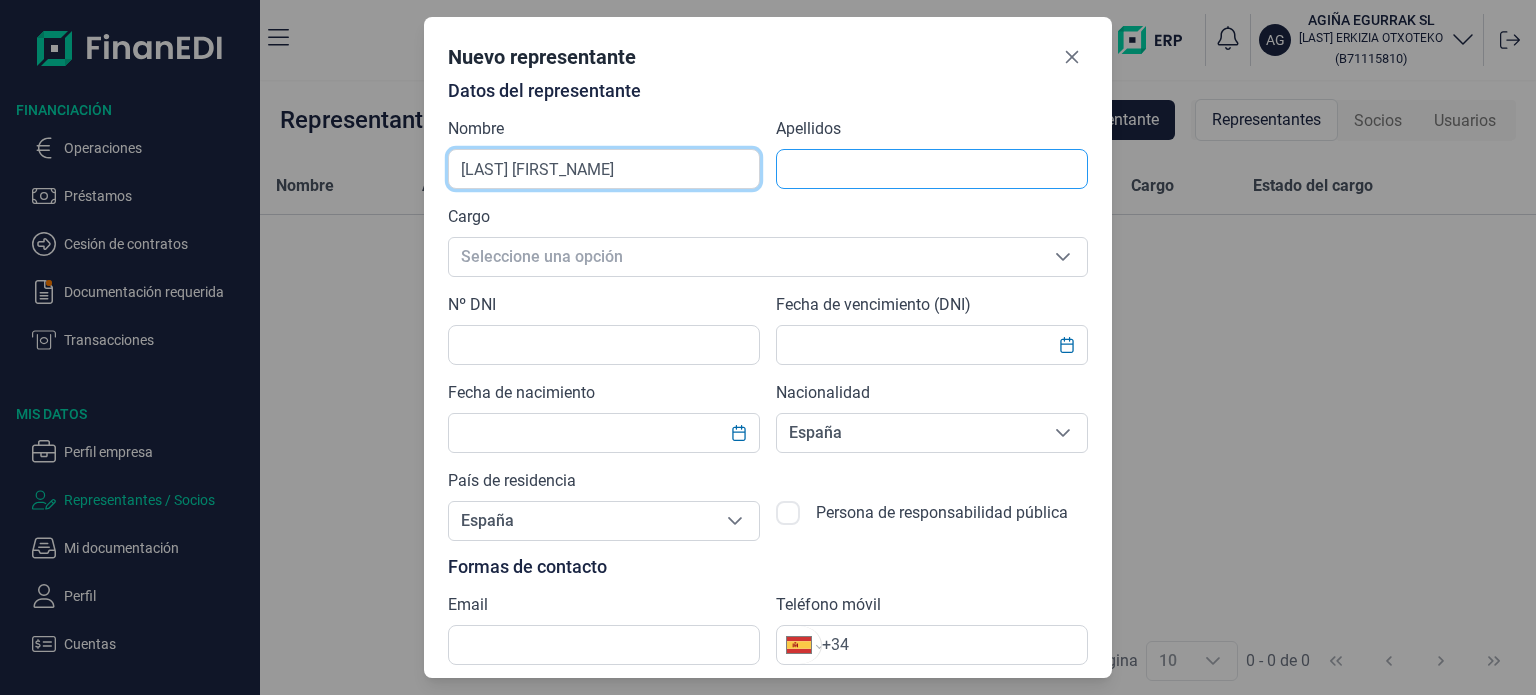 type on "[LAST] [FIRST_NAME]" 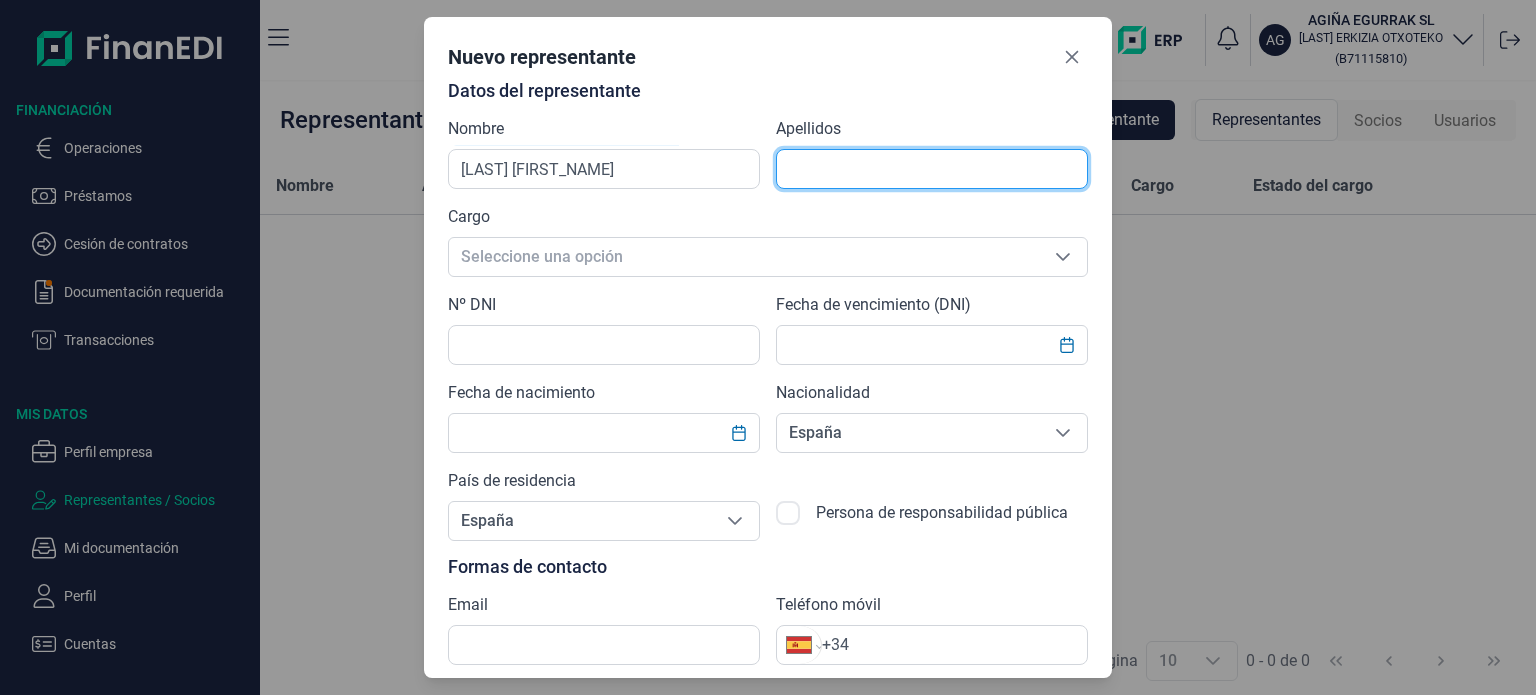click at bounding box center (932, 169) 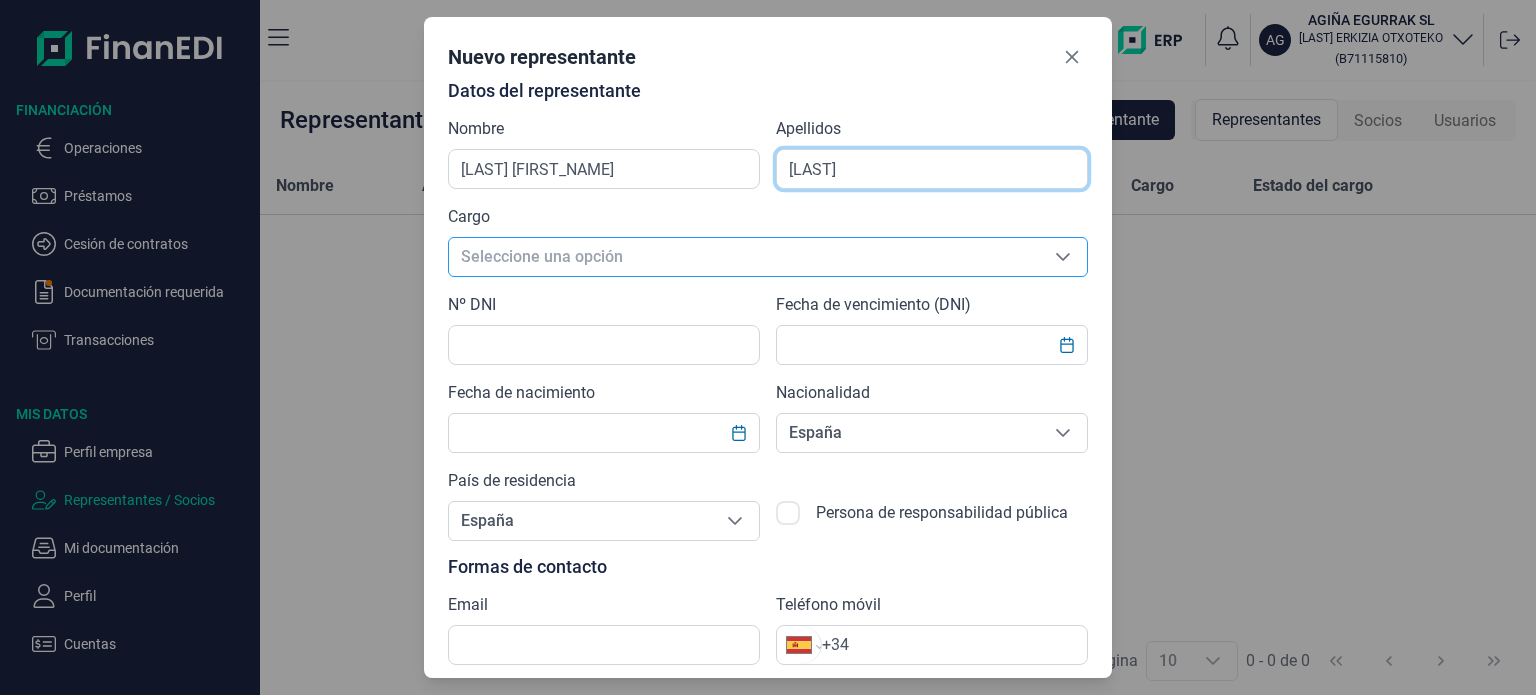 type on "[LAST]" 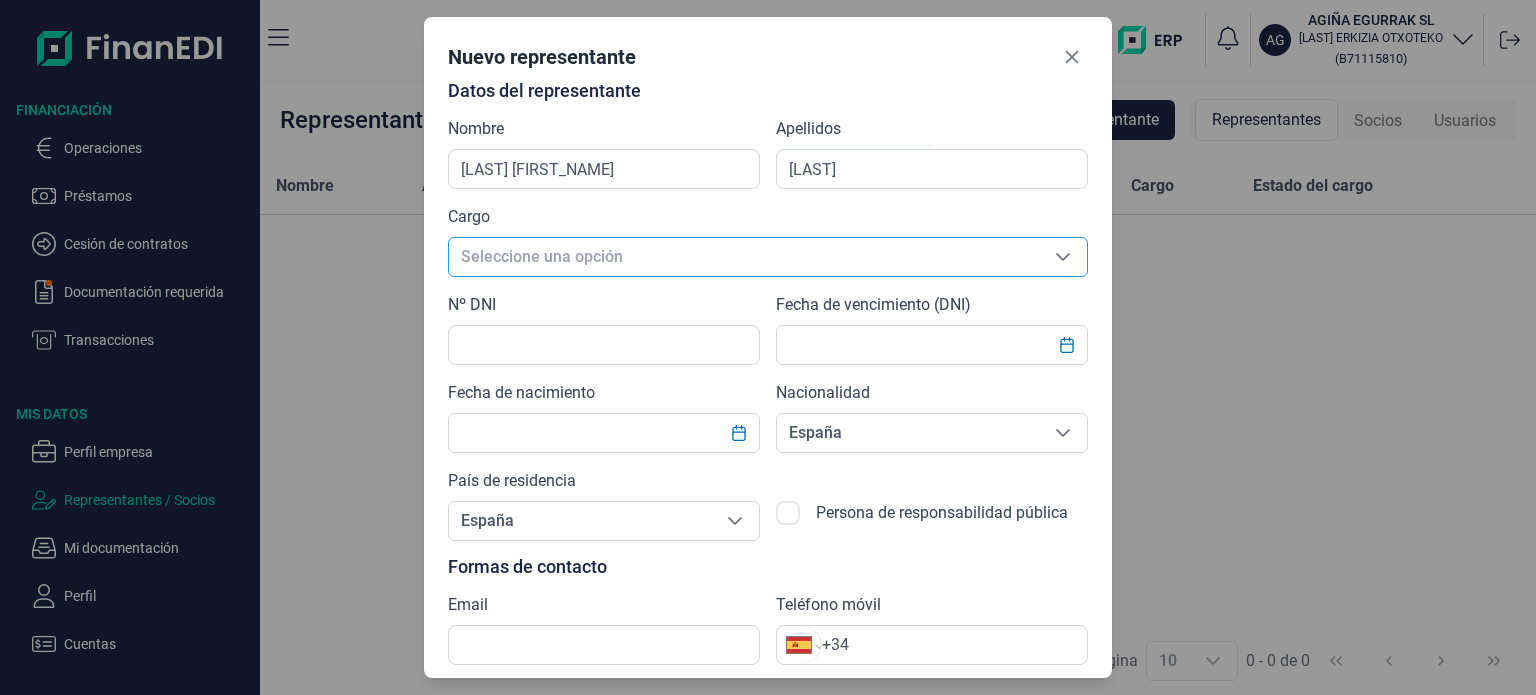 click at bounding box center (1063, 257) 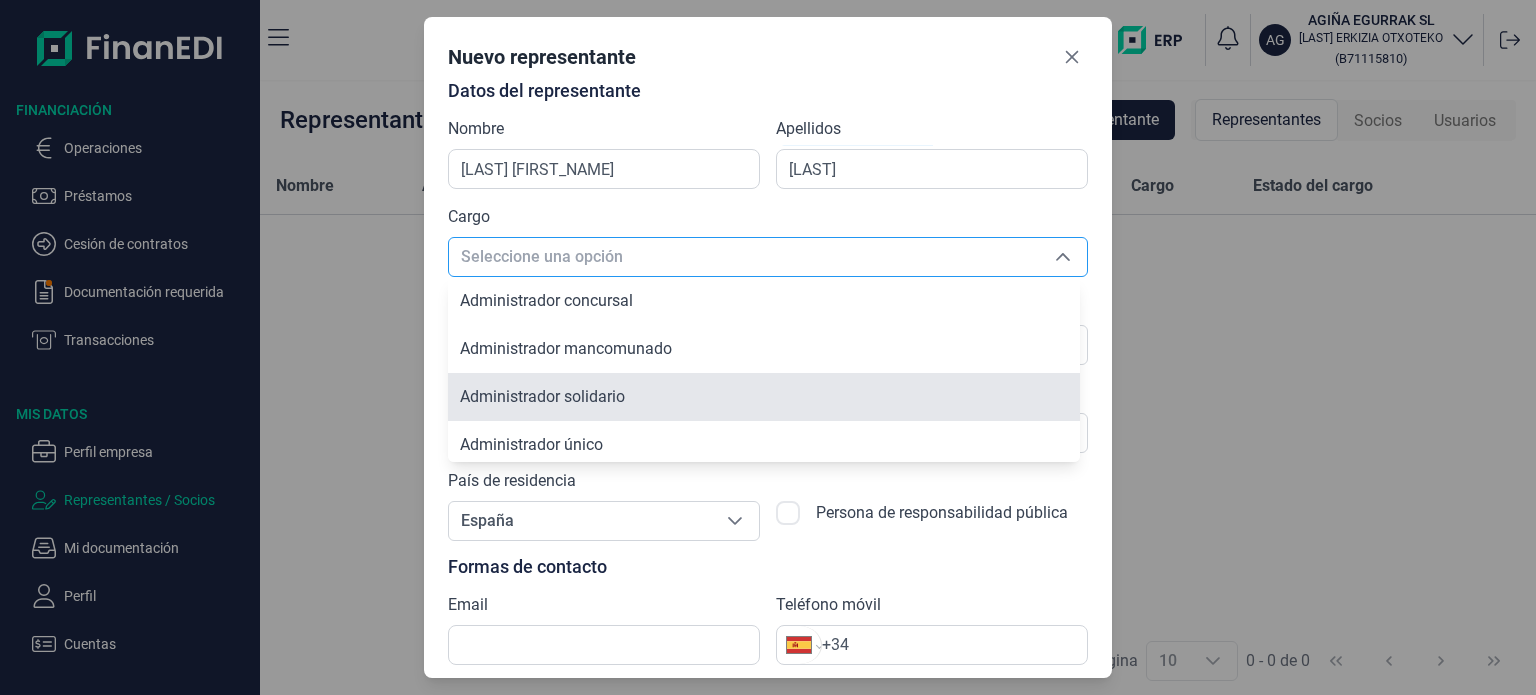 scroll, scrollTop: 100, scrollLeft: 0, axis: vertical 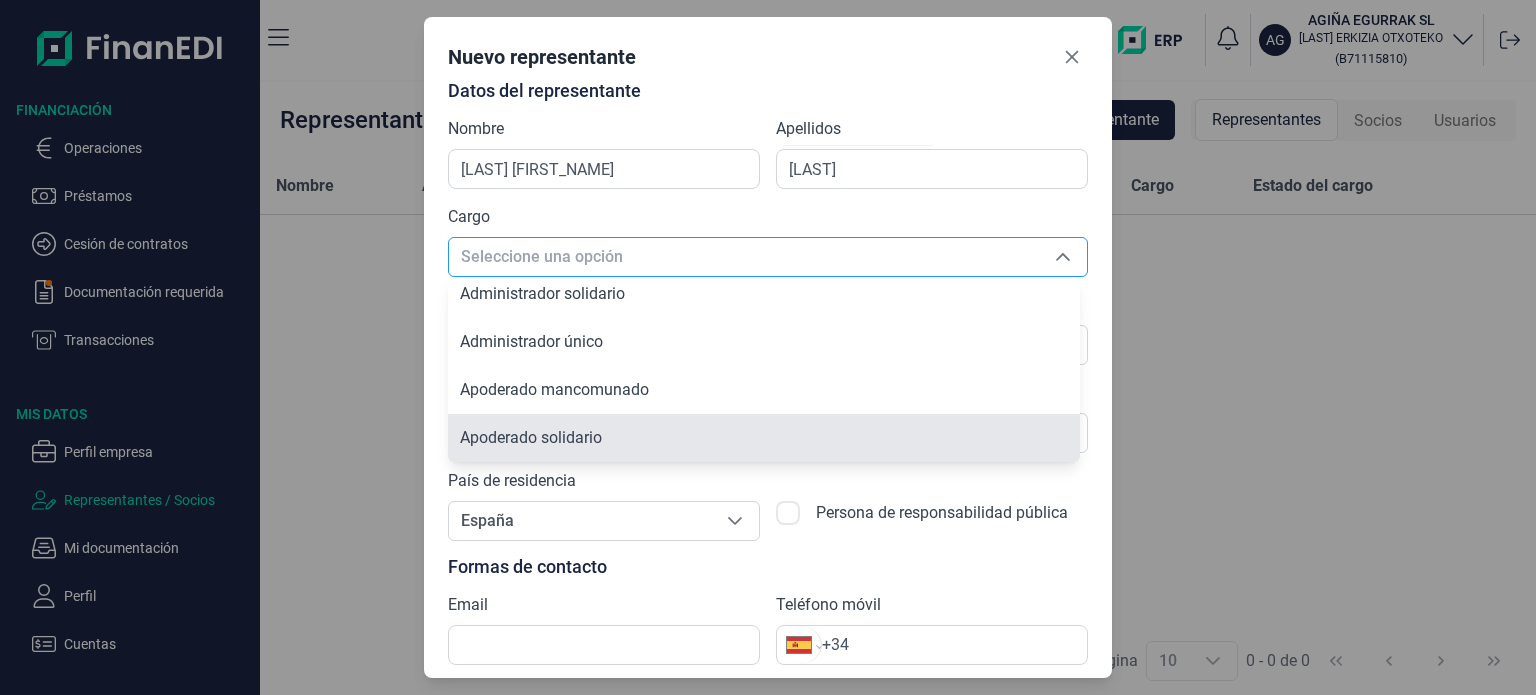 click on "Apoderado solidario" at bounding box center [764, 438] 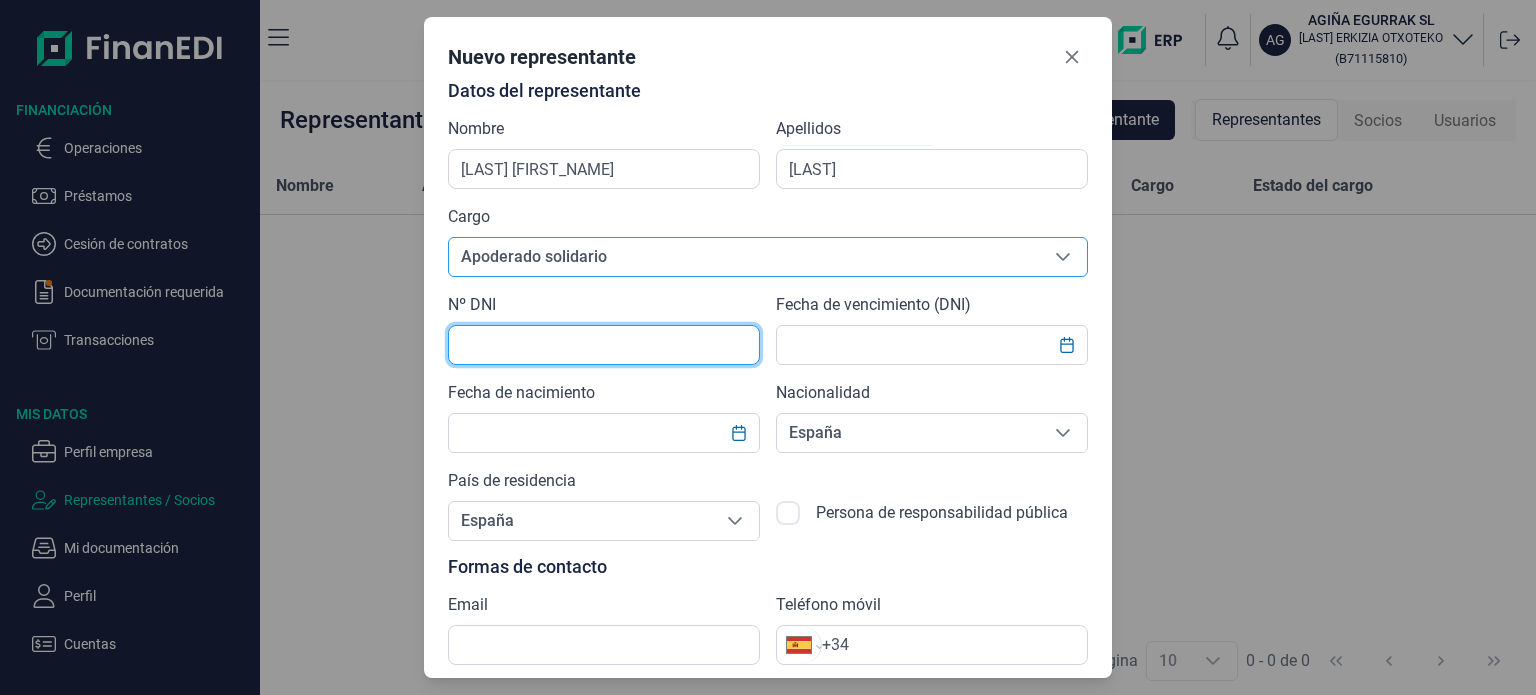 click at bounding box center [604, 345] 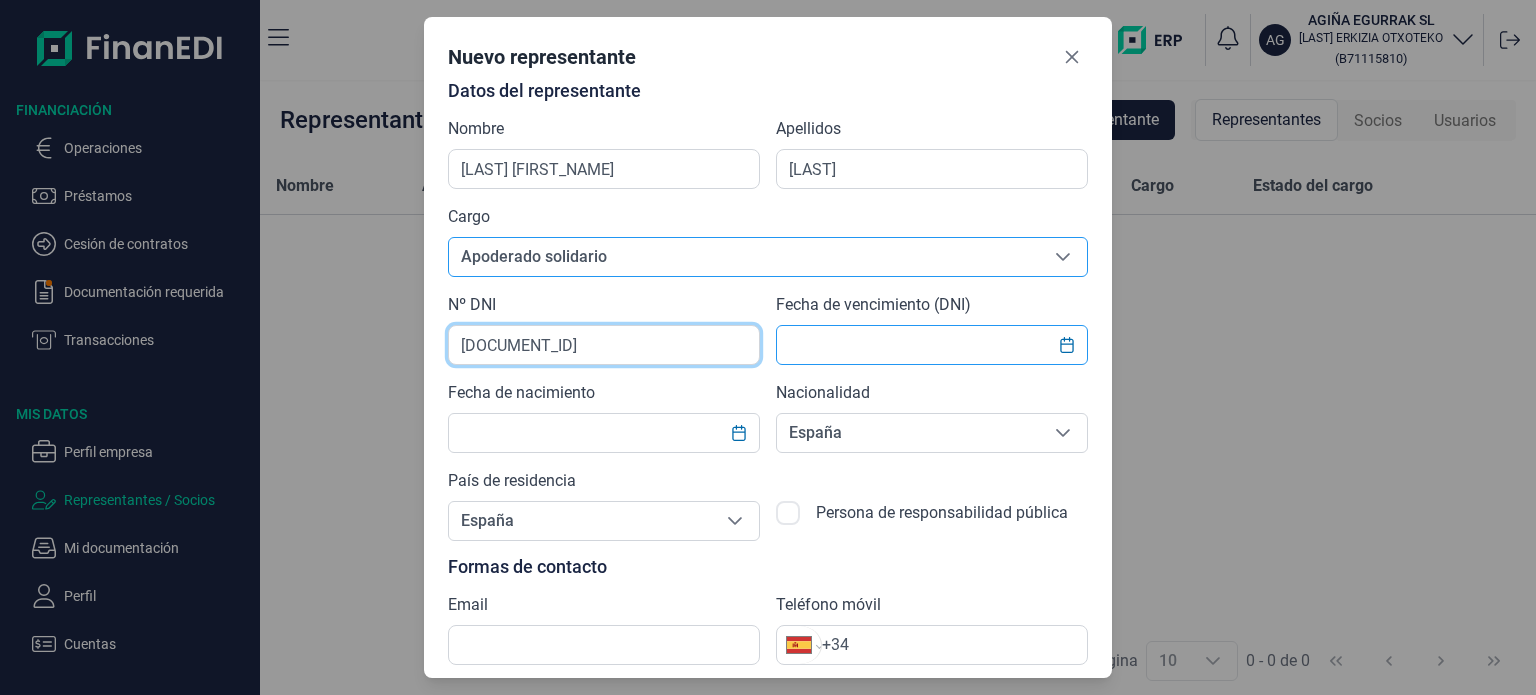 type on "[DOCUMENT_ID]" 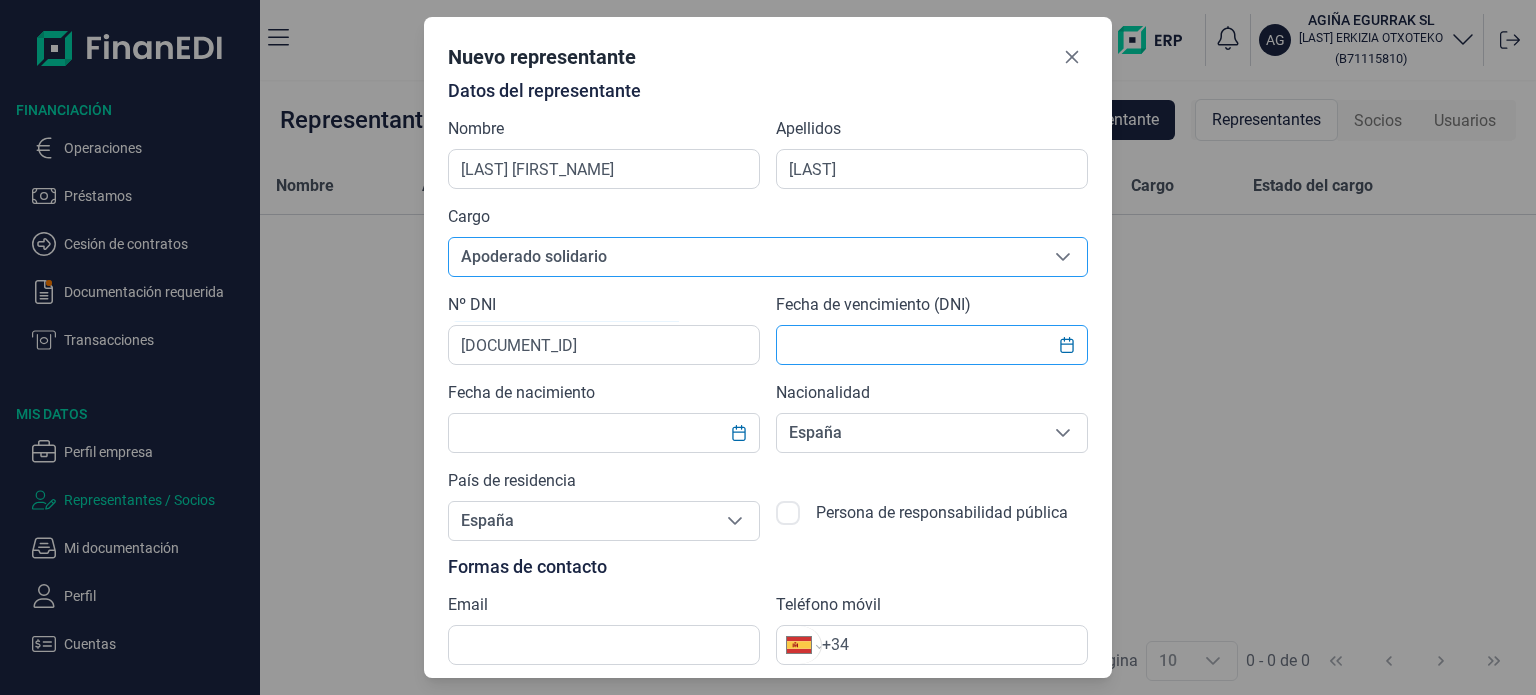 click at bounding box center [932, 345] 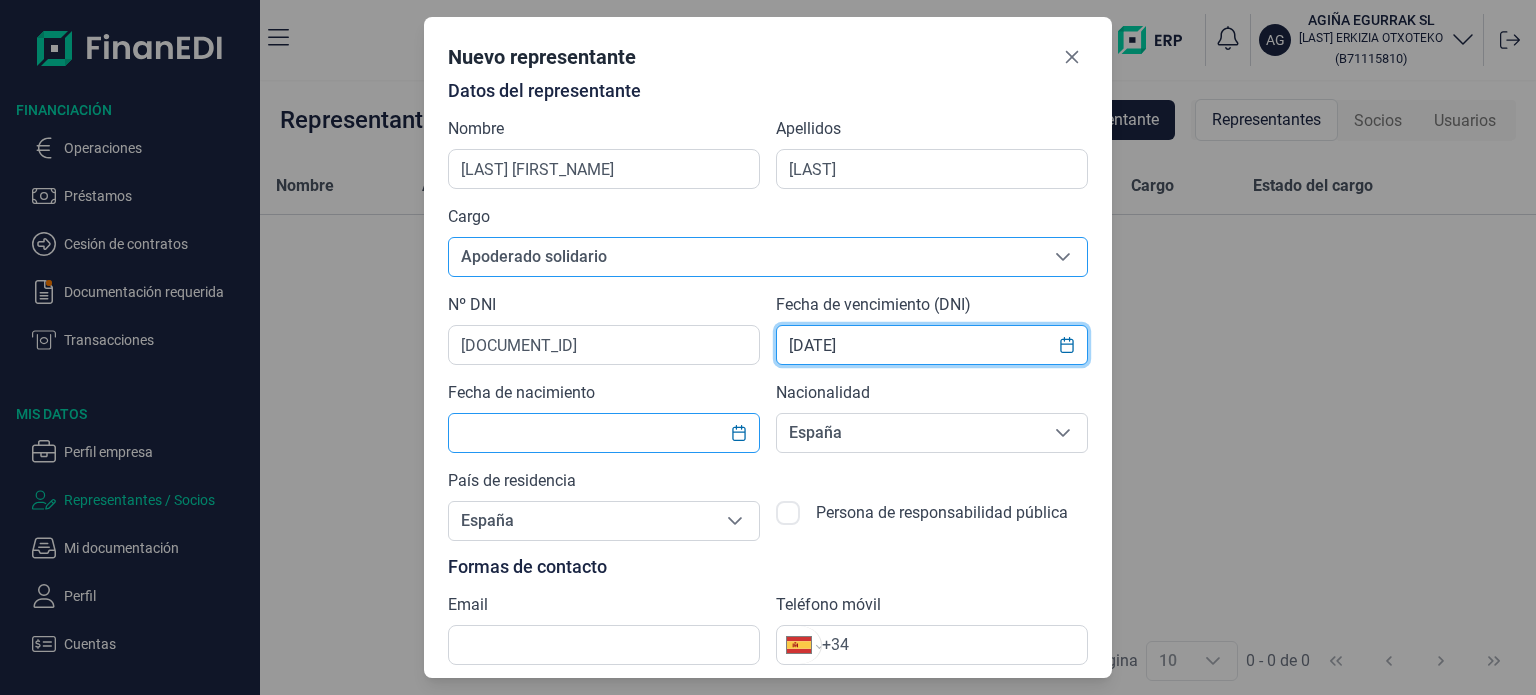 type on "[DATE]" 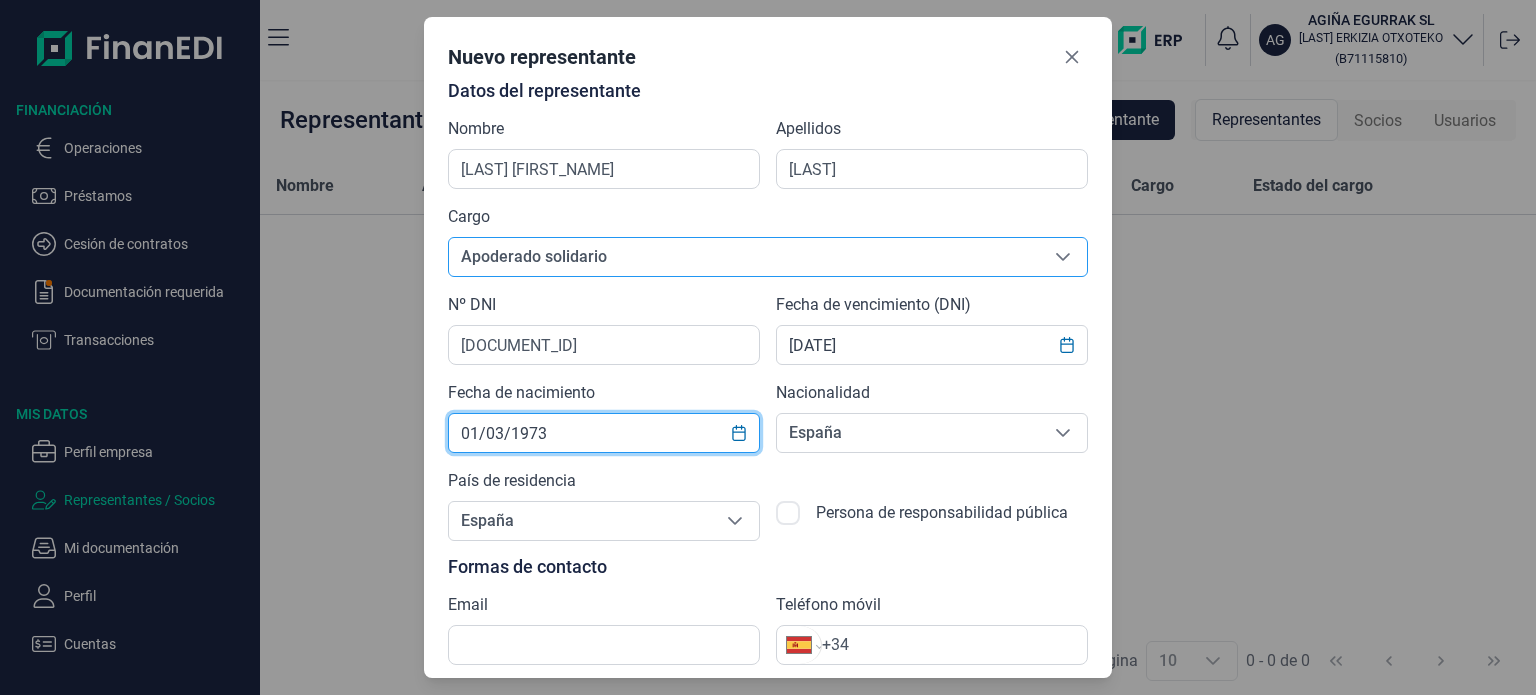 scroll, scrollTop: 59, scrollLeft: 0, axis: vertical 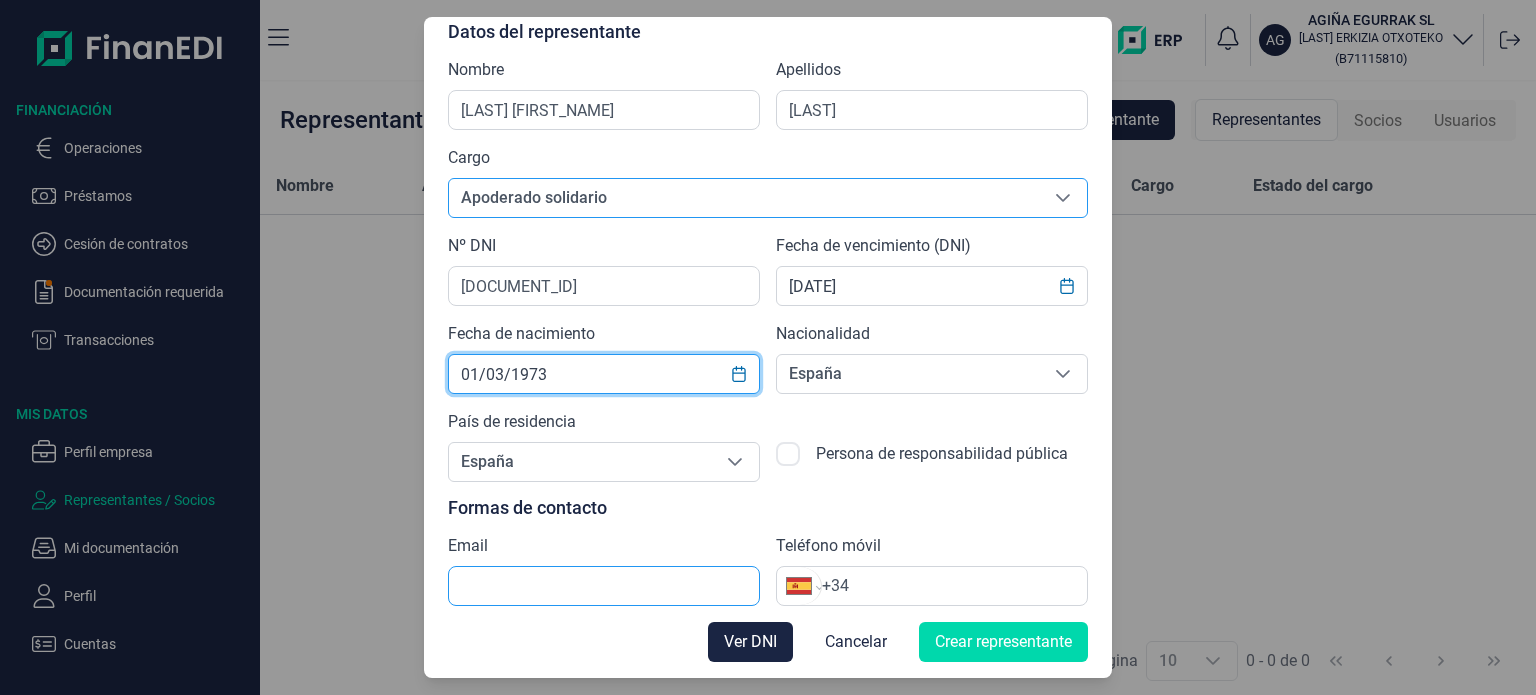 type on "01/03/1973" 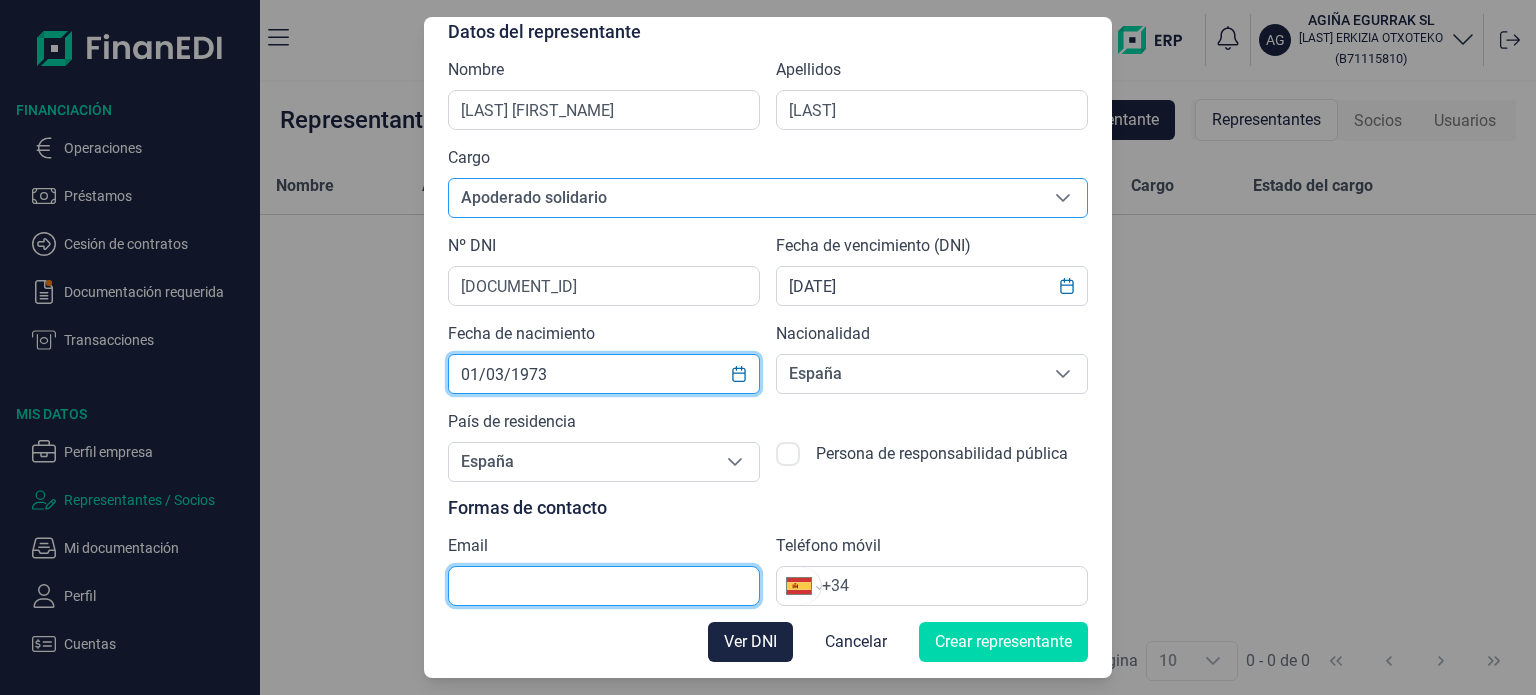 click at bounding box center (604, 586) 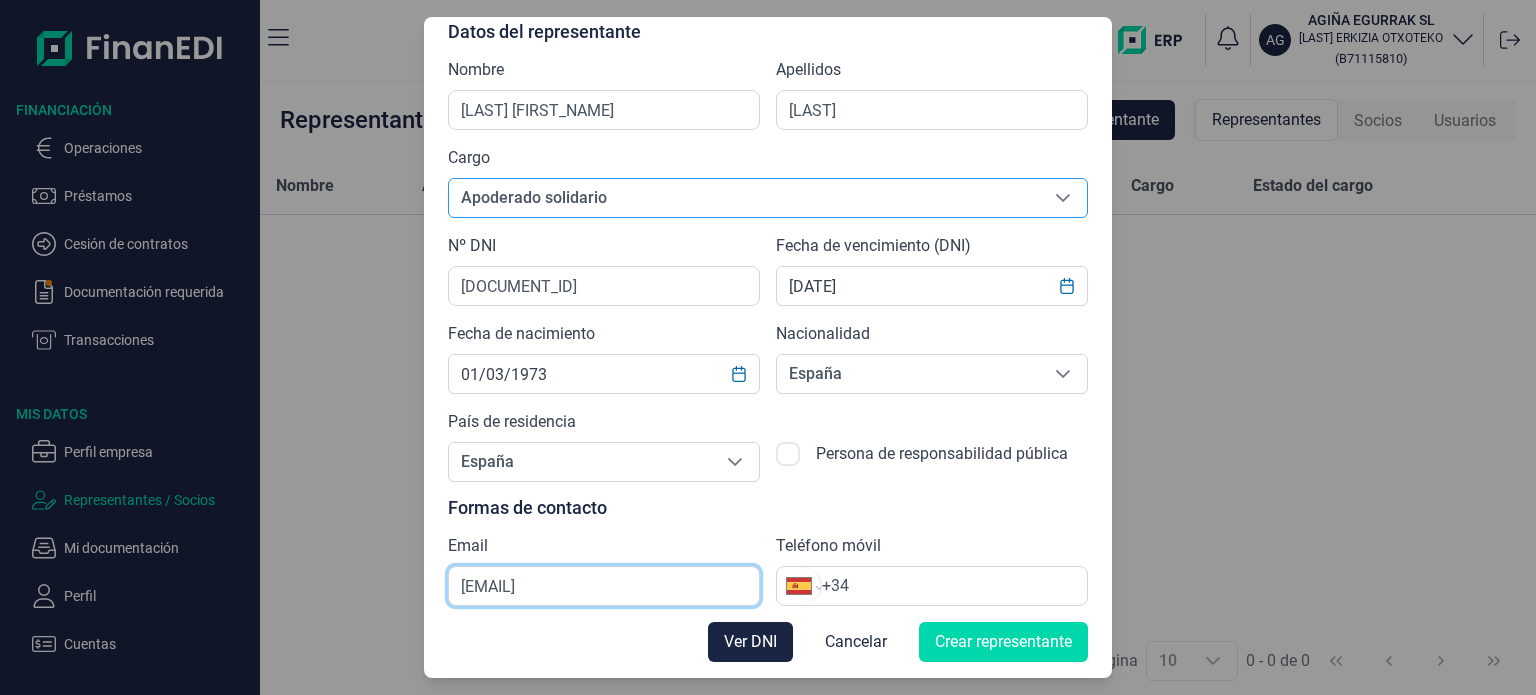 type on "[EMAIL]" 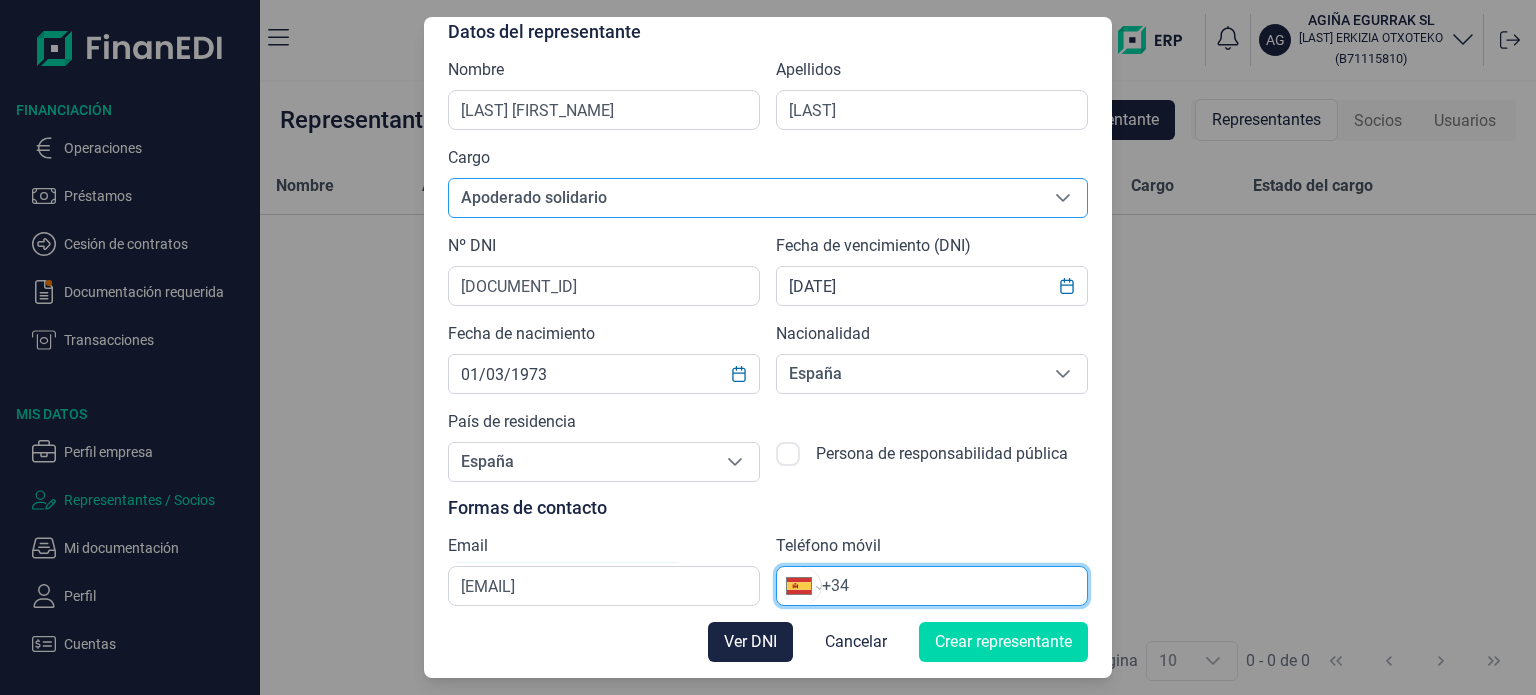 click on "+34" at bounding box center (954, 586) 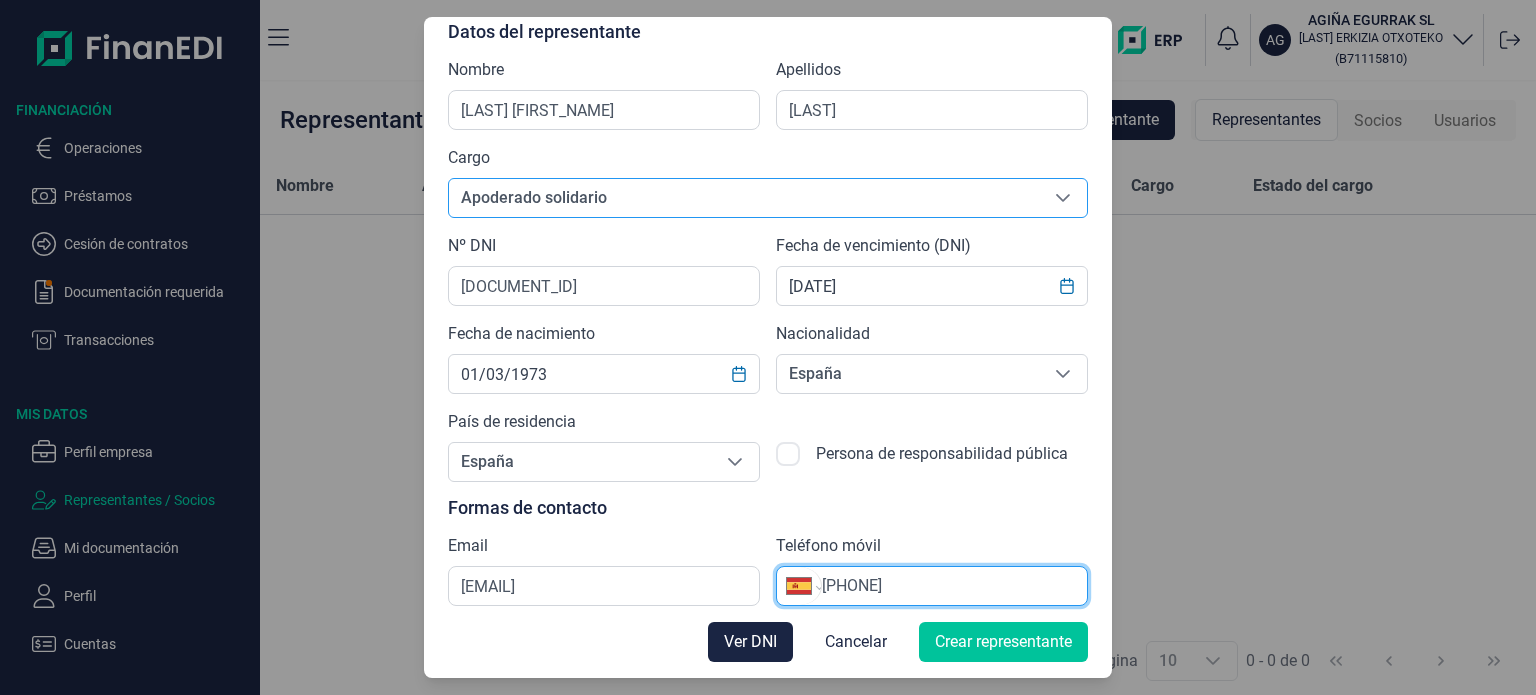 type on "[PHONE]" 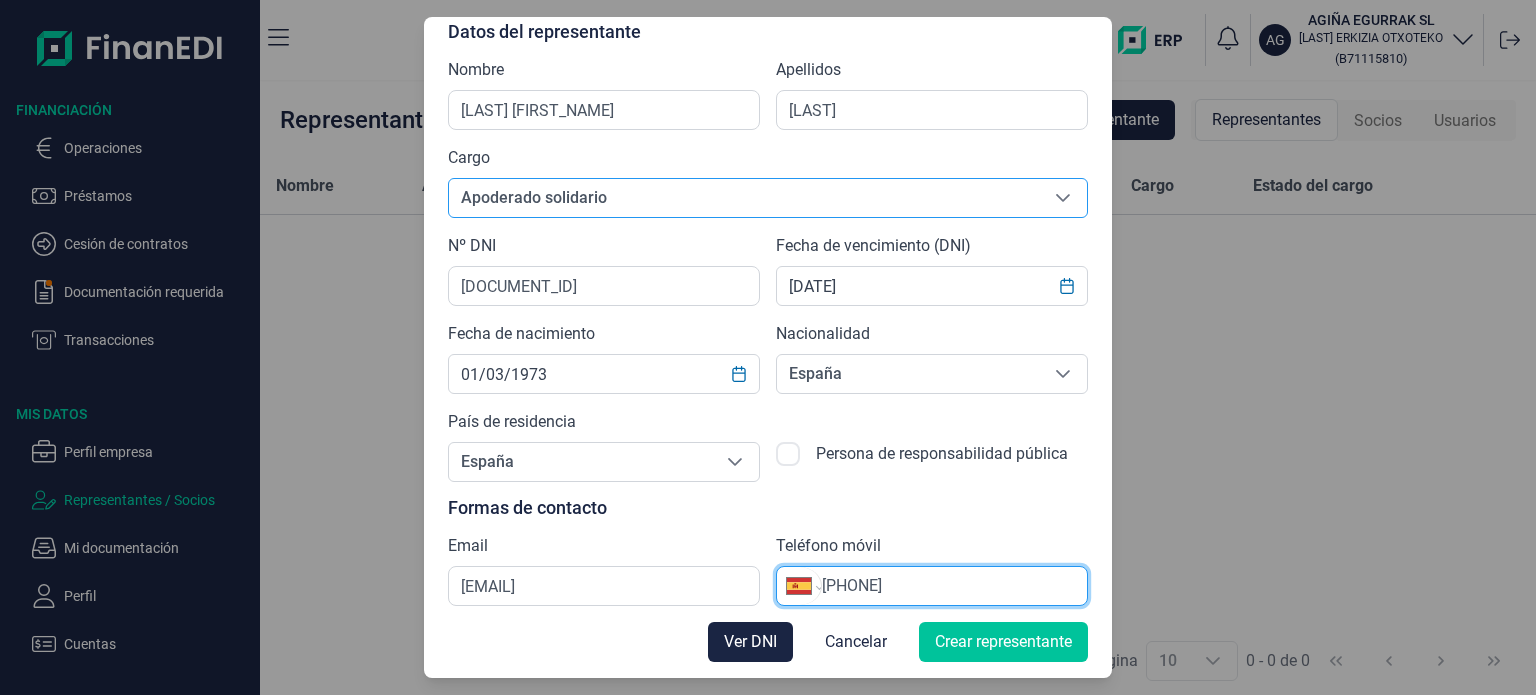 click on "Crear representante" at bounding box center (1003, 642) 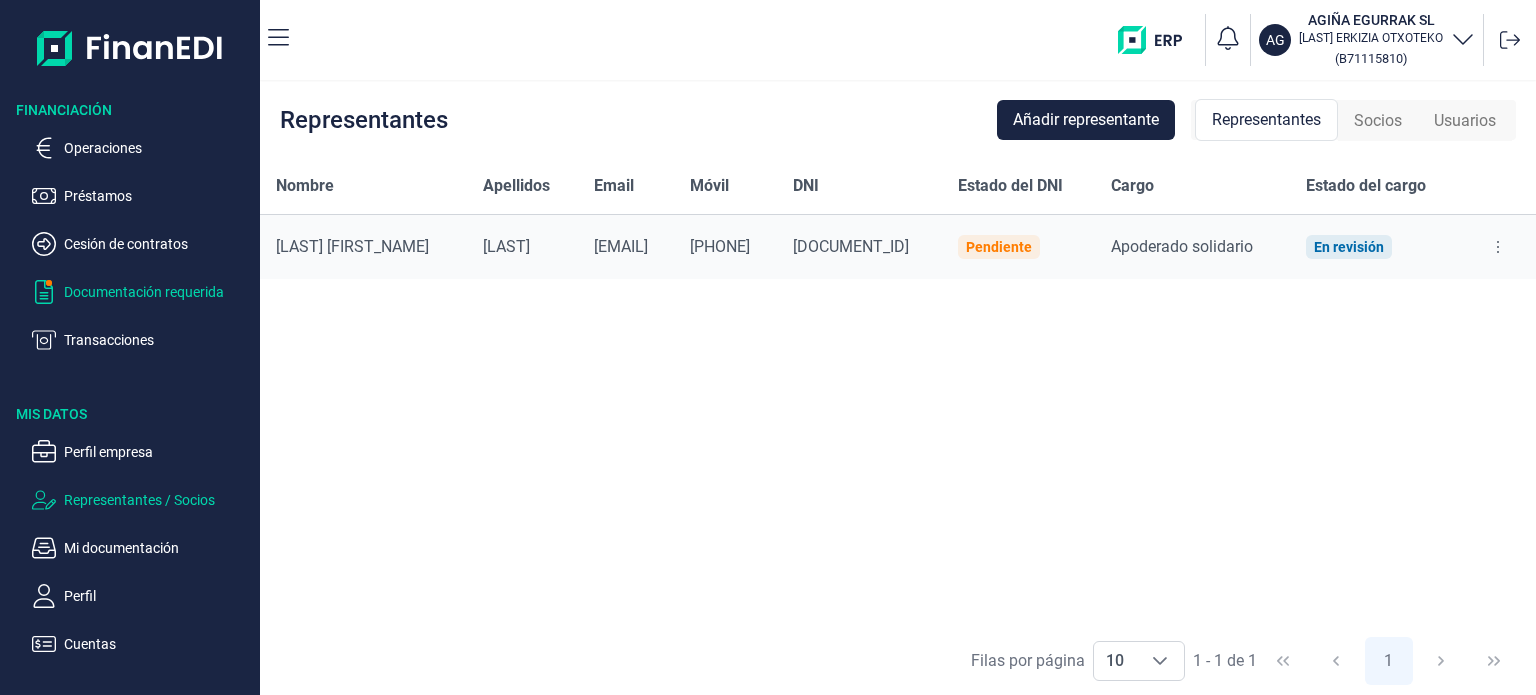 click on "Documentación requerida" at bounding box center [158, 148] 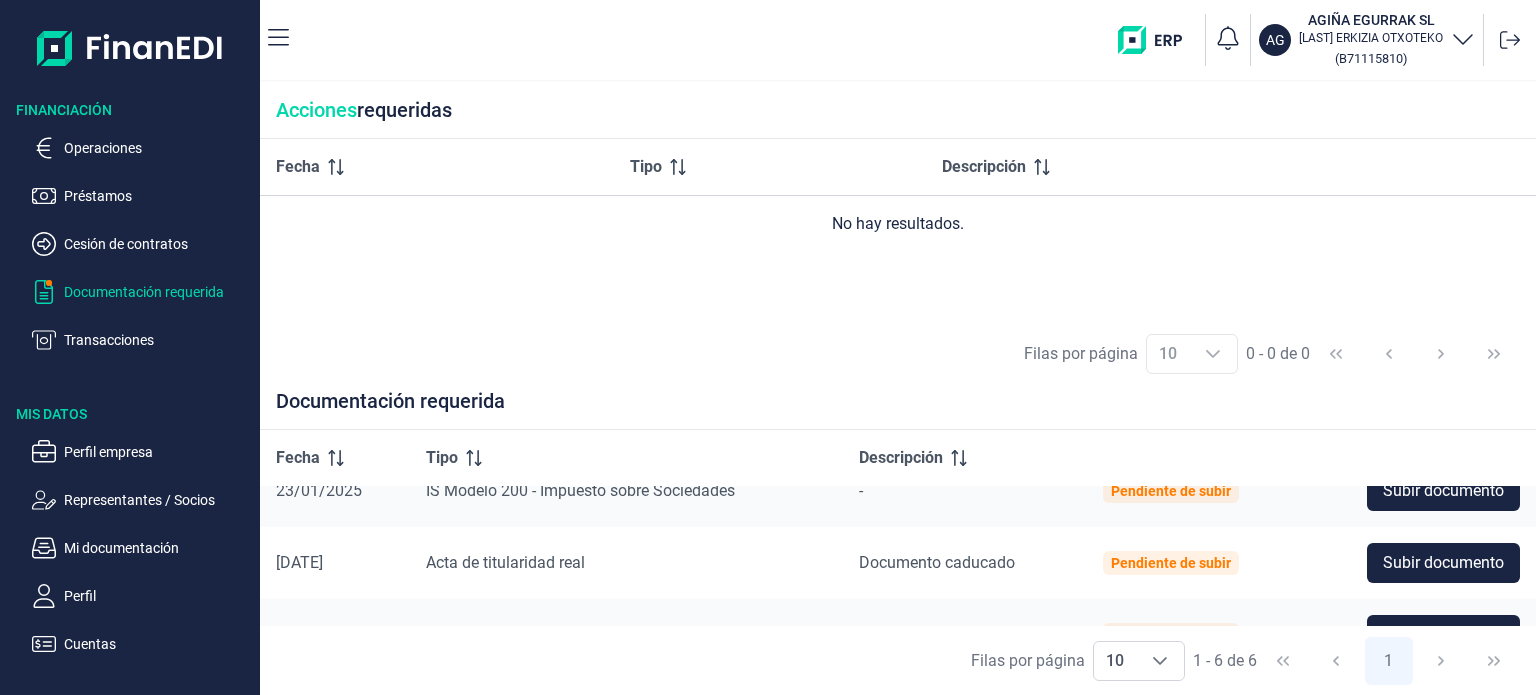 scroll, scrollTop: 0, scrollLeft: 0, axis: both 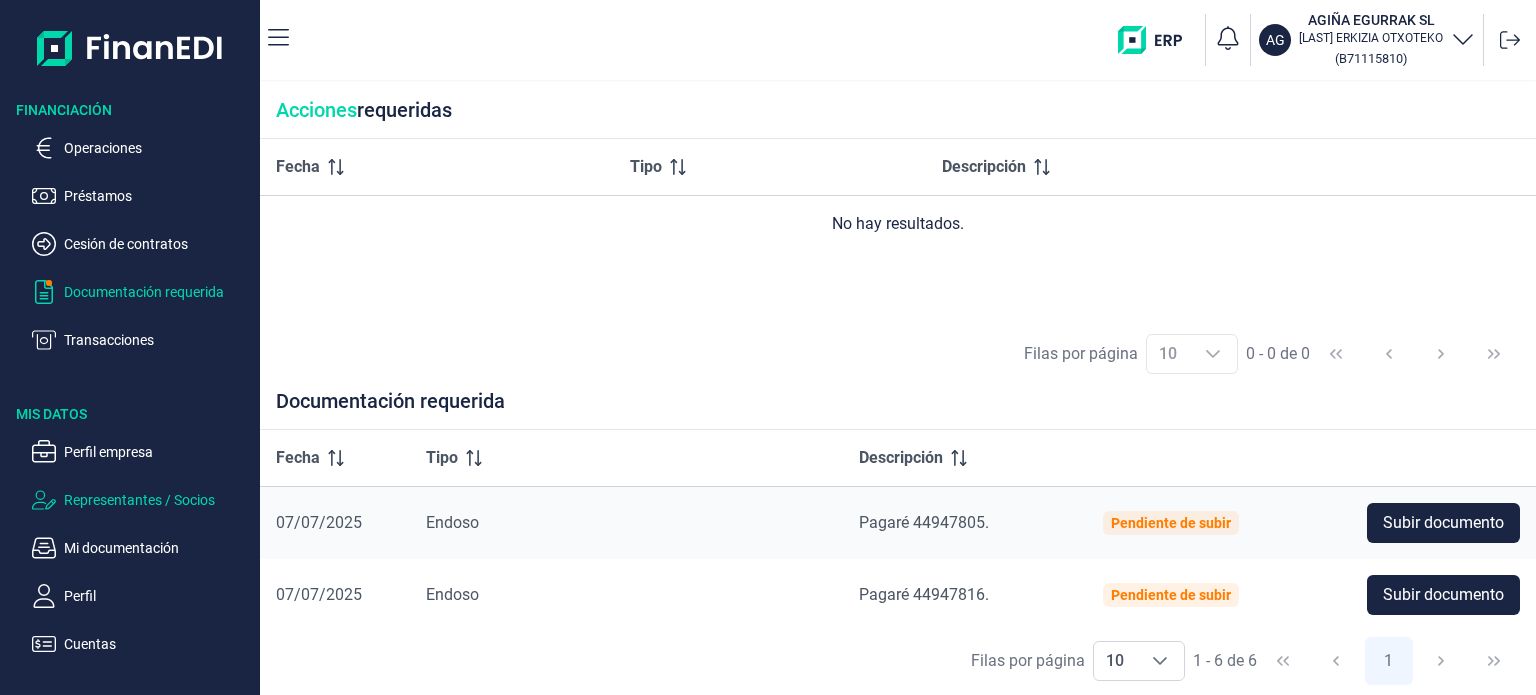click on "Representantes / Socios" at bounding box center [158, 148] 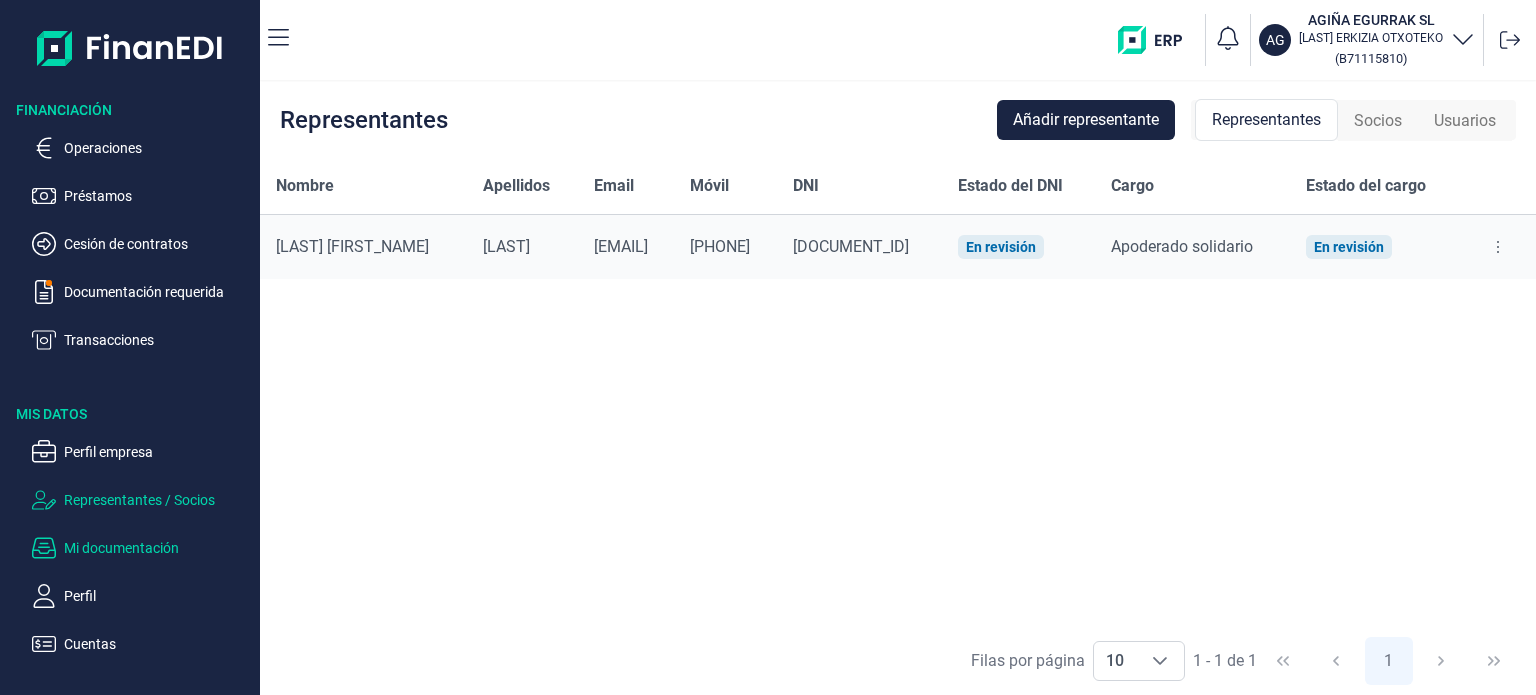 click on "Mi documentación" at bounding box center [158, 148] 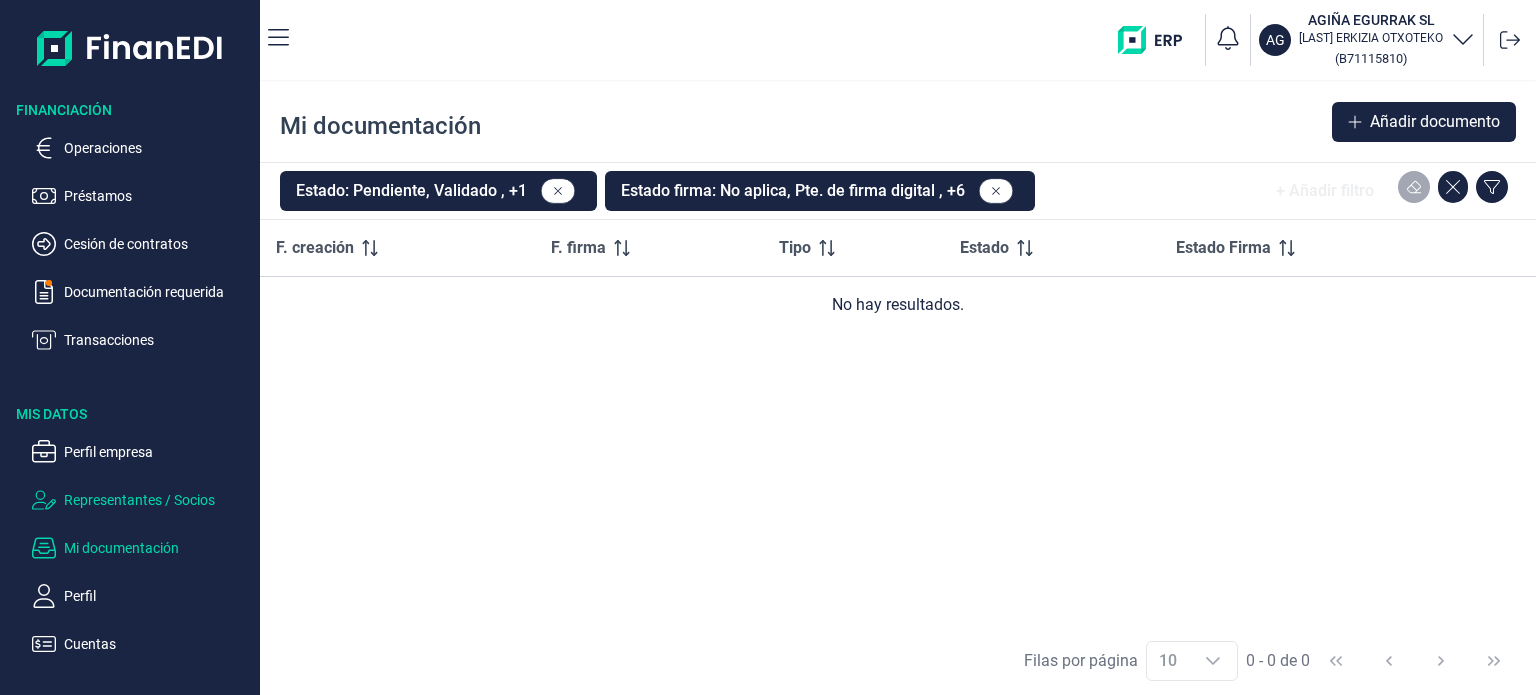 click on "Representantes / Socios" at bounding box center (158, 148) 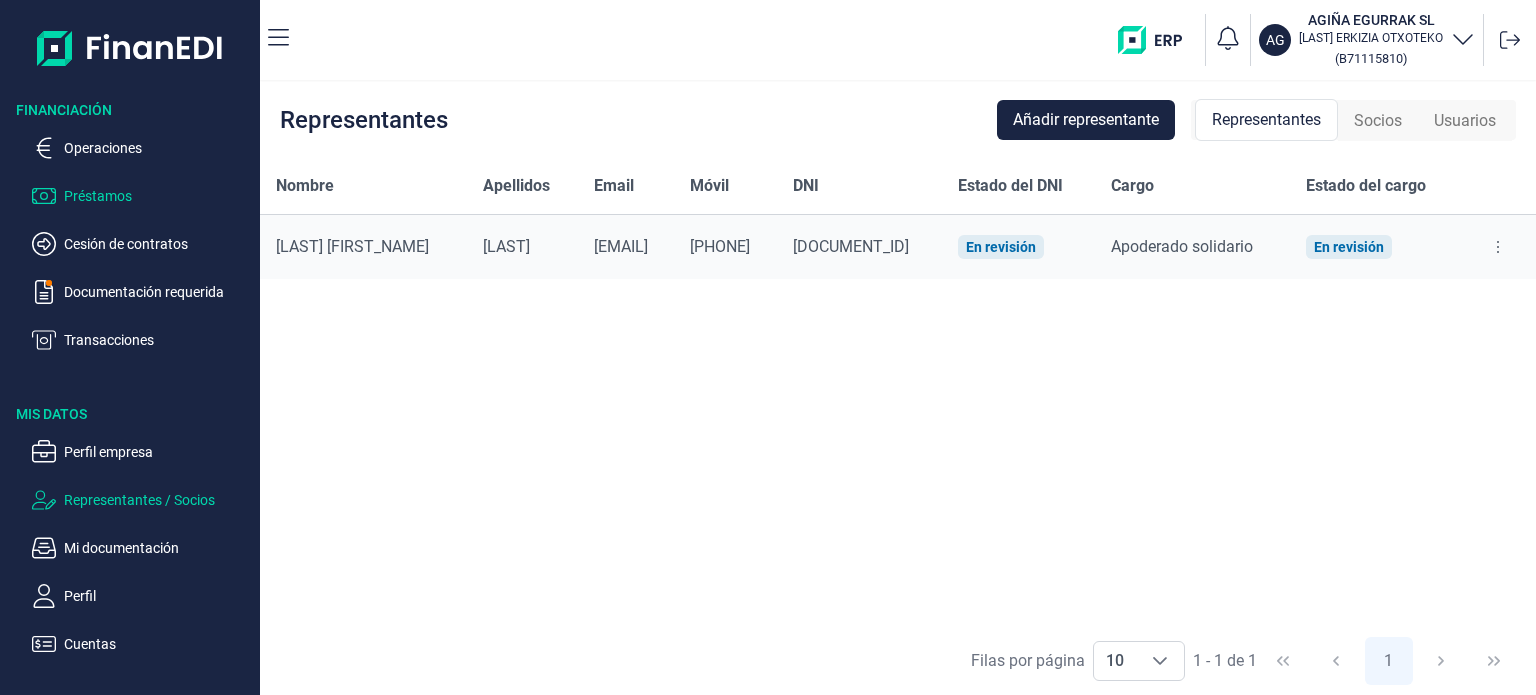 click on "Préstamos" at bounding box center [158, 148] 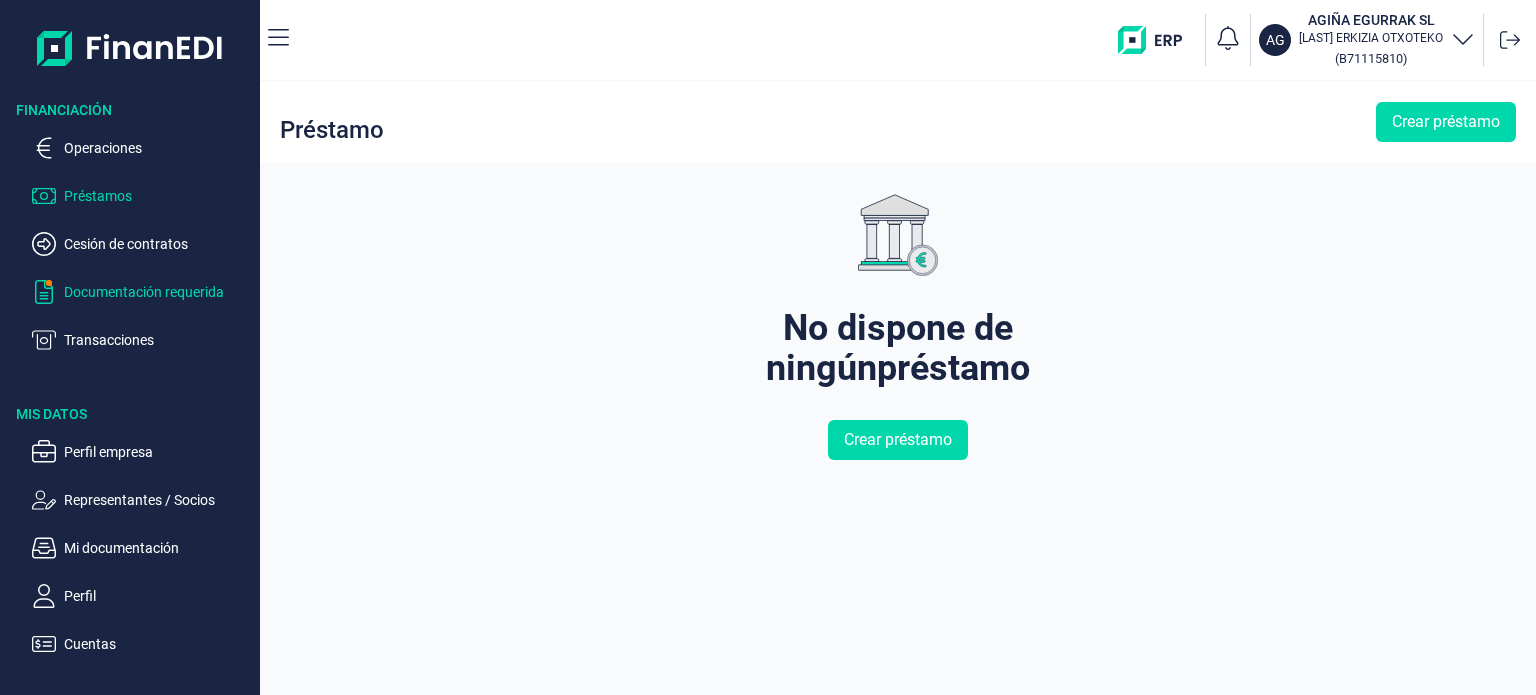 click on "Documentación requerida" at bounding box center [158, 148] 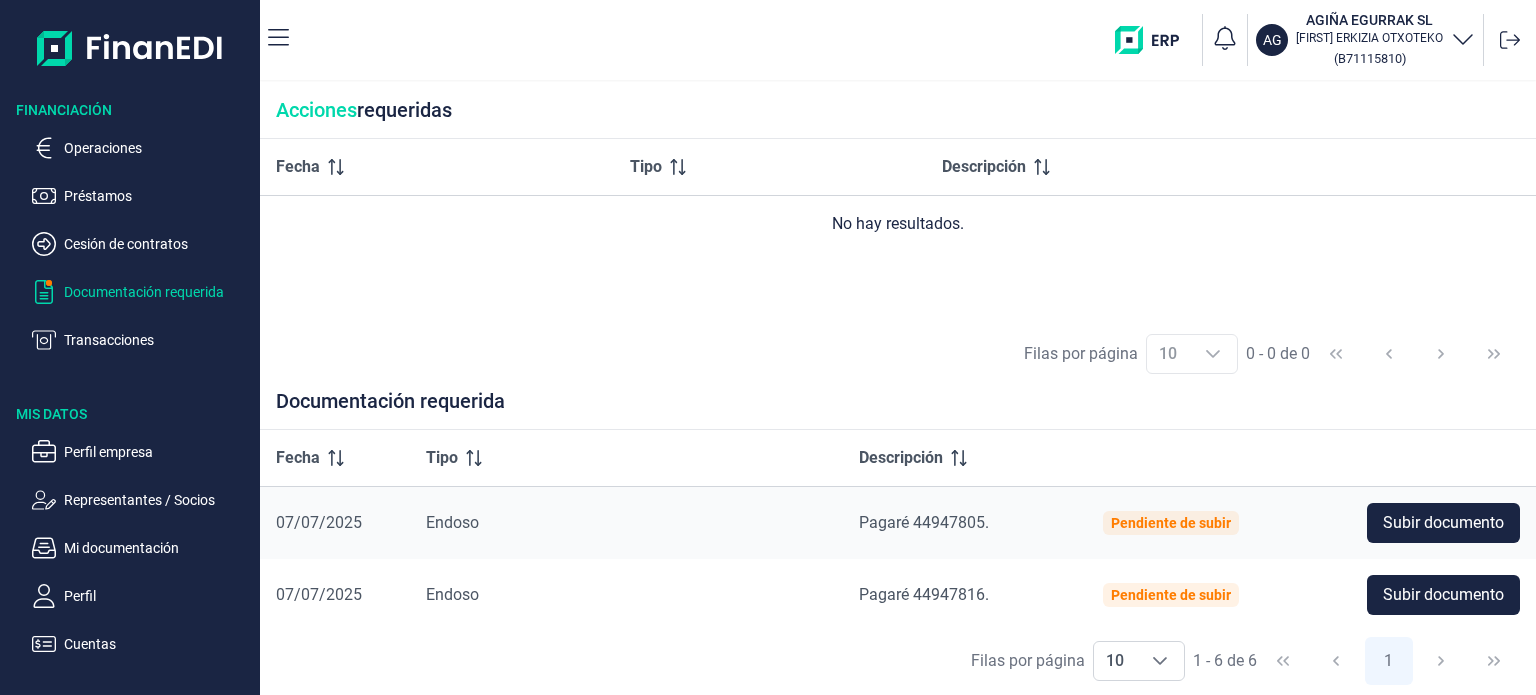 scroll, scrollTop: 0, scrollLeft: 0, axis: both 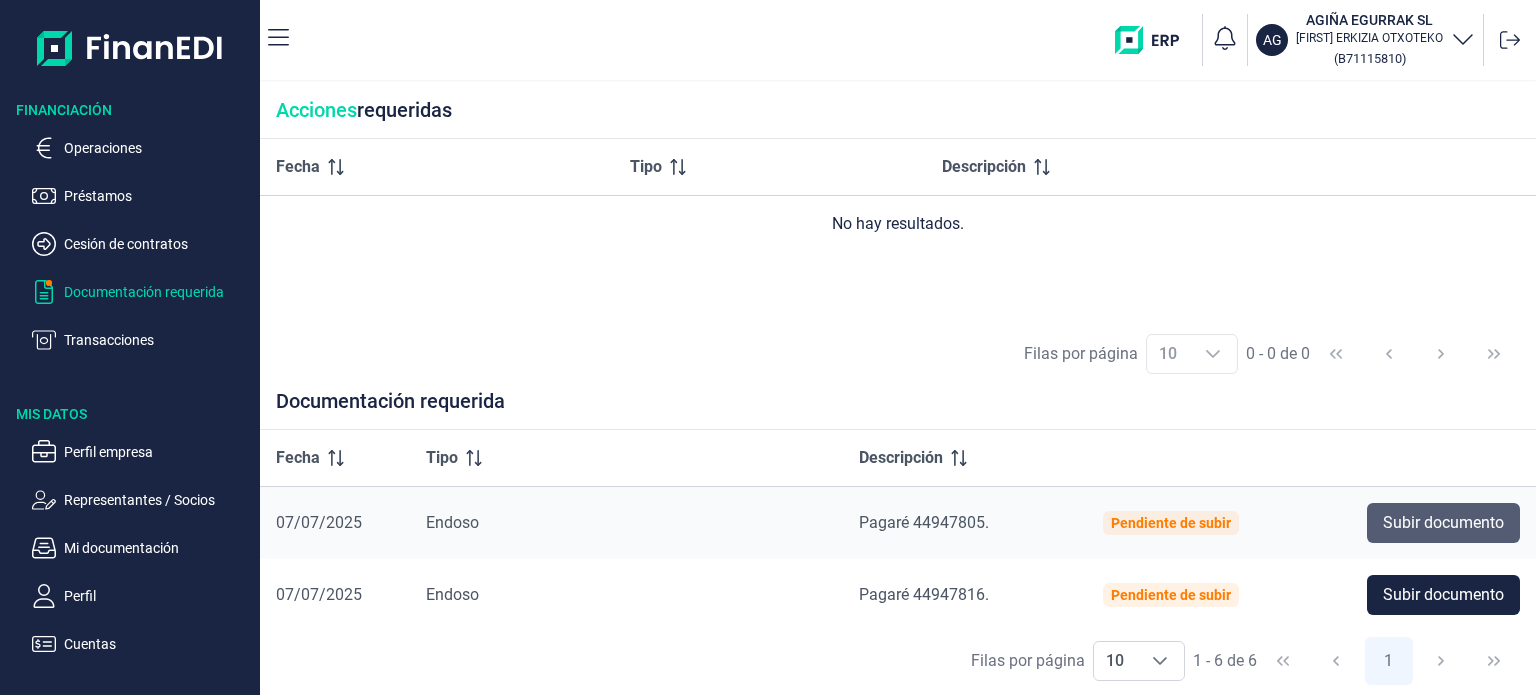 click on "Subir documento" at bounding box center (1443, 523) 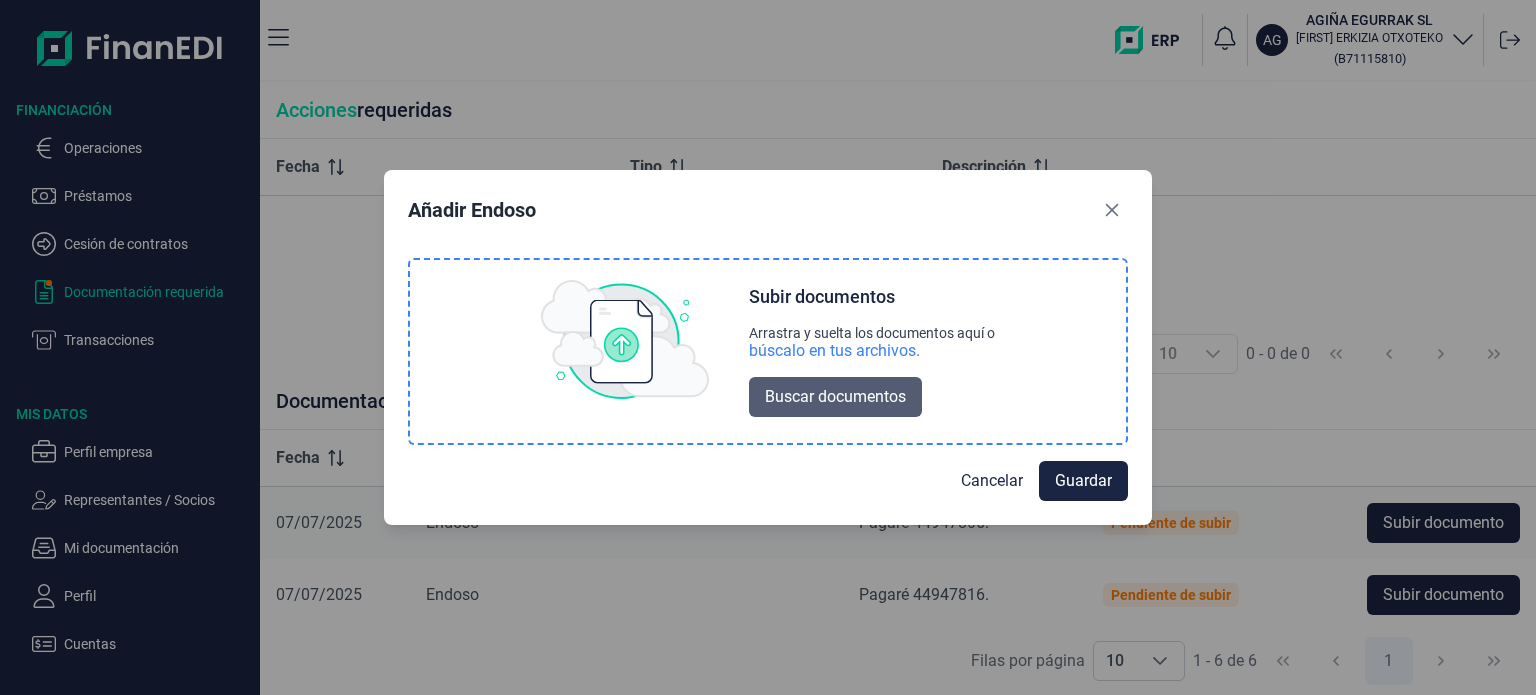 click on "Buscar documentos" at bounding box center [835, 397] 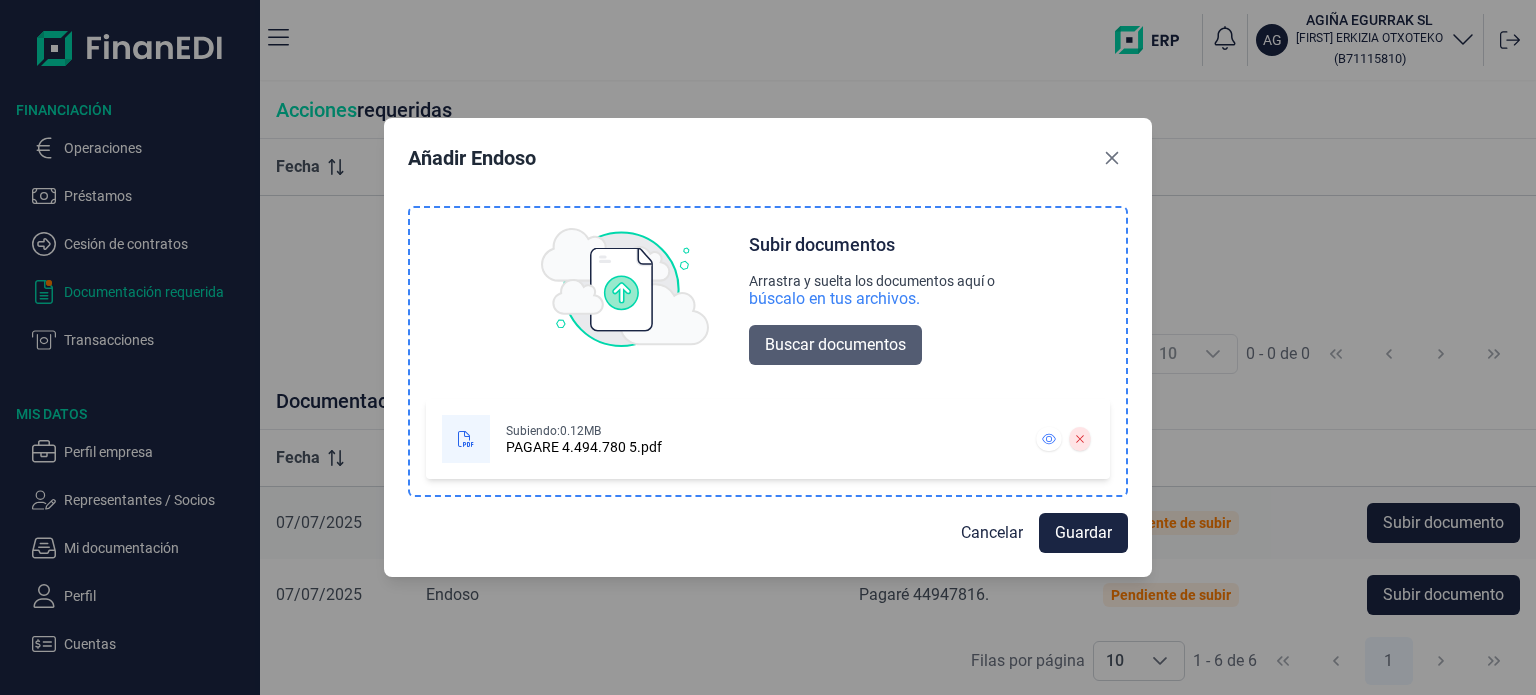 scroll, scrollTop: 0, scrollLeft: 0, axis: both 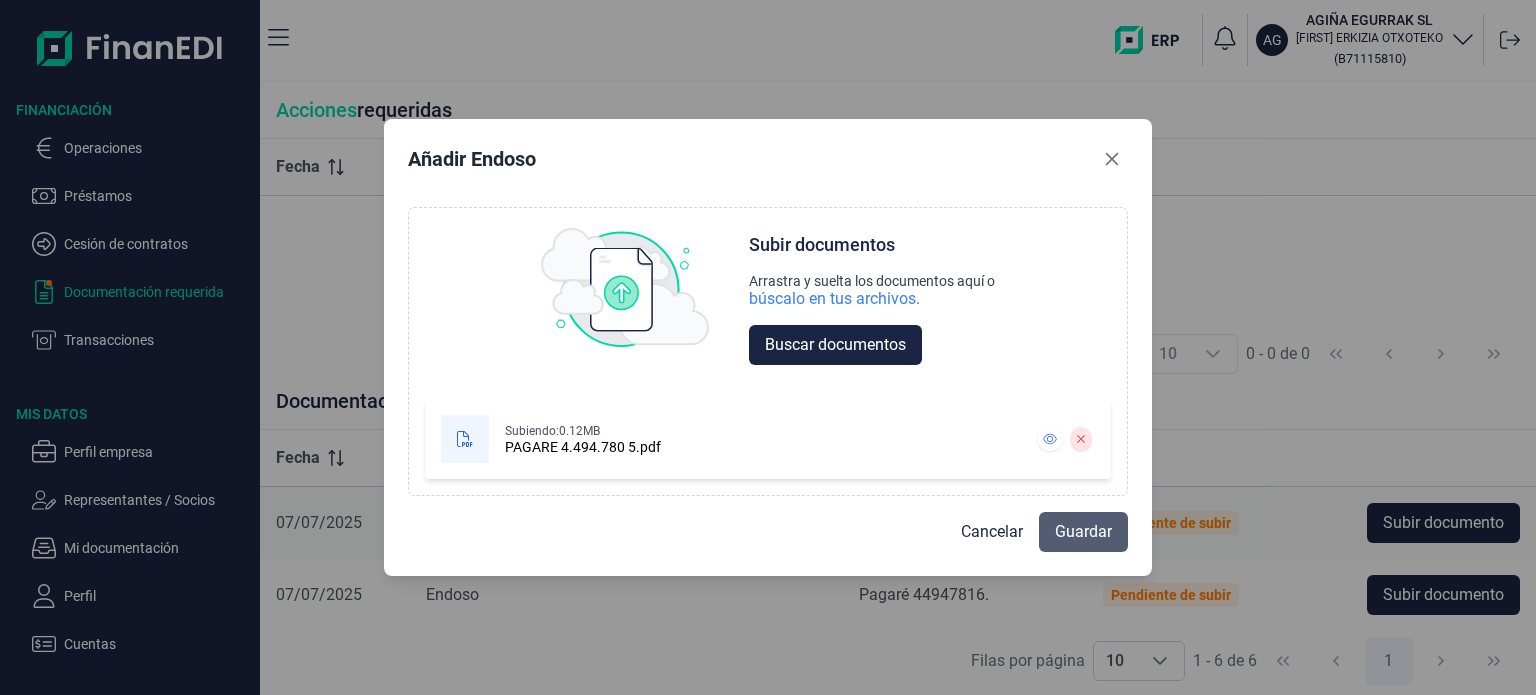 click on "Guardar" at bounding box center [1083, 532] 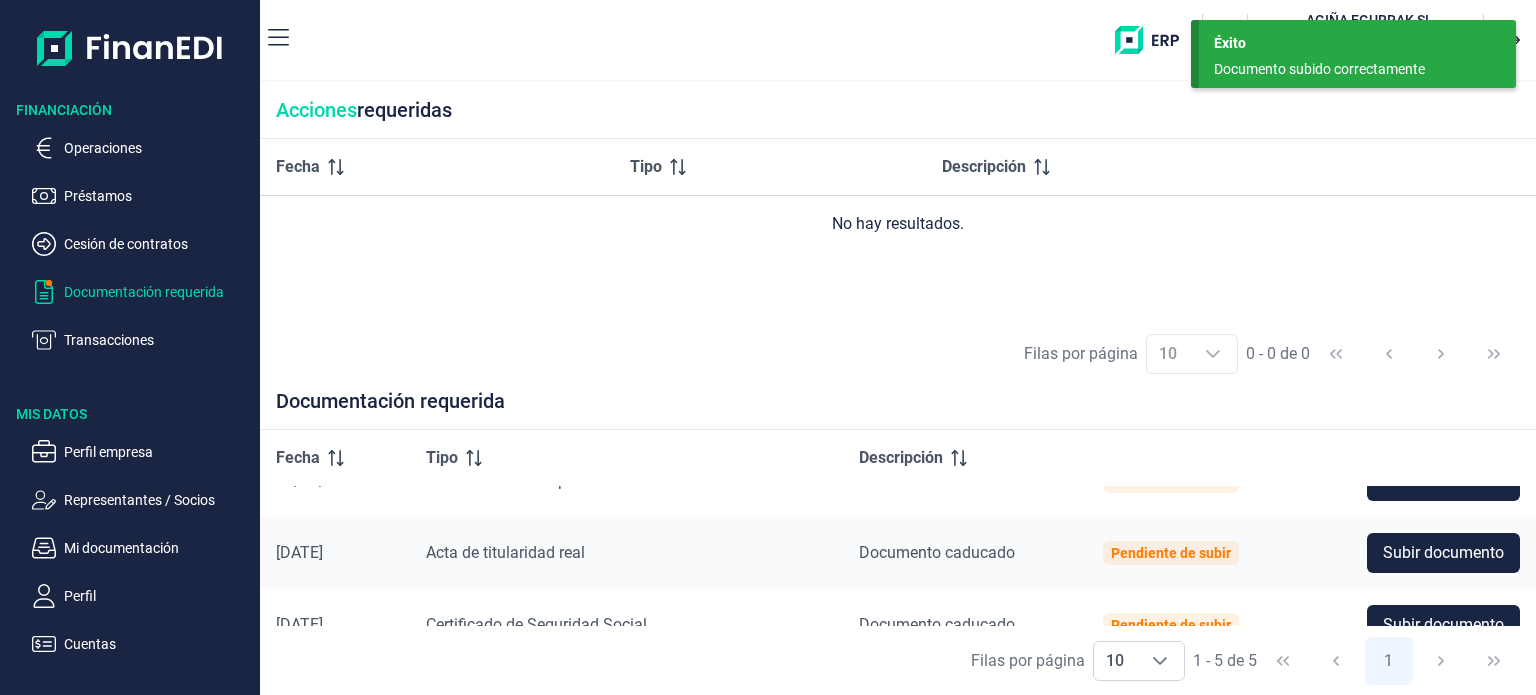 scroll, scrollTop: 0, scrollLeft: 0, axis: both 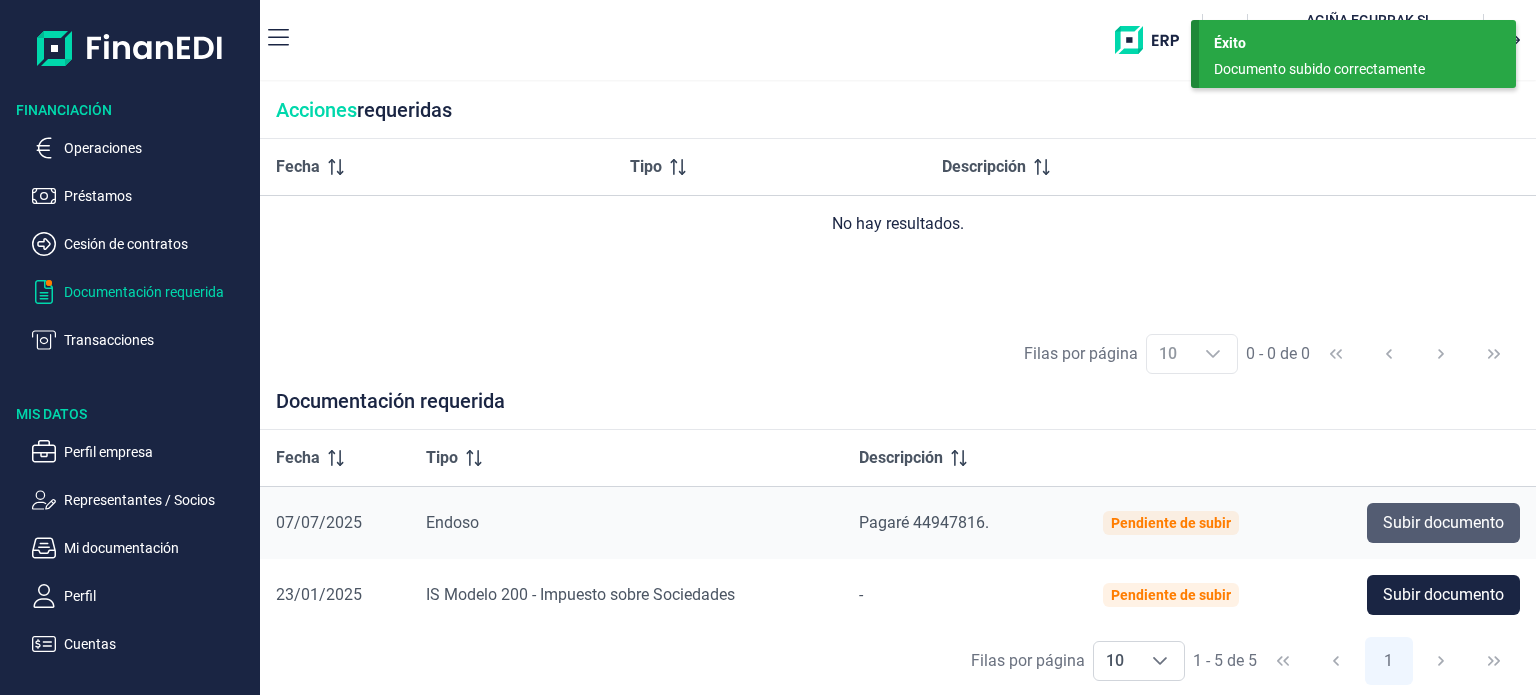 click on "Subir documento" at bounding box center [1443, 523] 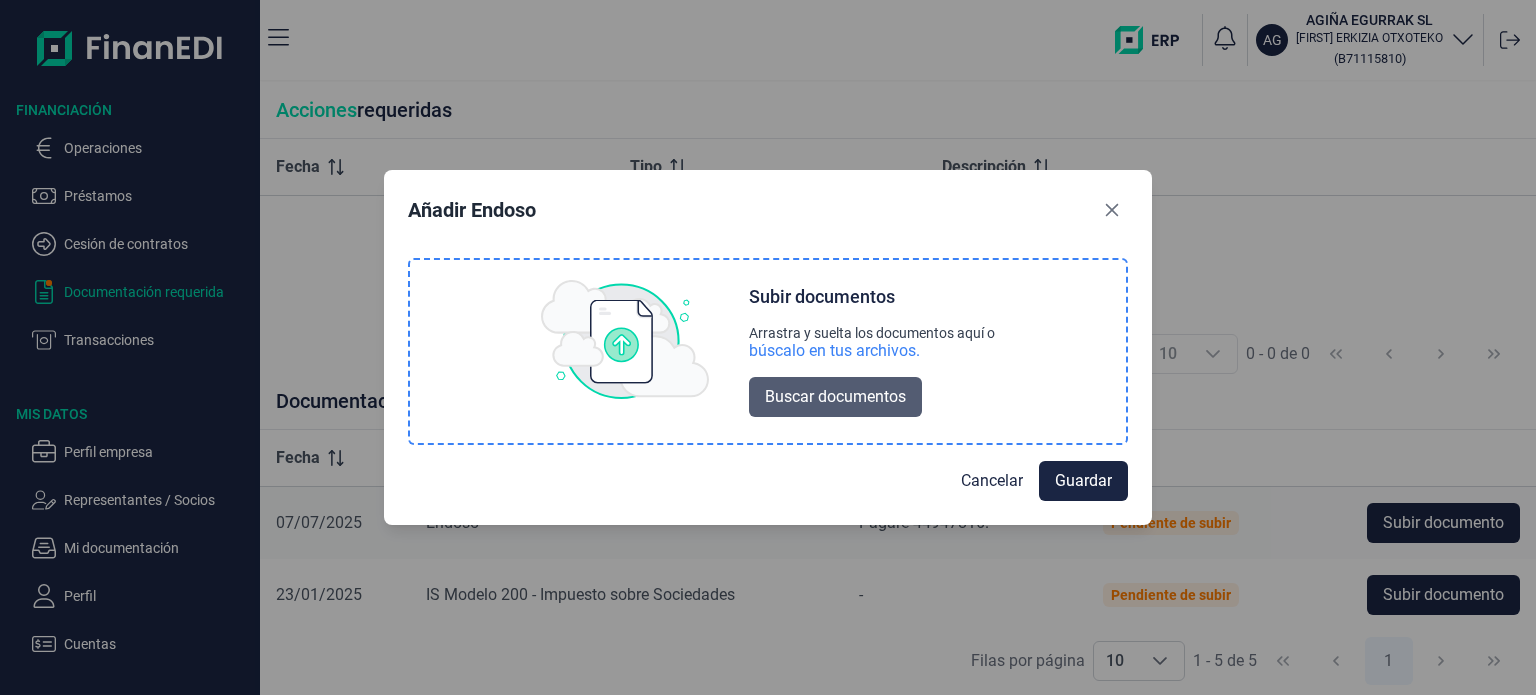 click on "Buscar documentos" at bounding box center (835, 397) 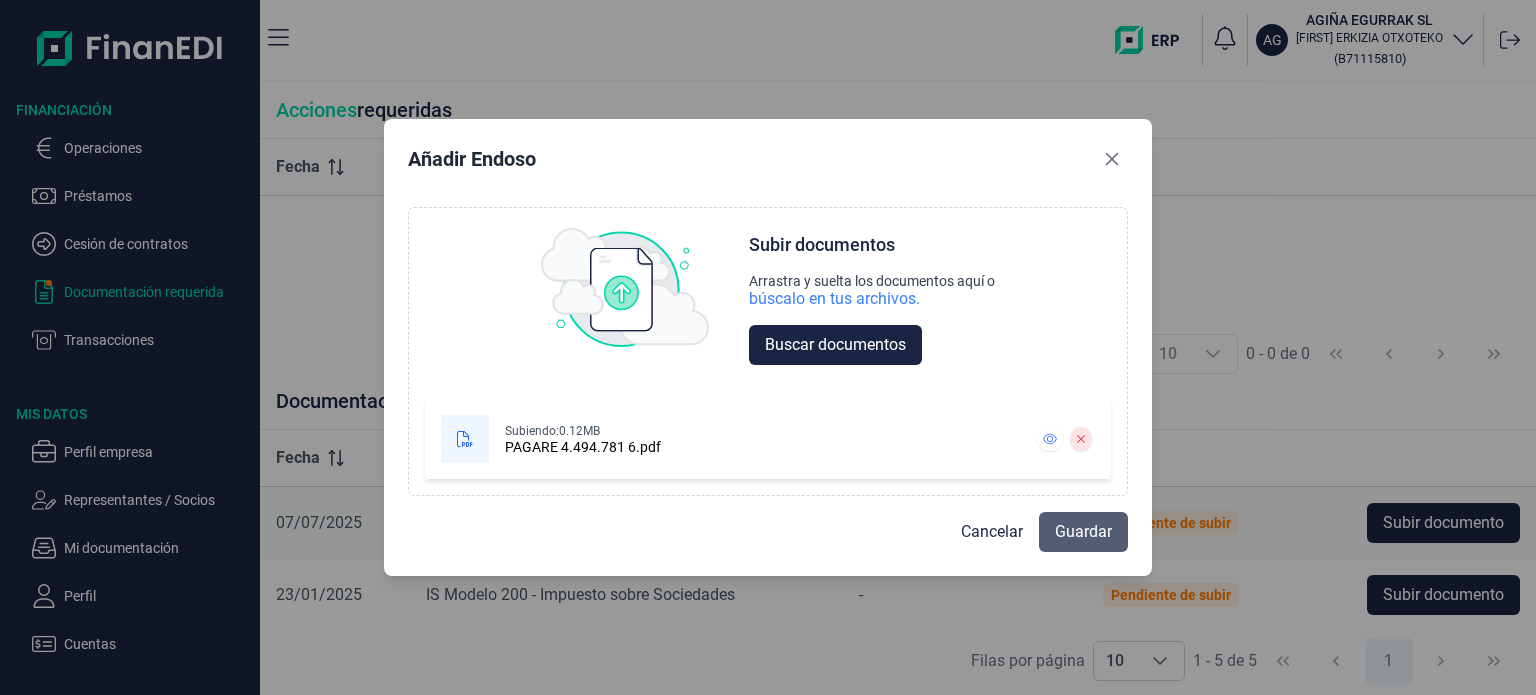 click on "Guardar" at bounding box center [1083, 532] 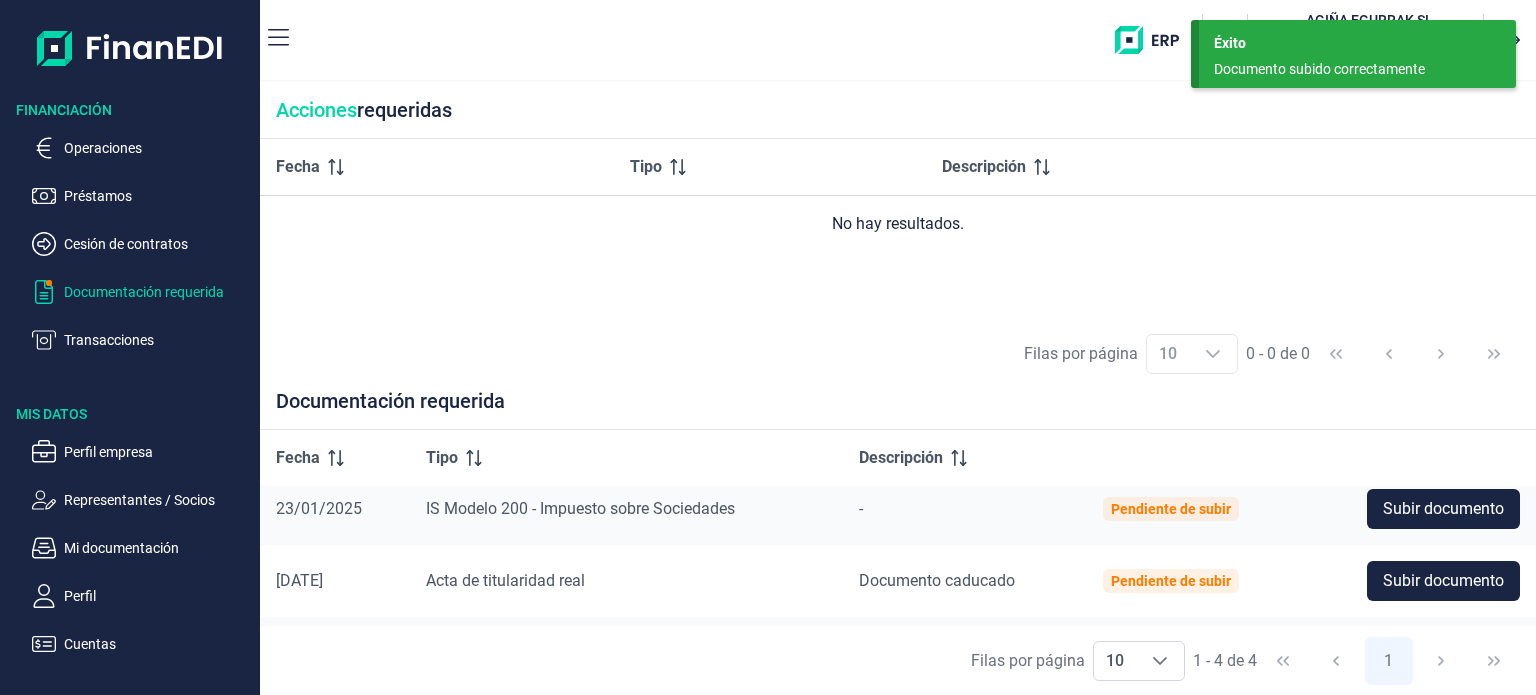 scroll, scrollTop: 0, scrollLeft: 0, axis: both 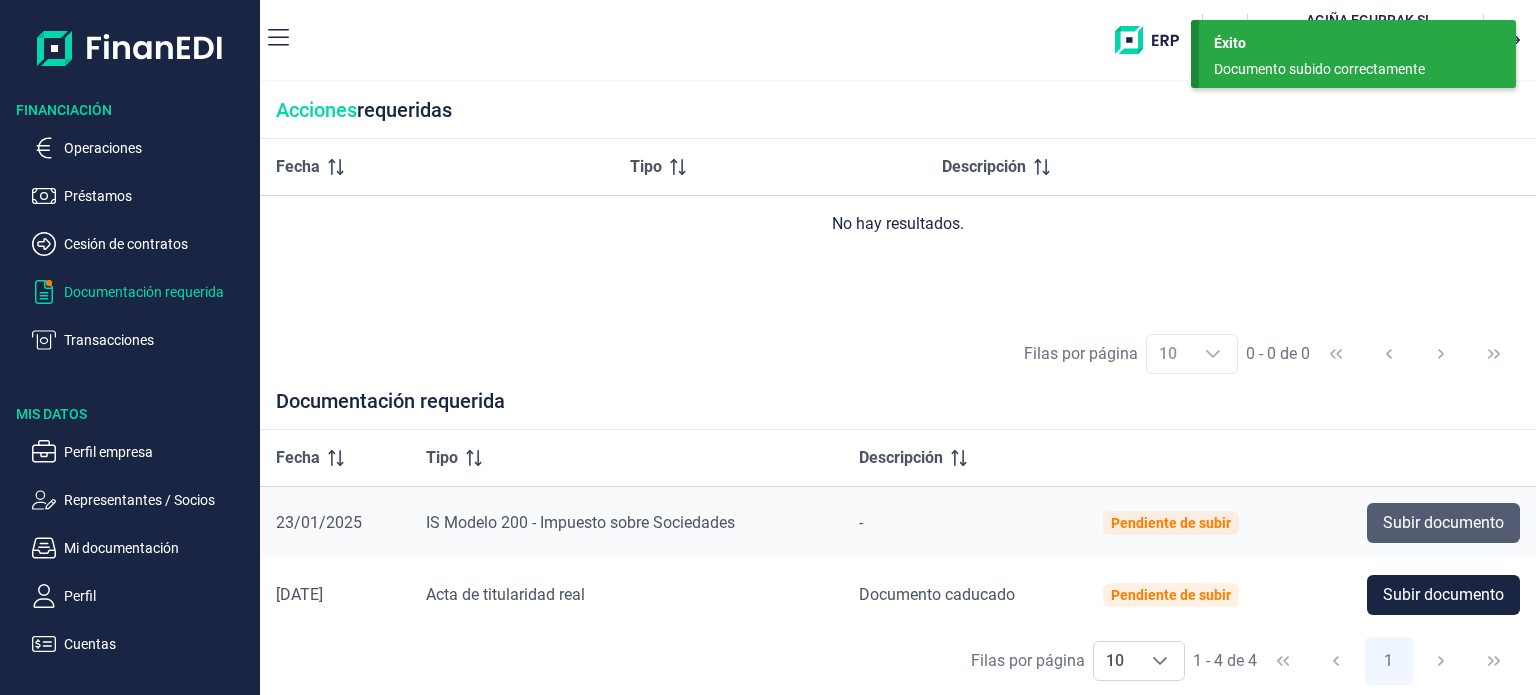 click on "Subir documento" at bounding box center [1443, 523] 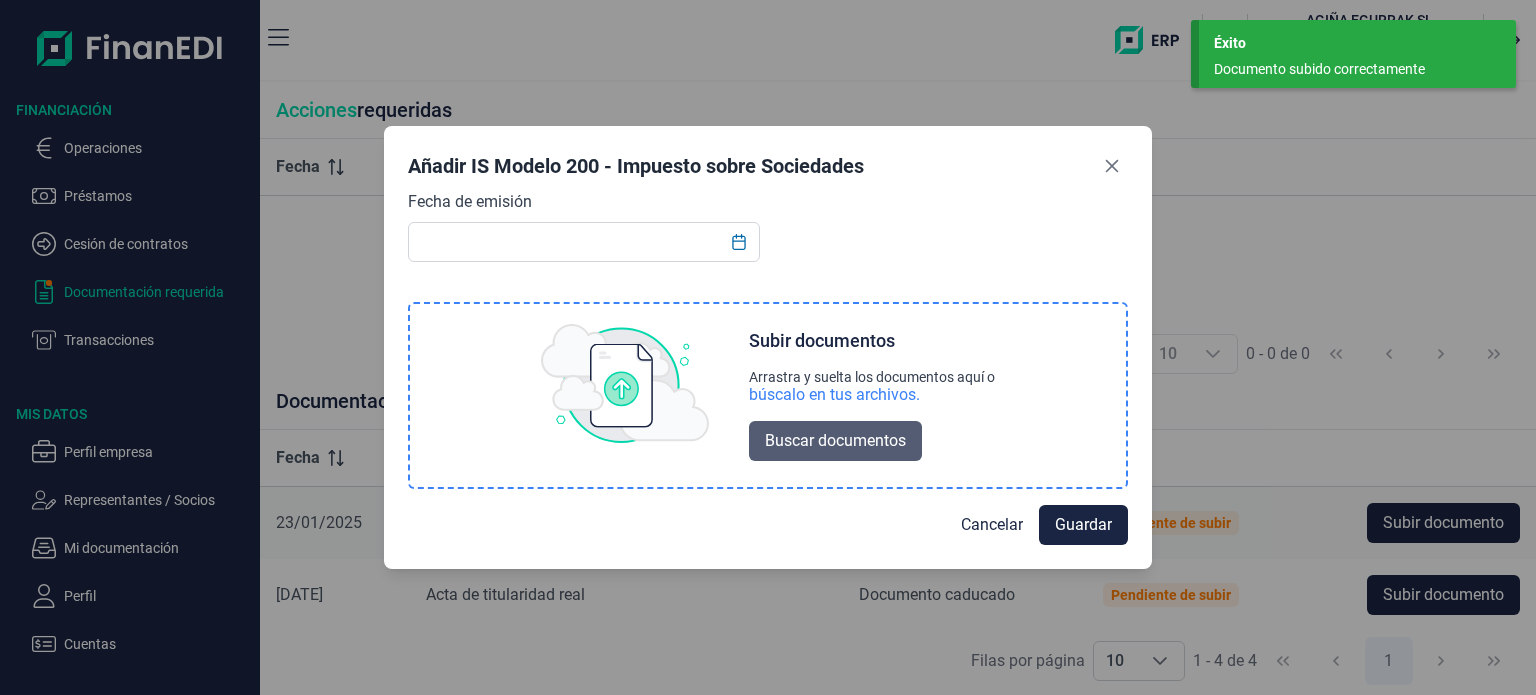 click on "Buscar documentos" at bounding box center (835, 441) 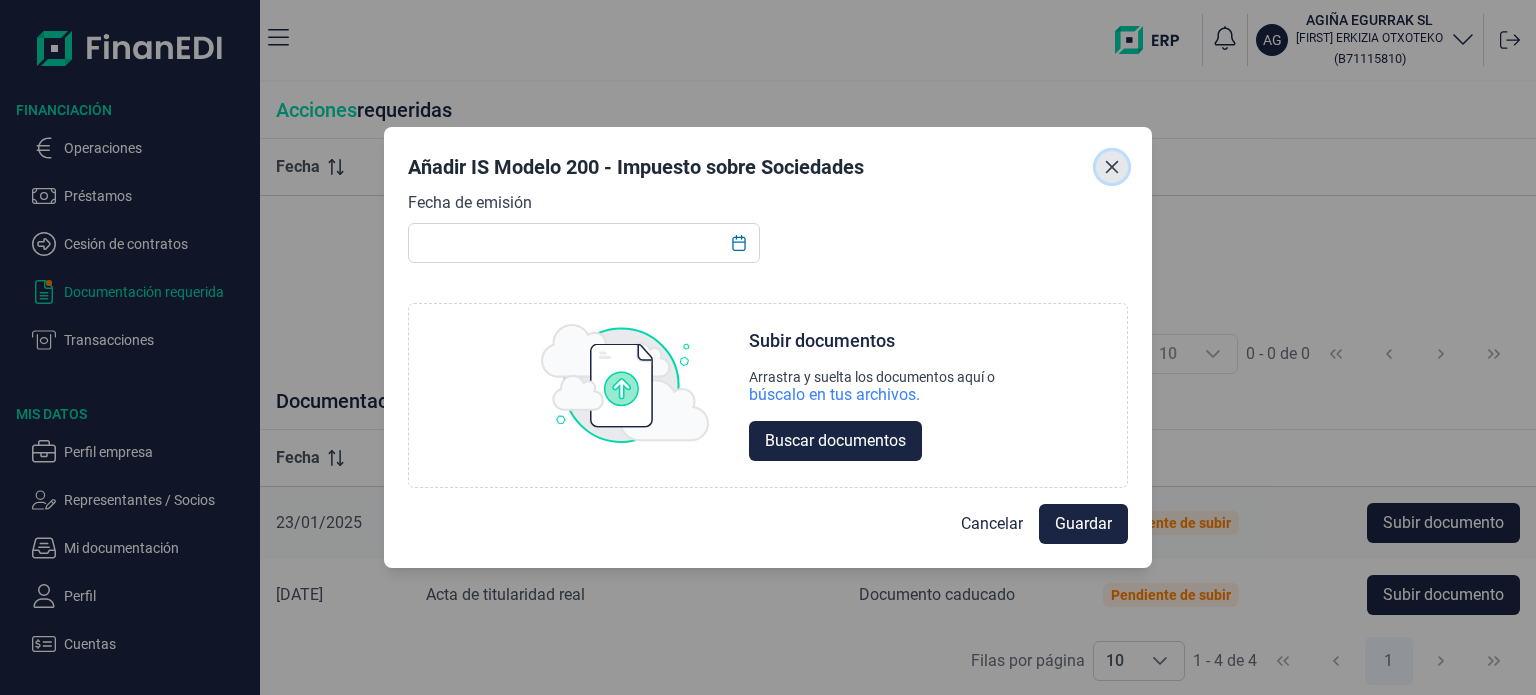 click at bounding box center (1112, 167) 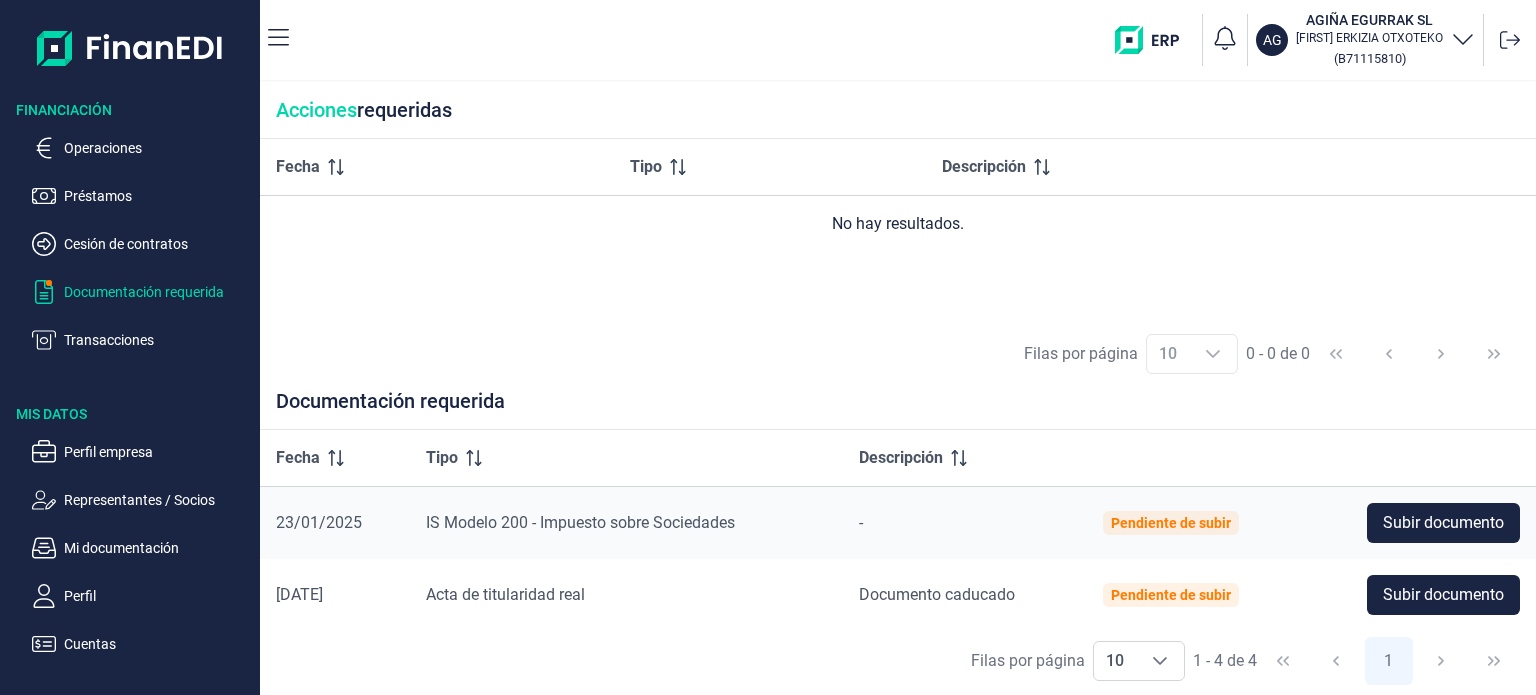 scroll, scrollTop: 0, scrollLeft: 0, axis: both 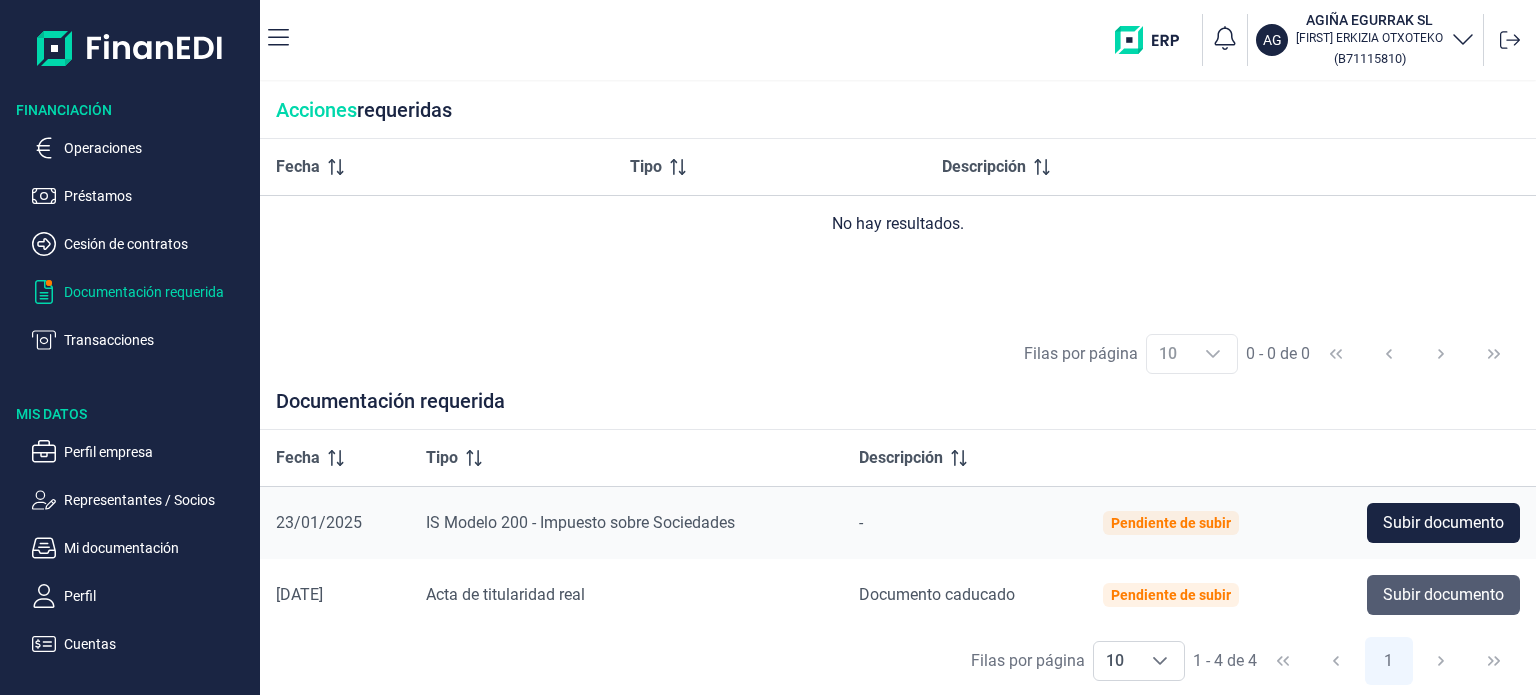 click on "Subir documento" at bounding box center (1443, 595) 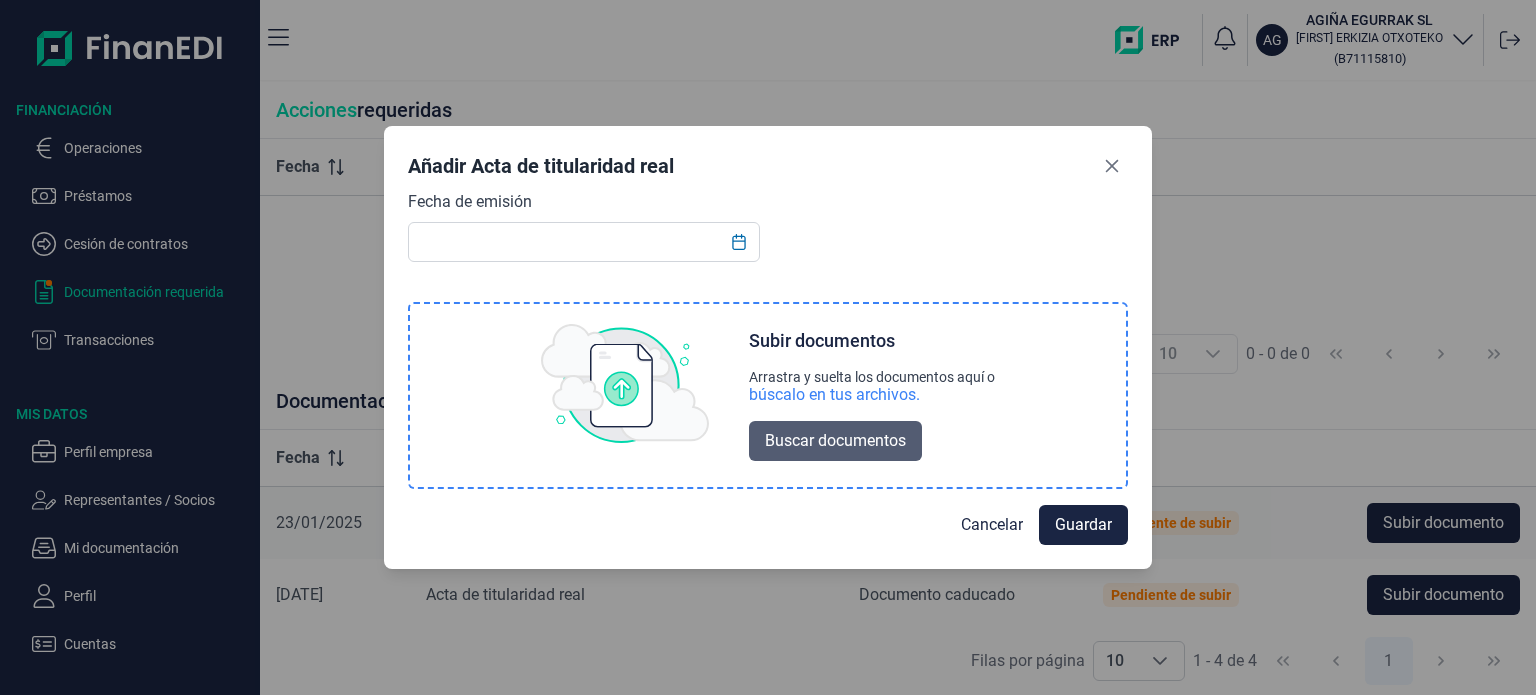 click on "Buscar documentos" at bounding box center (835, 441) 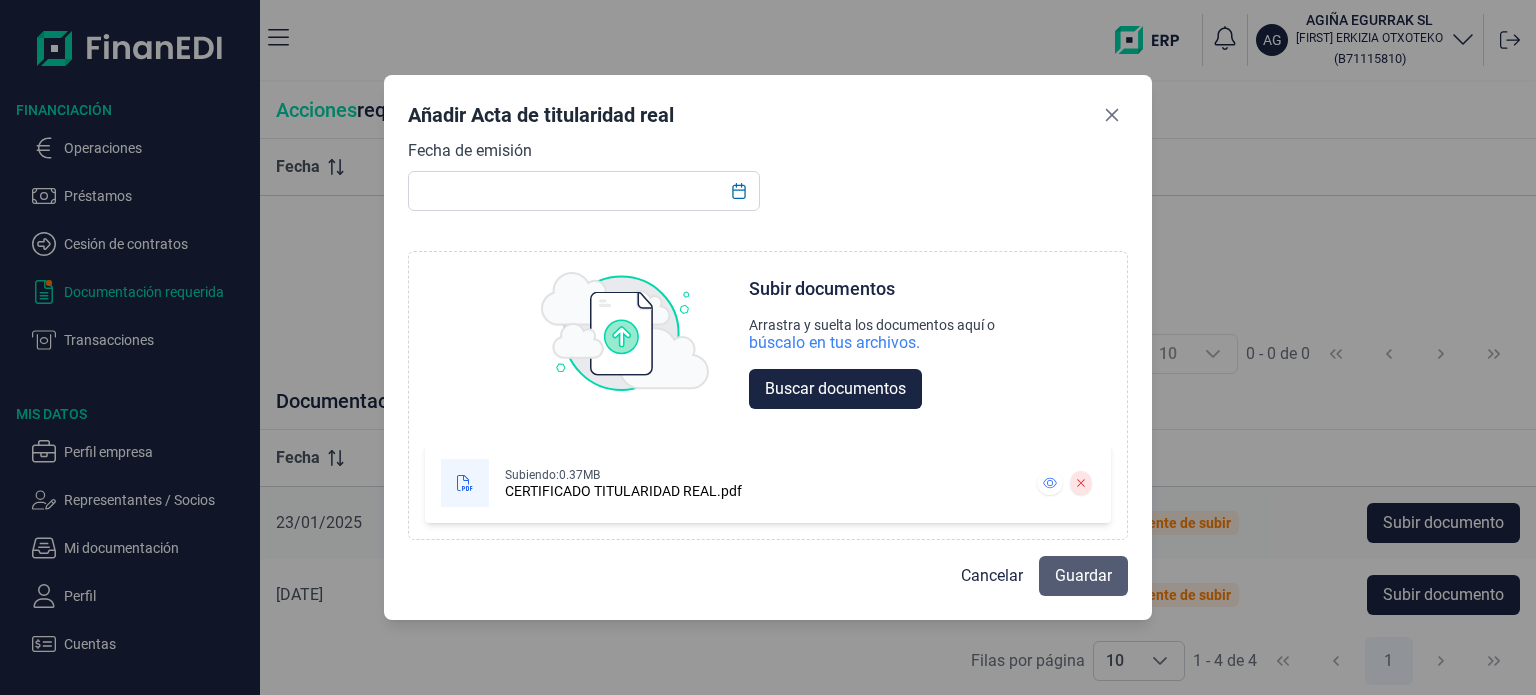 click on "Guardar" at bounding box center [1083, 576] 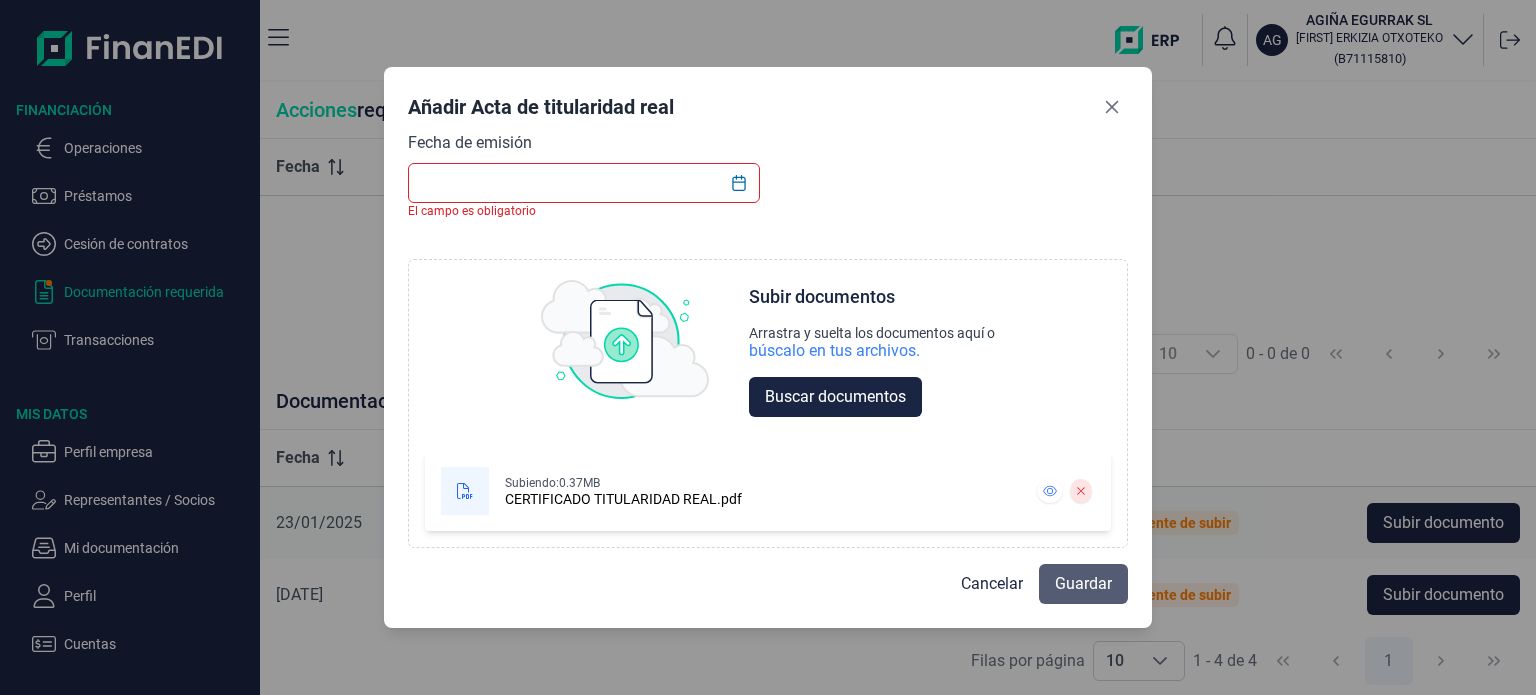 click on "Guardar" at bounding box center (1083, 584) 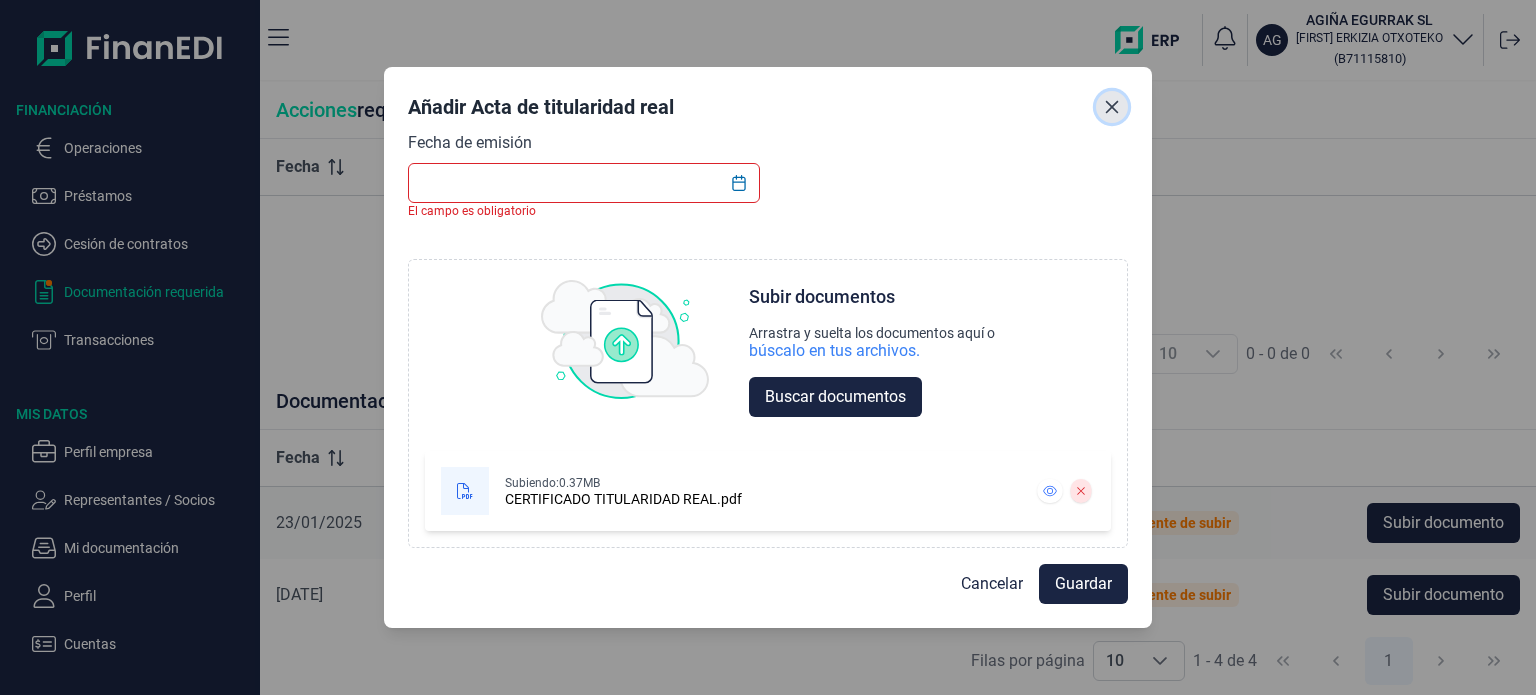 click at bounding box center (1112, 107) 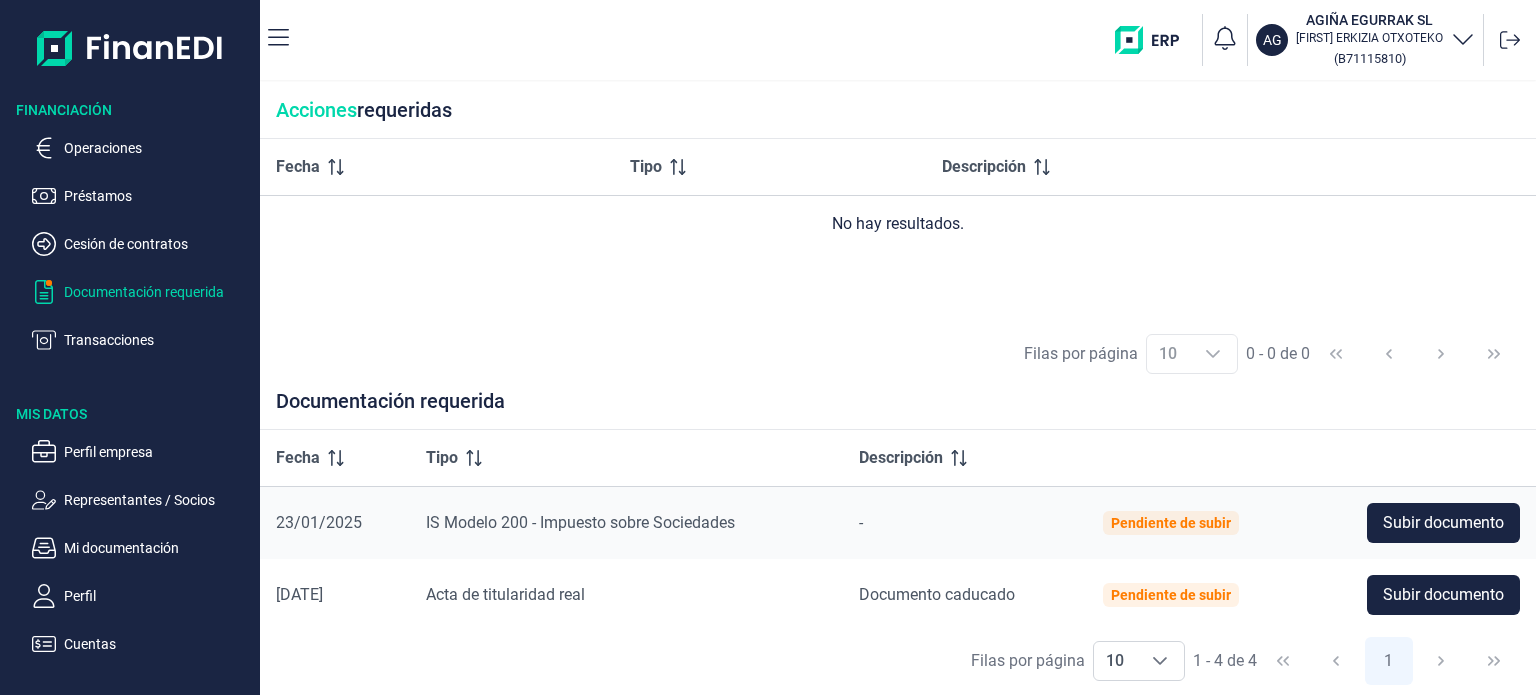 scroll, scrollTop: 100, scrollLeft: 0, axis: vertical 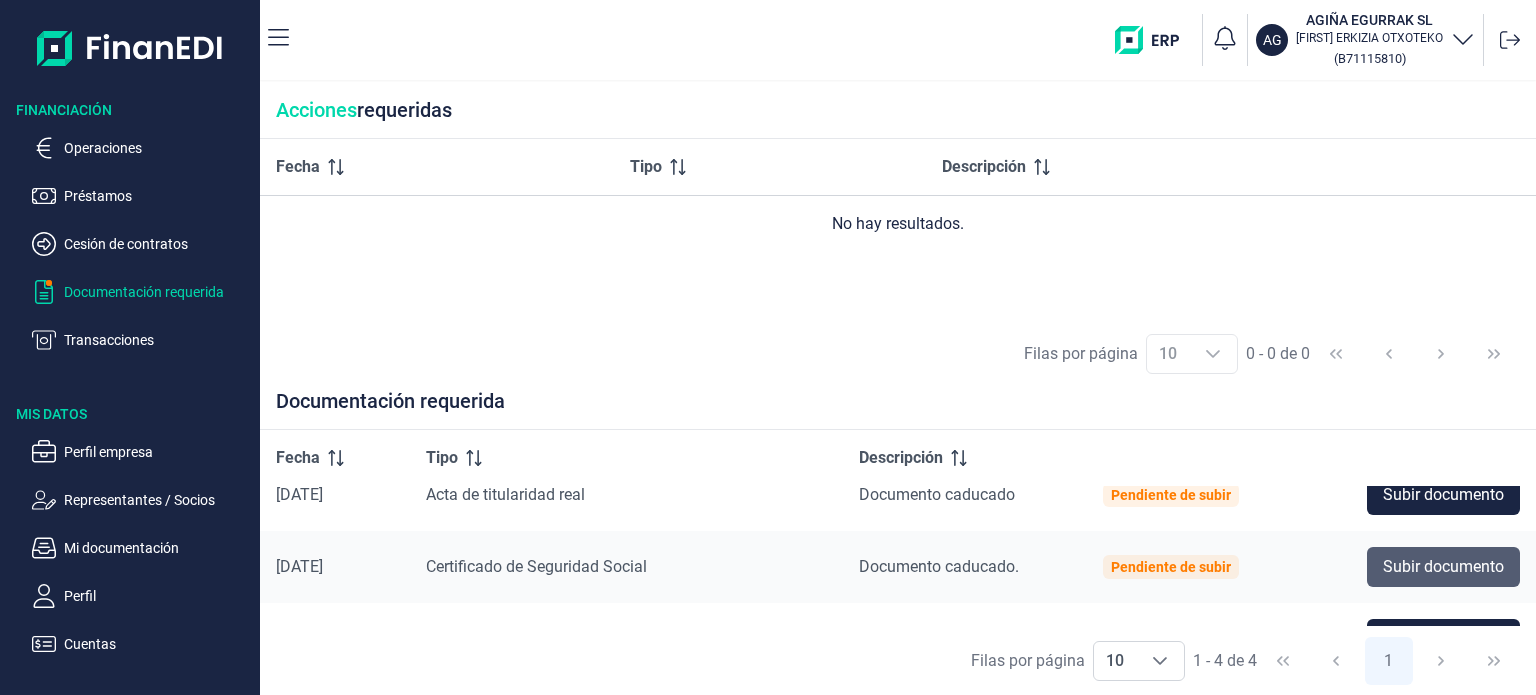 click on "Subir documento" at bounding box center (1443, 423) 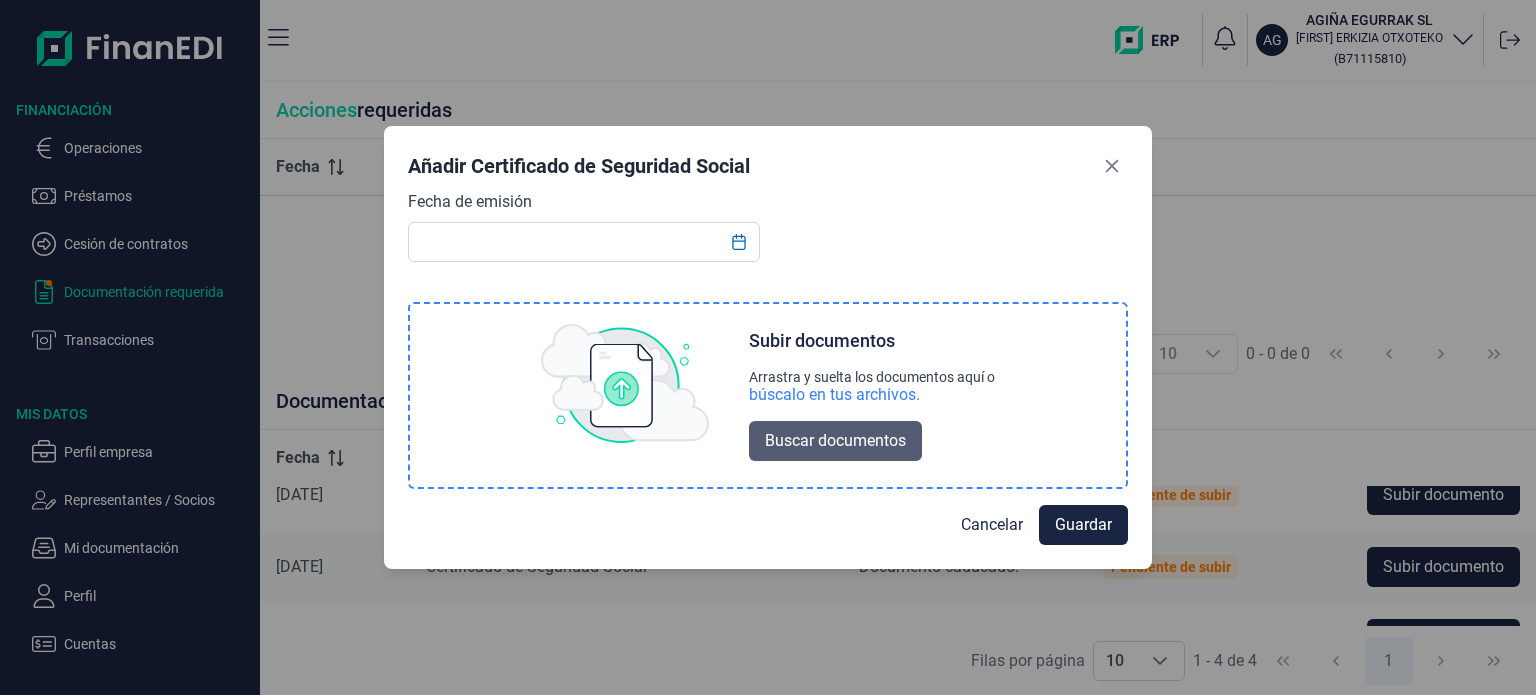 click on "Buscar documentos" at bounding box center [835, 441] 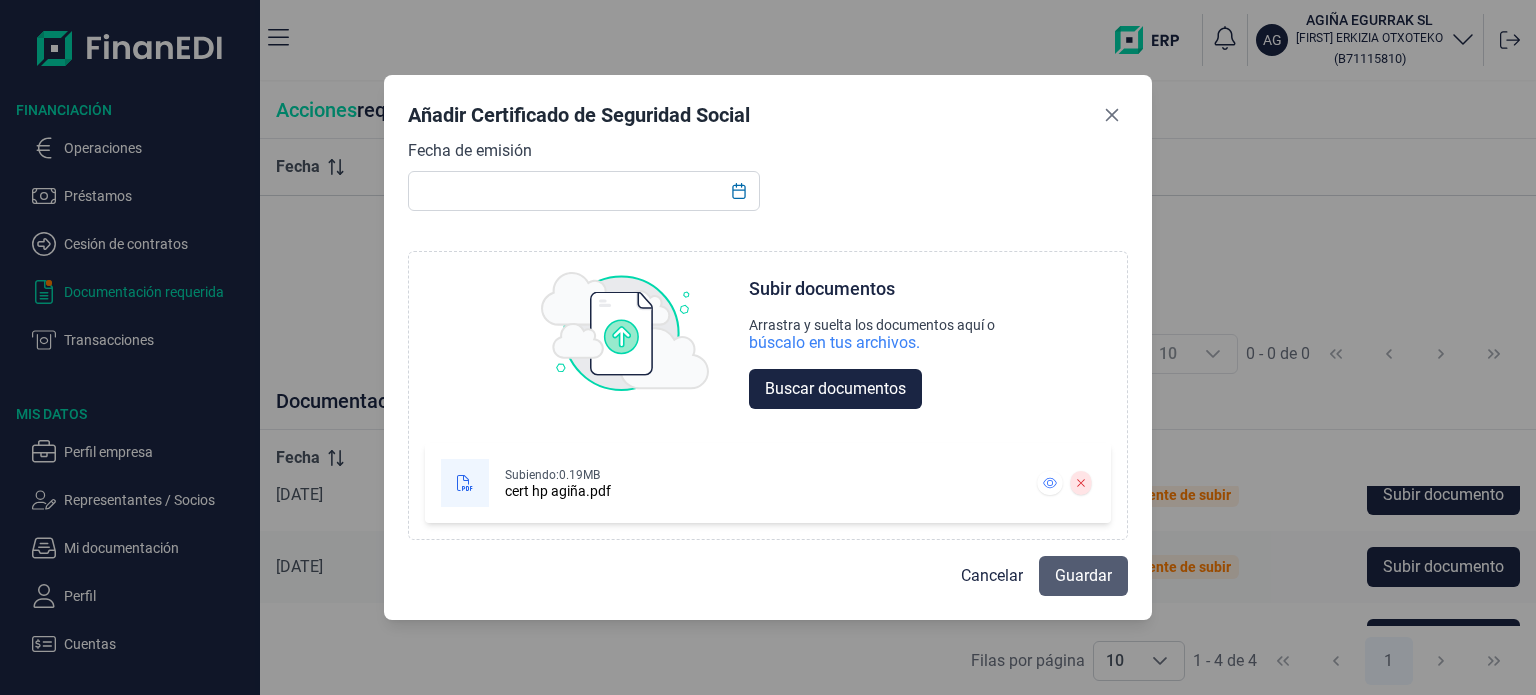 click on "Guardar" at bounding box center [1083, 576] 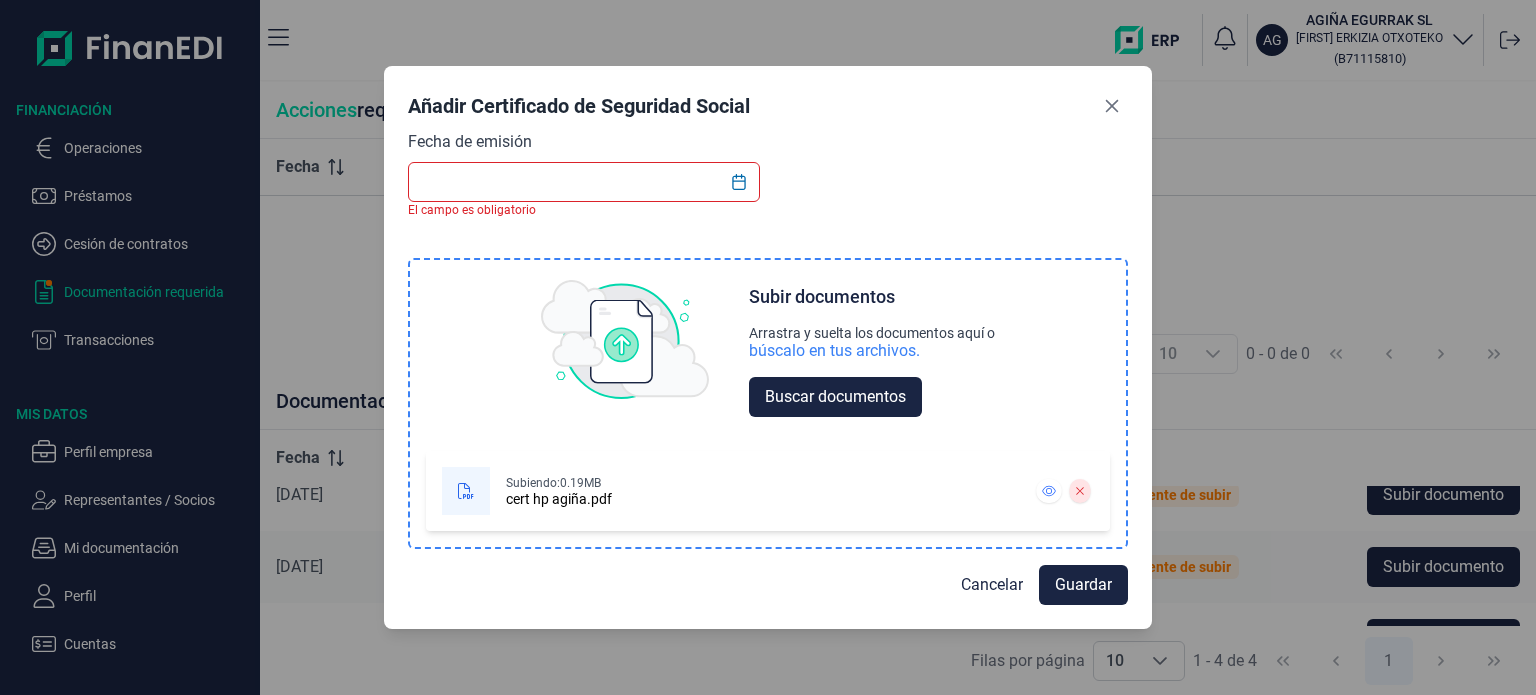 click on "cert hp agiña.pdf" at bounding box center (559, 499) 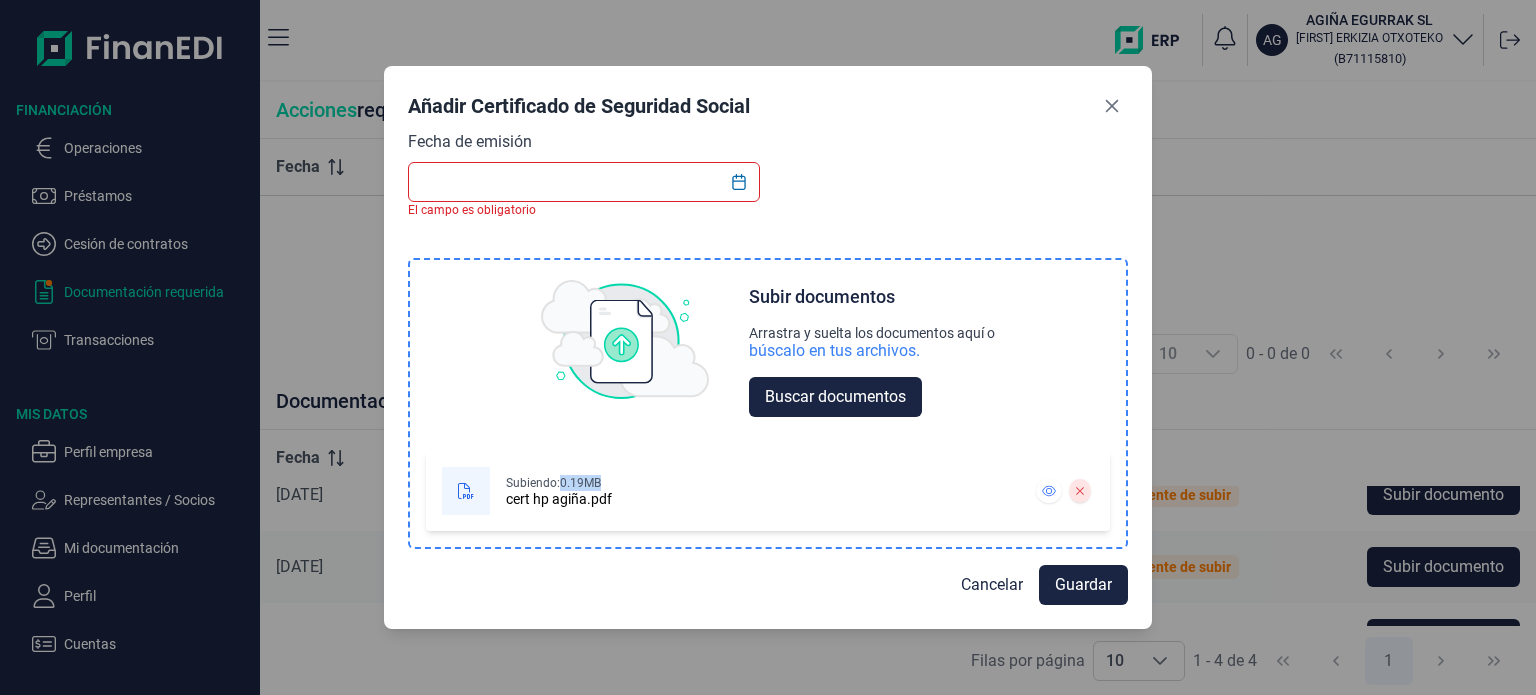 click on "Subiendo:  0.19MB" at bounding box center (559, 483) 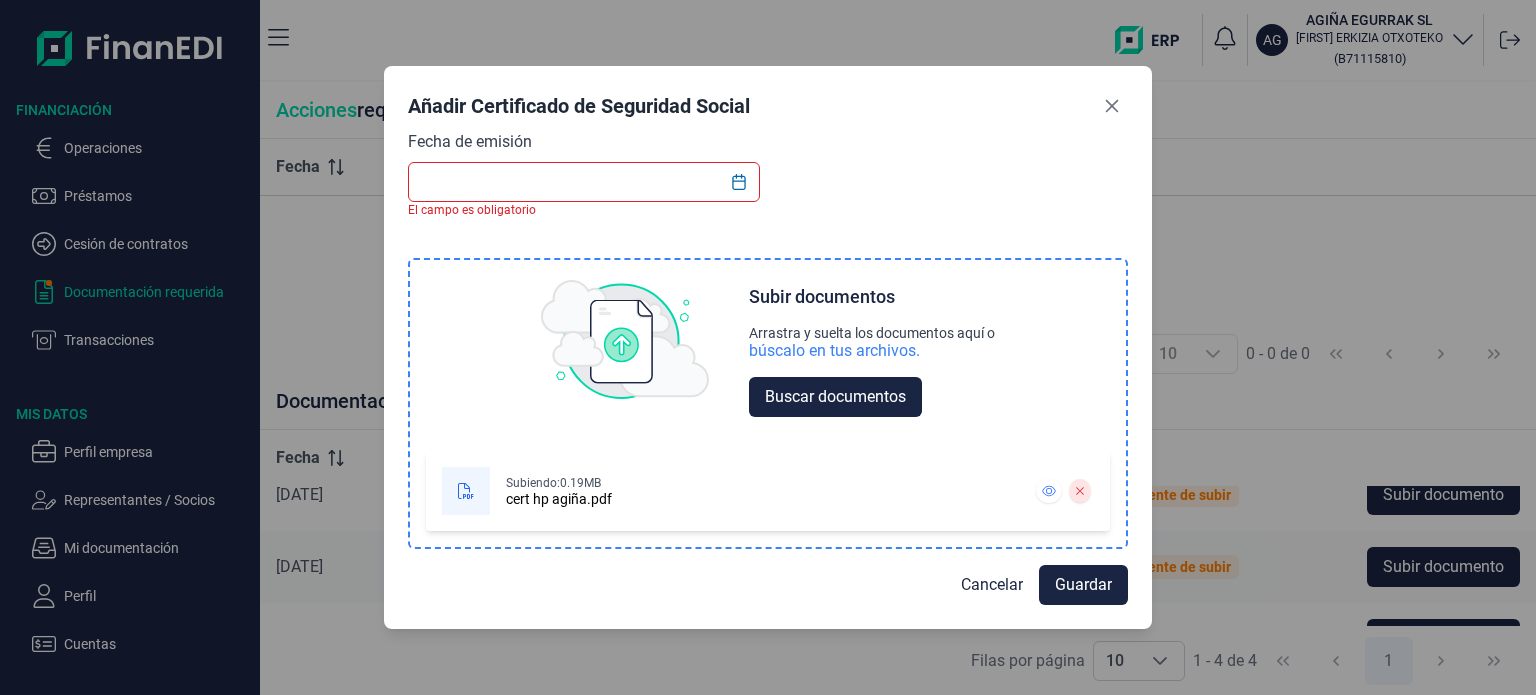 click on "Subiendo:  0.19MB" at bounding box center [559, 483] 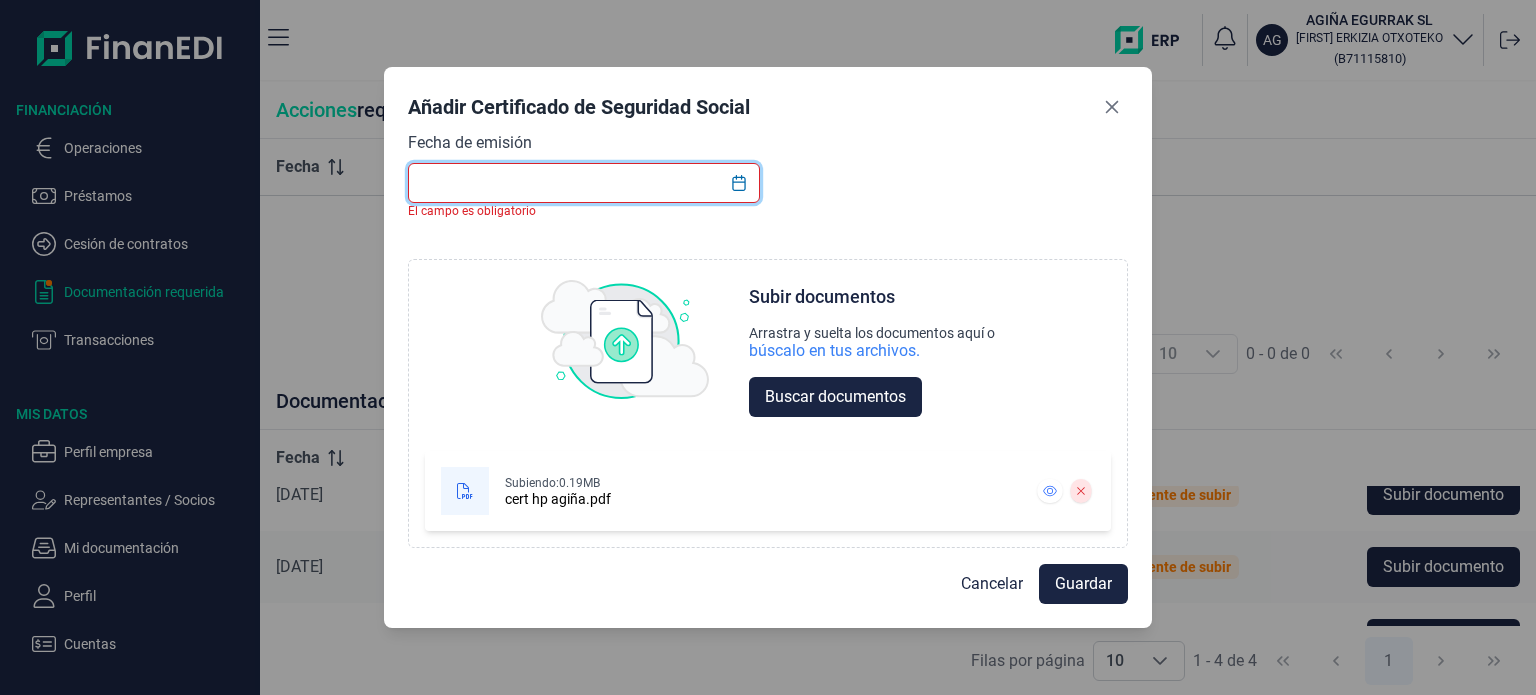 click at bounding box center [584, 183] 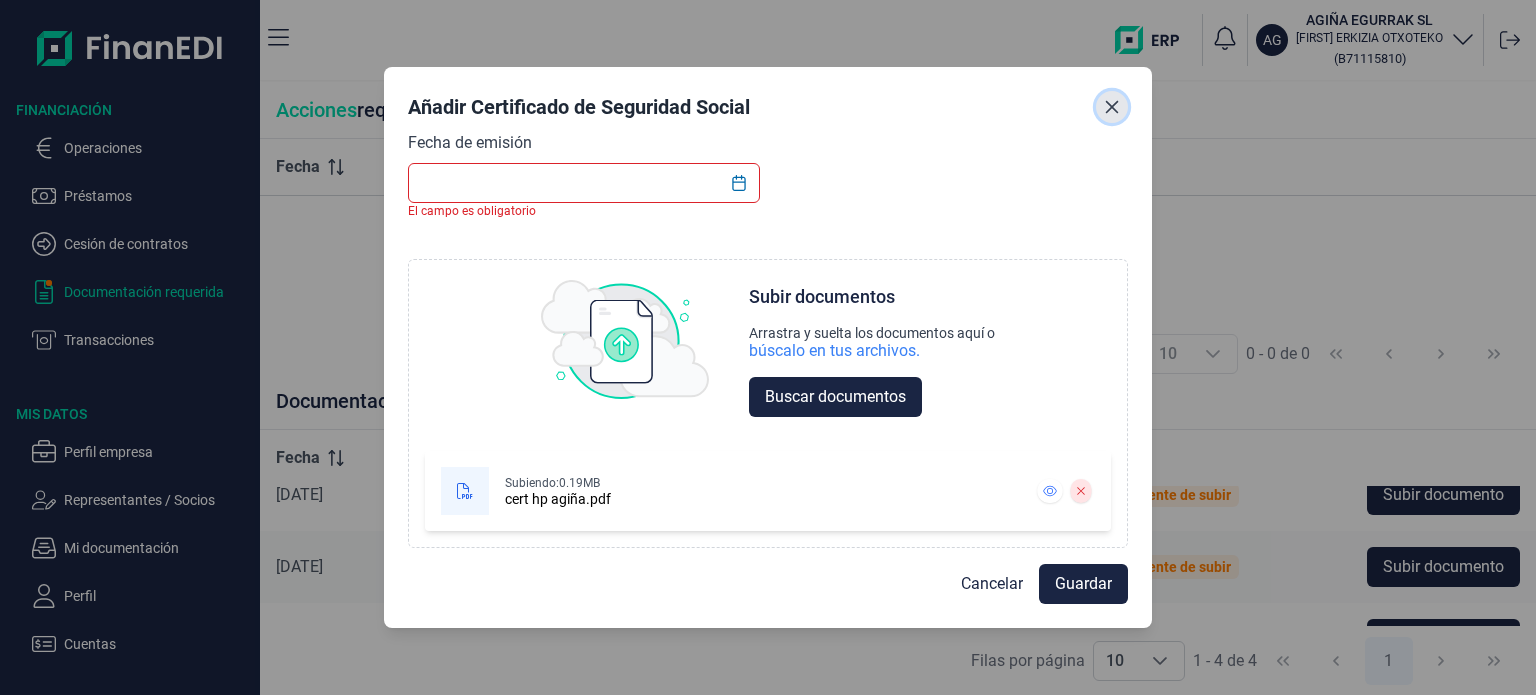 click at bounding box center (1112, 107) 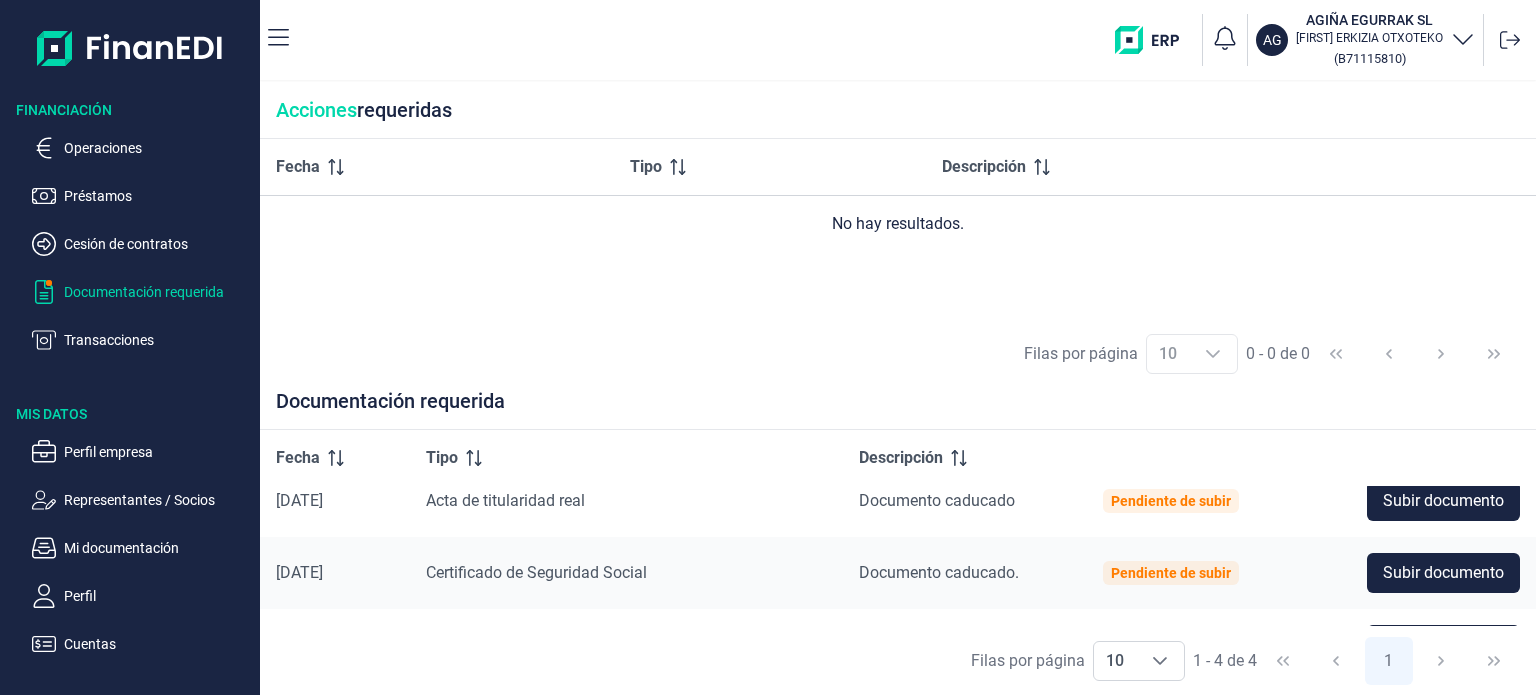 scroll, scrollTop: 48, scrollLeft: 0, axis: vertical 